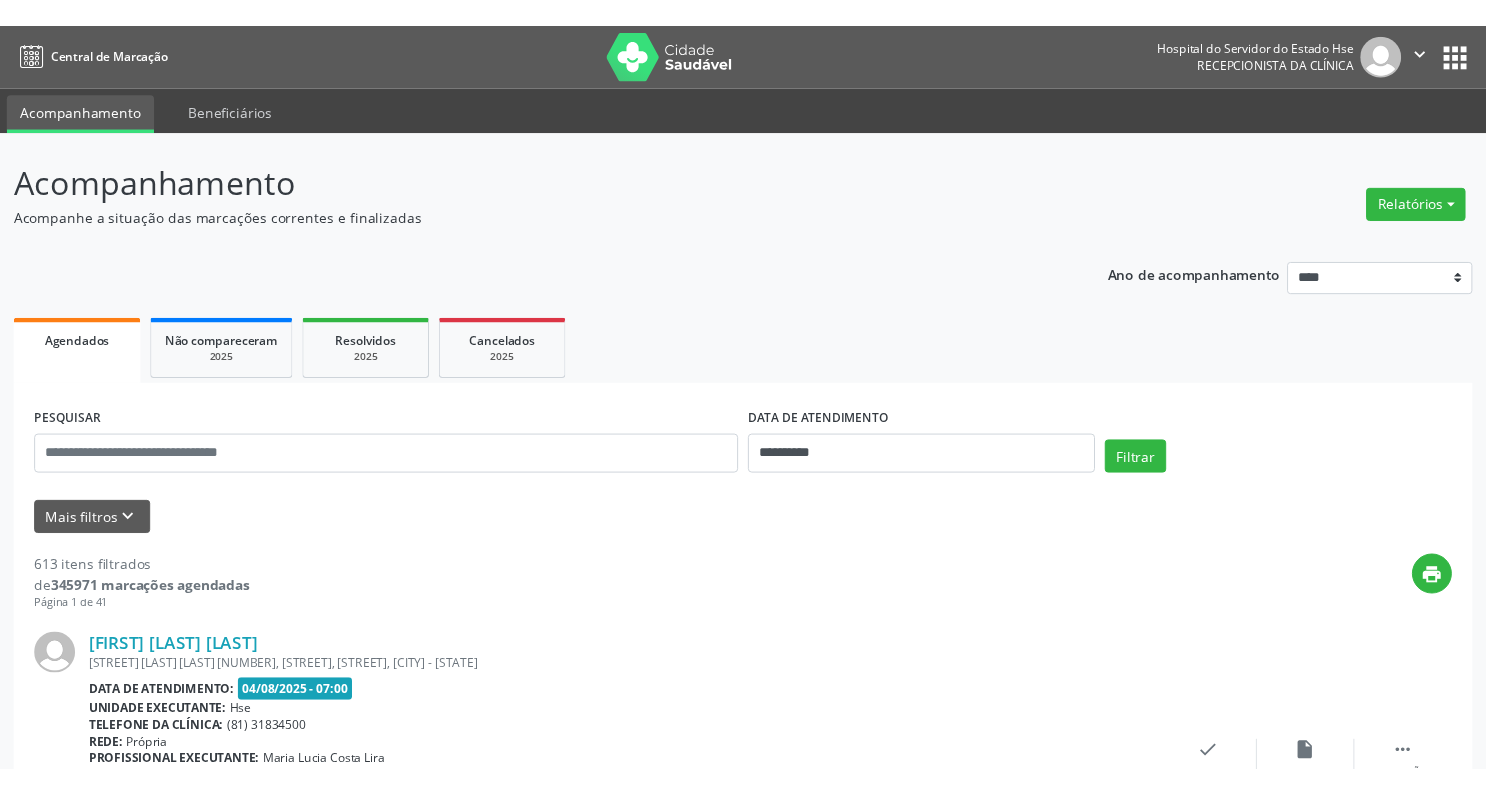 scroll, scrollTop: 0, scrollLeft: 0, axis: both 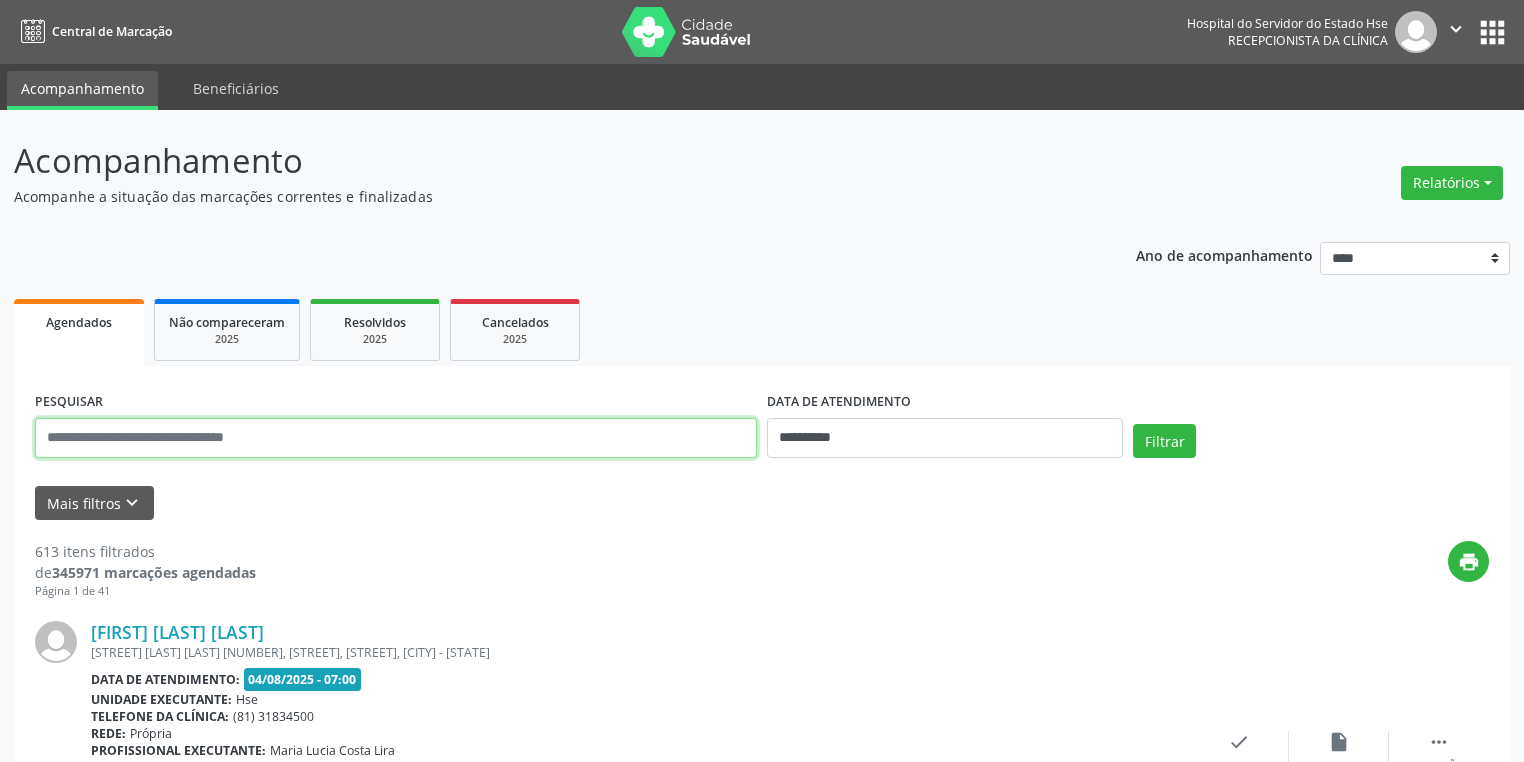 click on "**********" at bounding box center (762, 453) 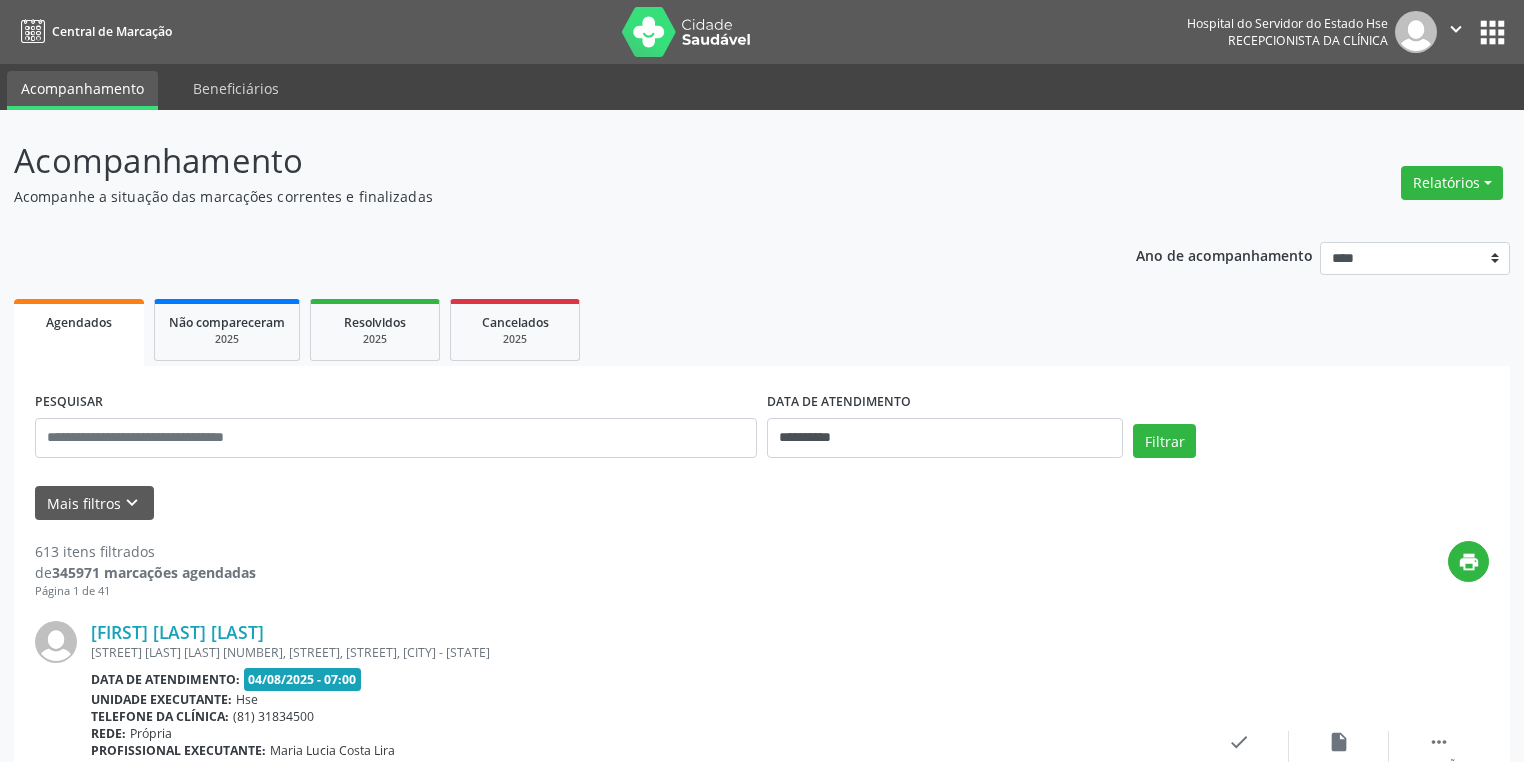 click on "print" at bounding box center [872, 570] 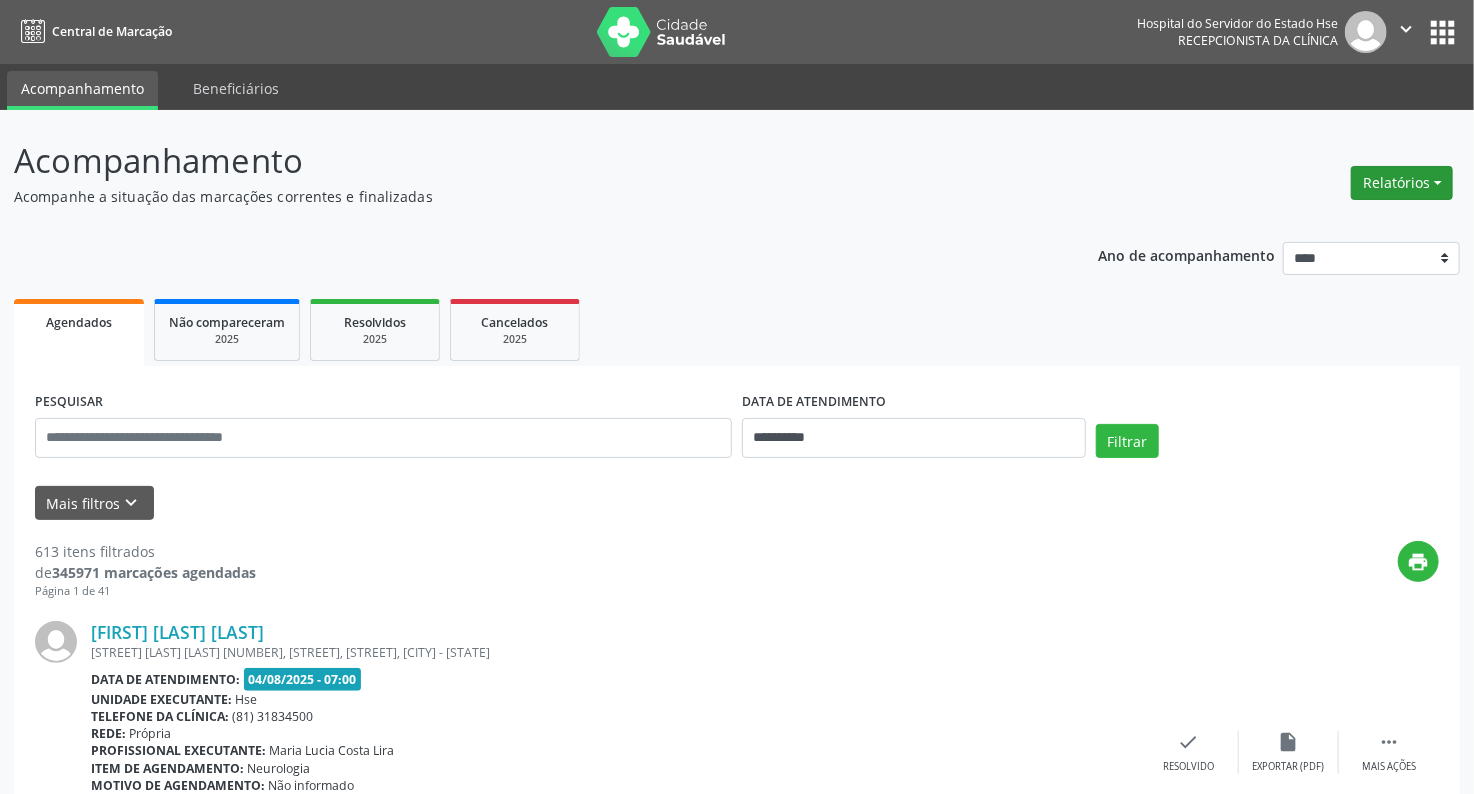 click on "Relatórios" at bounding box center (1402, 183) 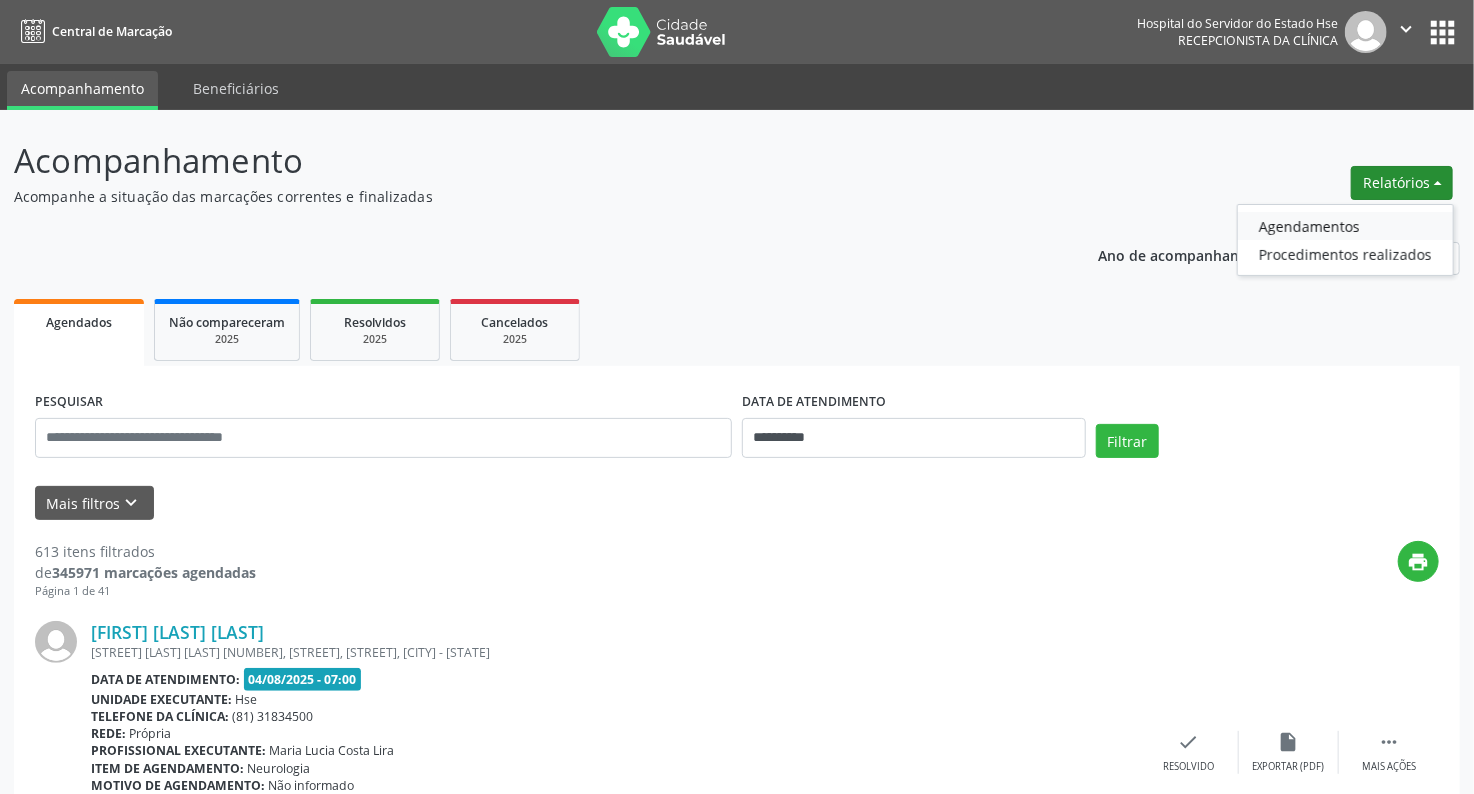 click on "Agendamentos" at bounding box center [1345, 226] 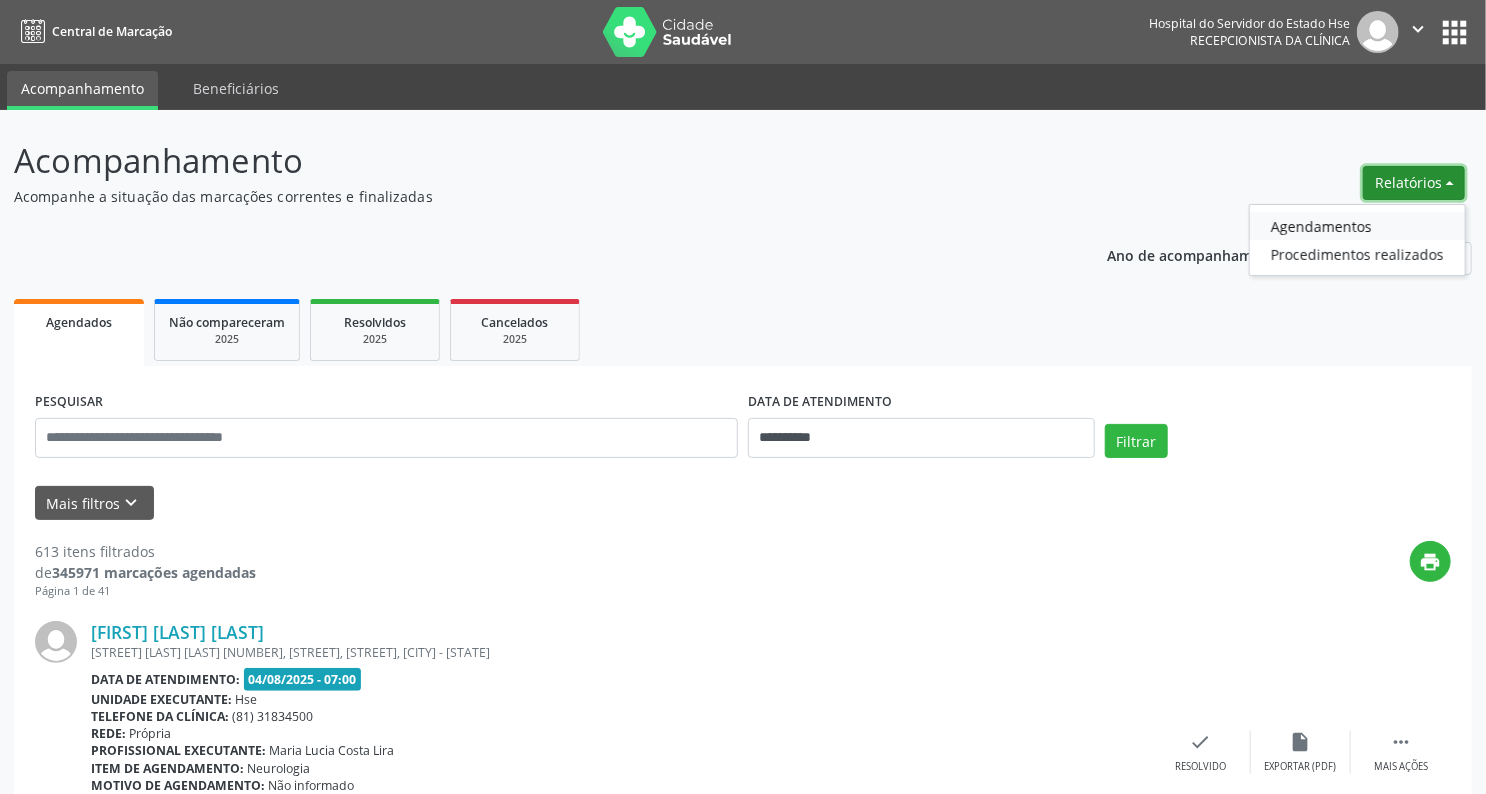 select on "*" 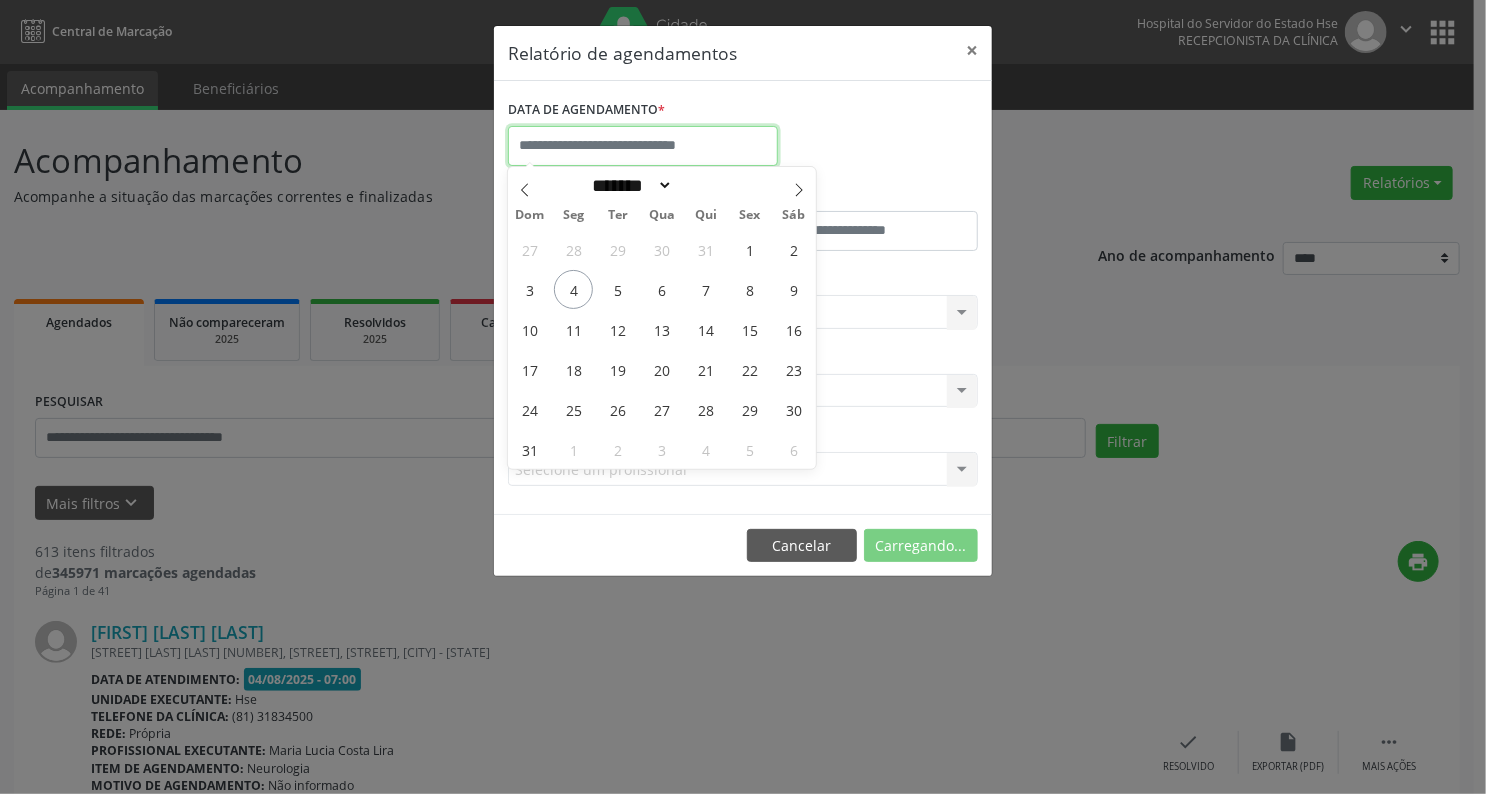 click at bounding box center (643, 146) 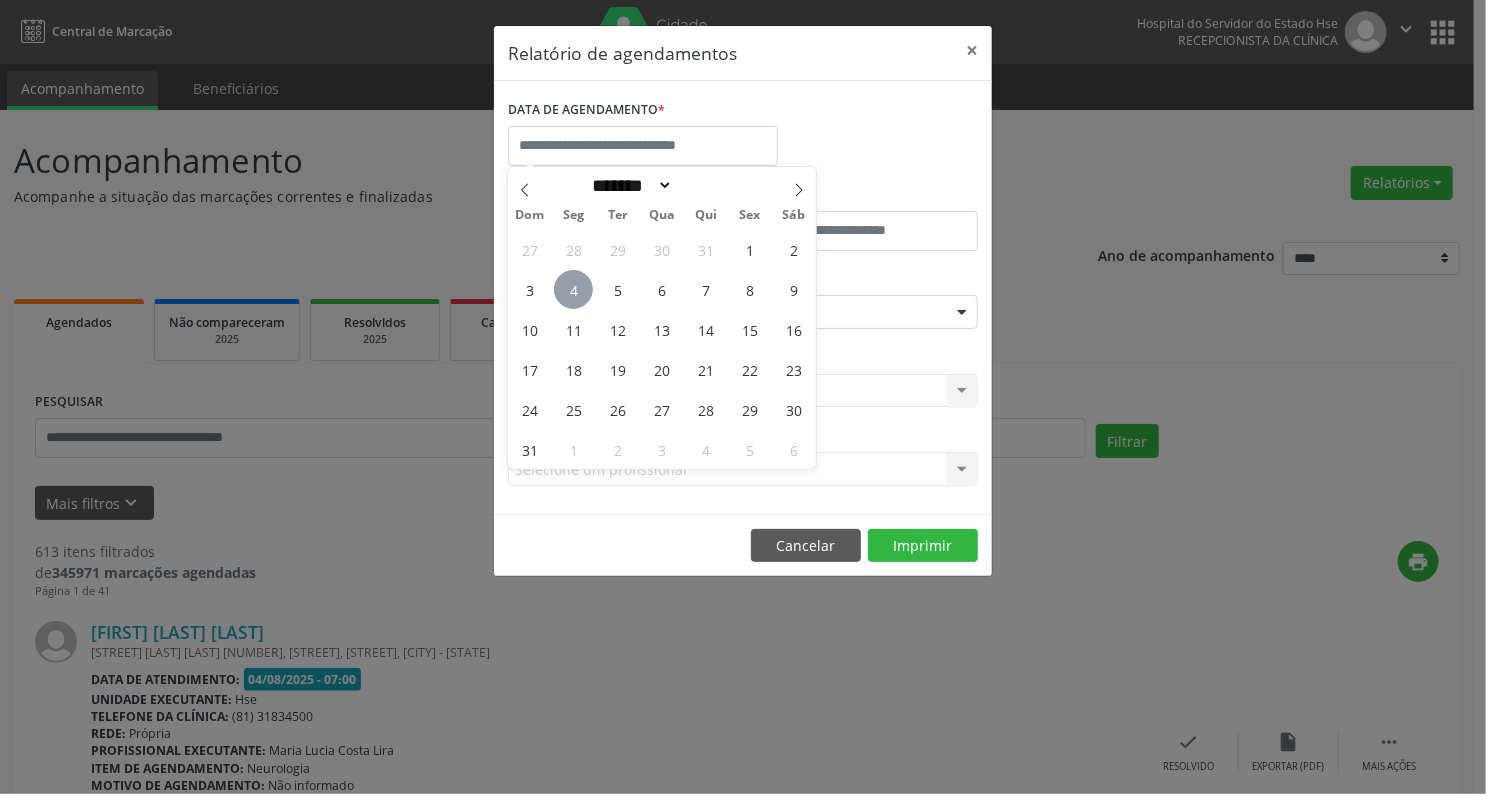 click on "4" at bounding box center (573, 289) 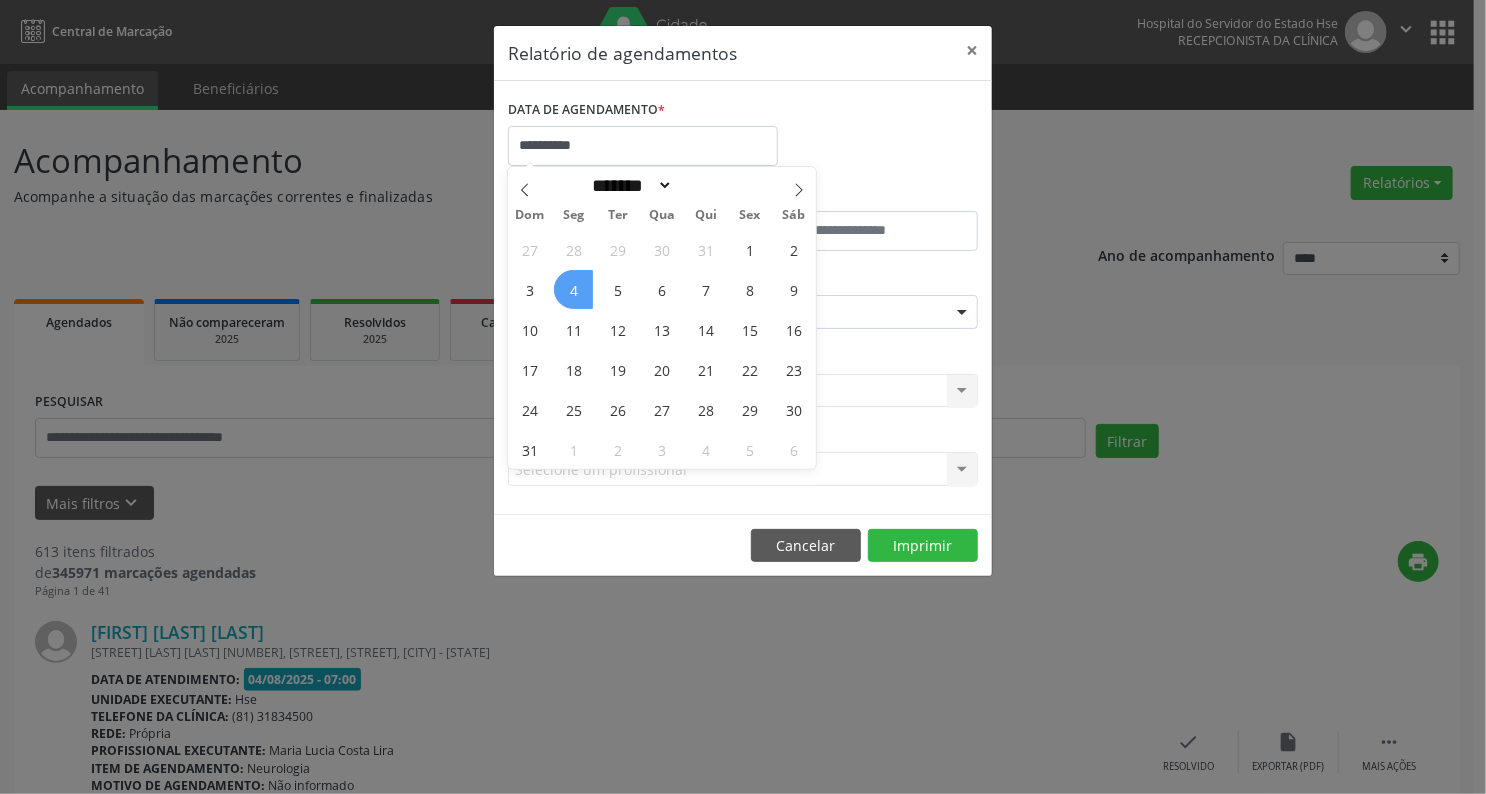 click on "4" at bounding box center [573, 289] 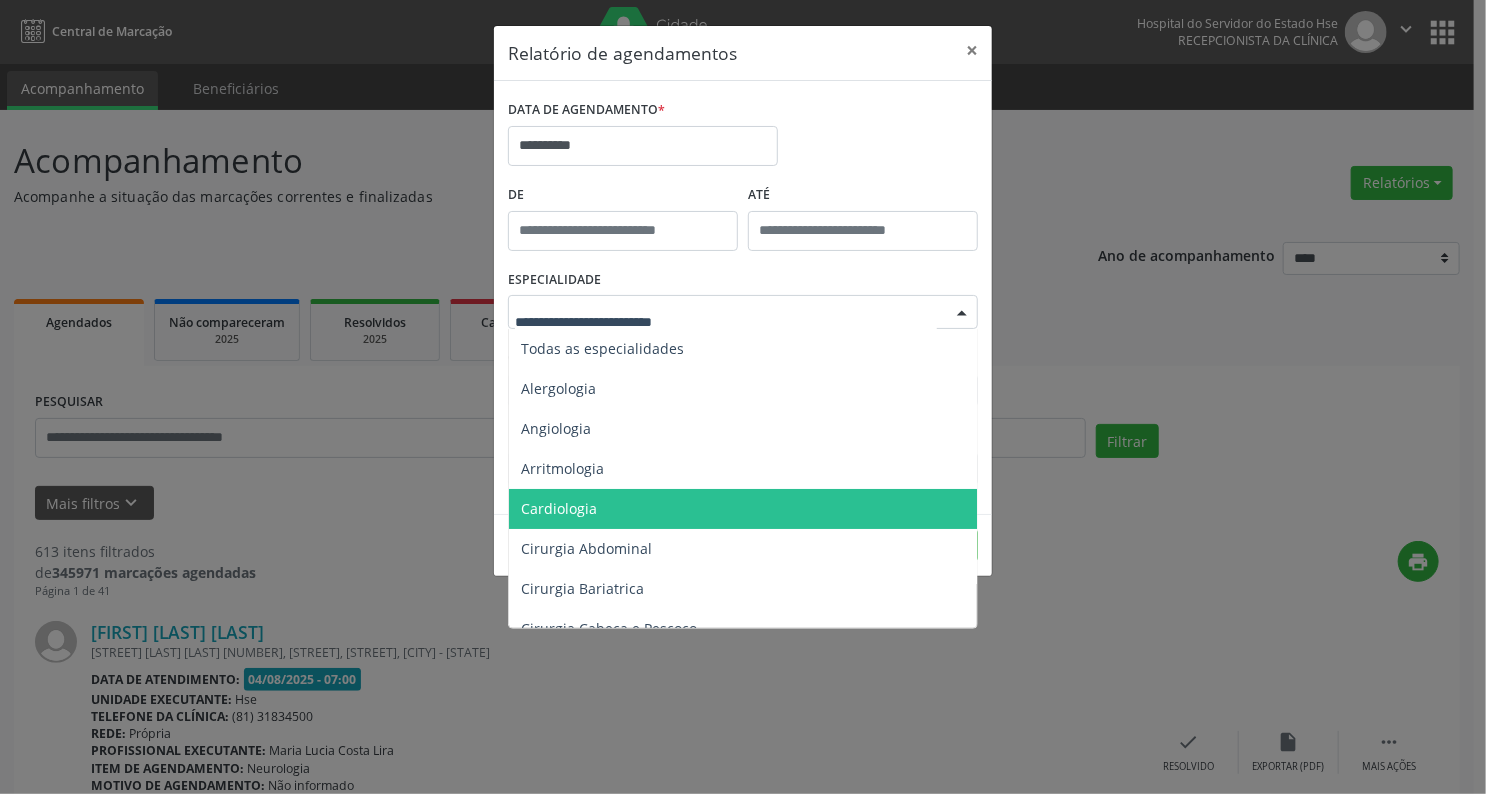 click on "Cardiologia" at bounding box center (559, 508) 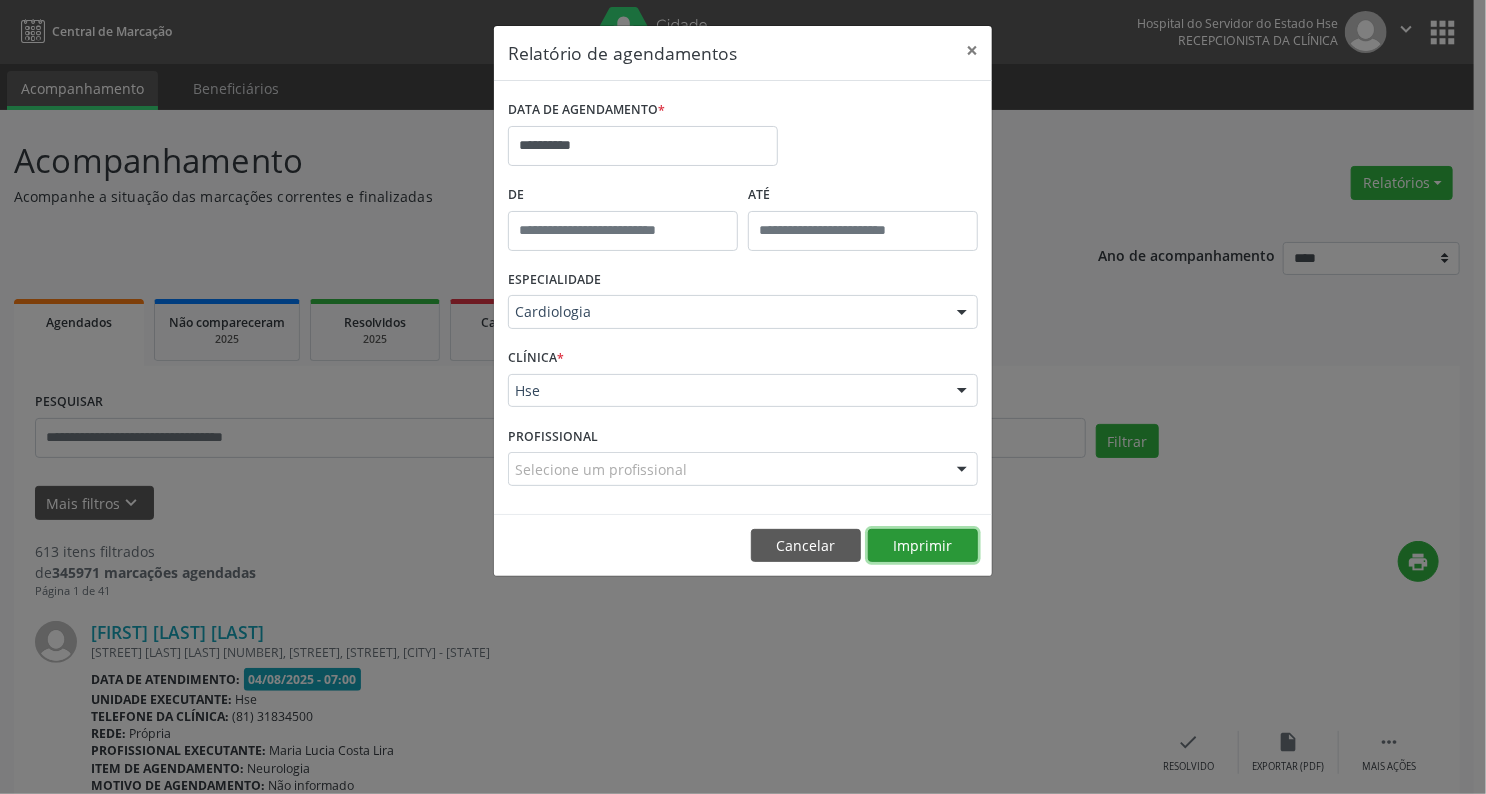 click on "Imprimir" at bounding box center [923, 546] 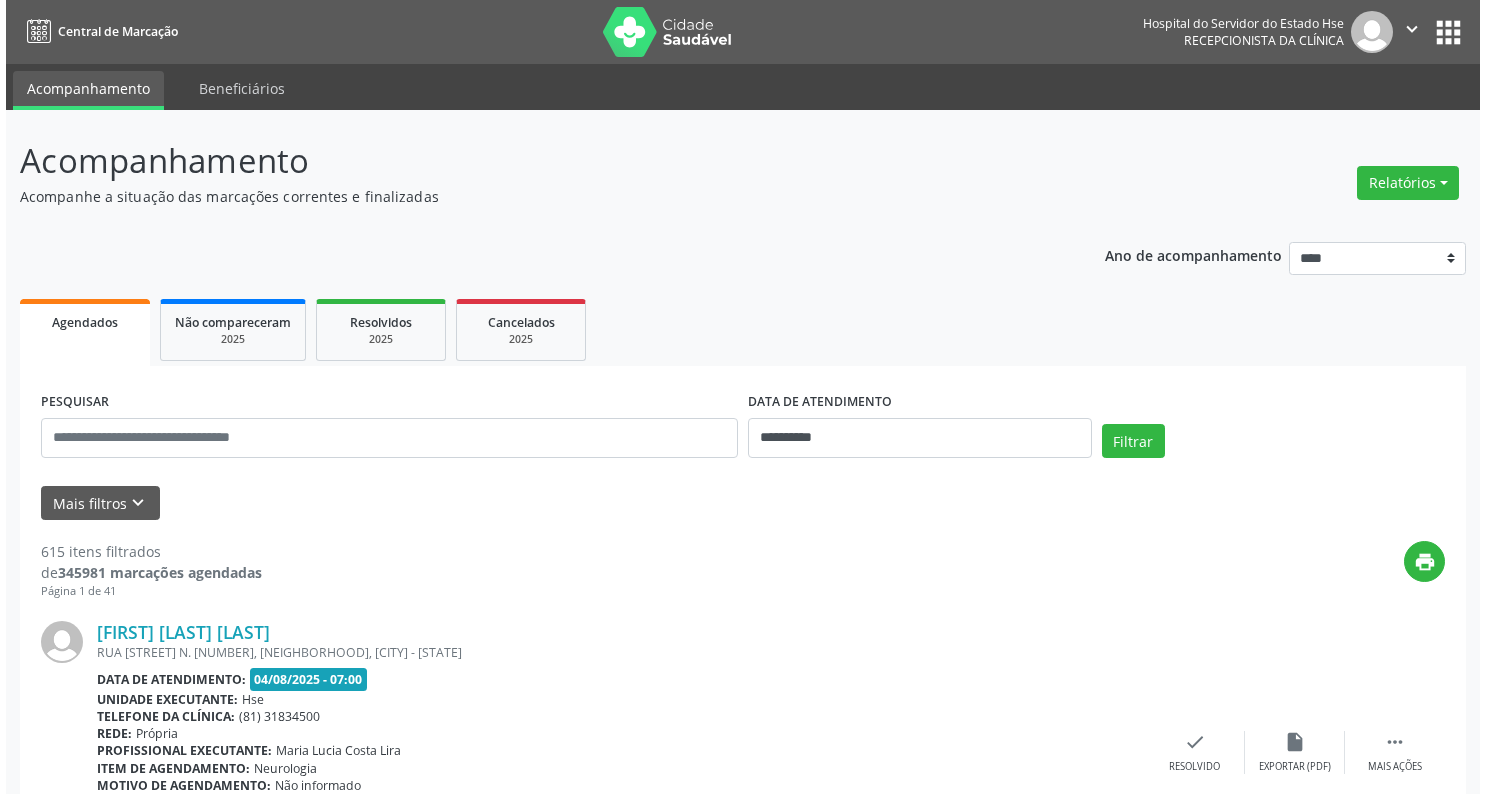 scroll, scrollTop: 0, scrollLeft: 0, axis: both 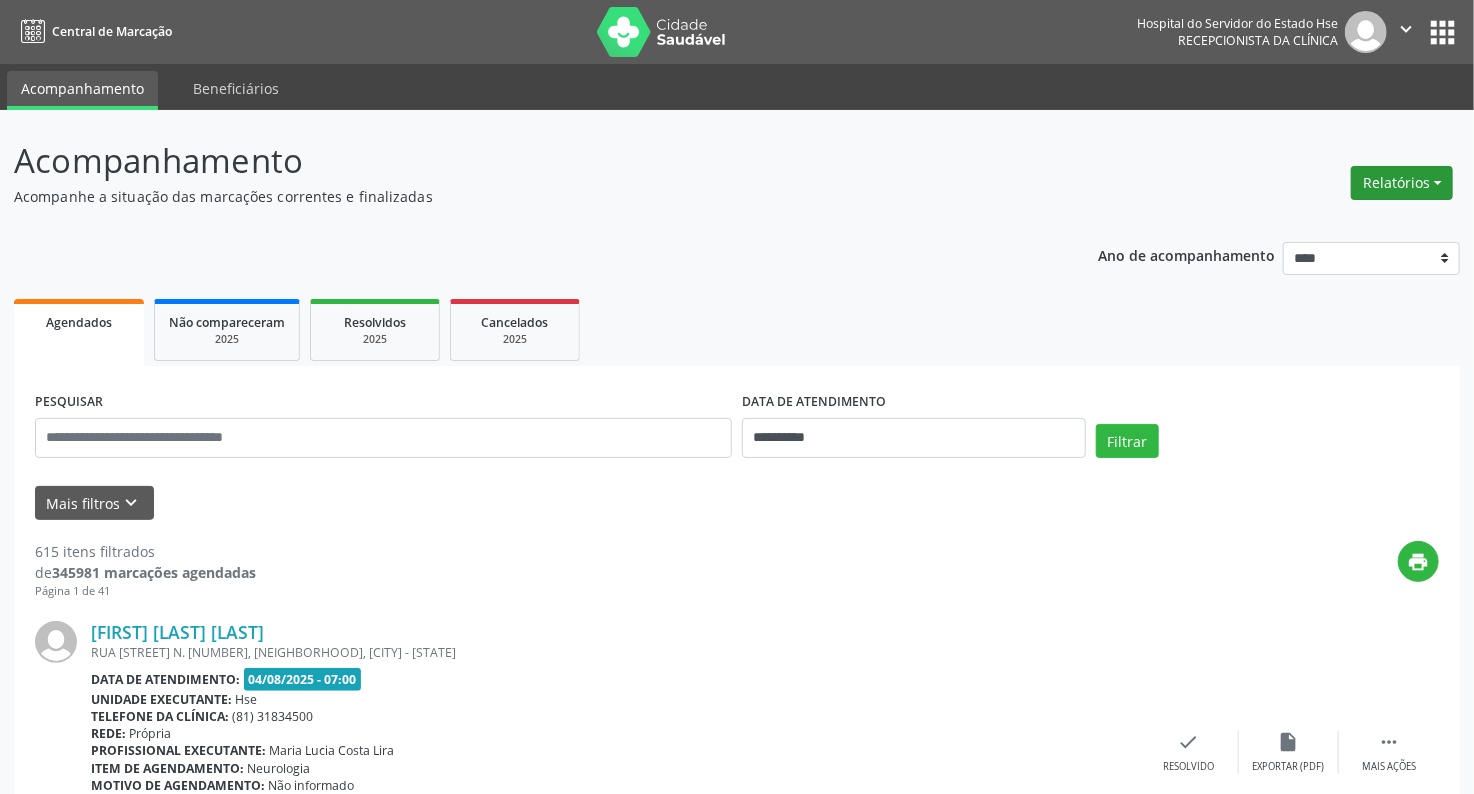 click on "Relatórios" at bounding box center [1402, 183] 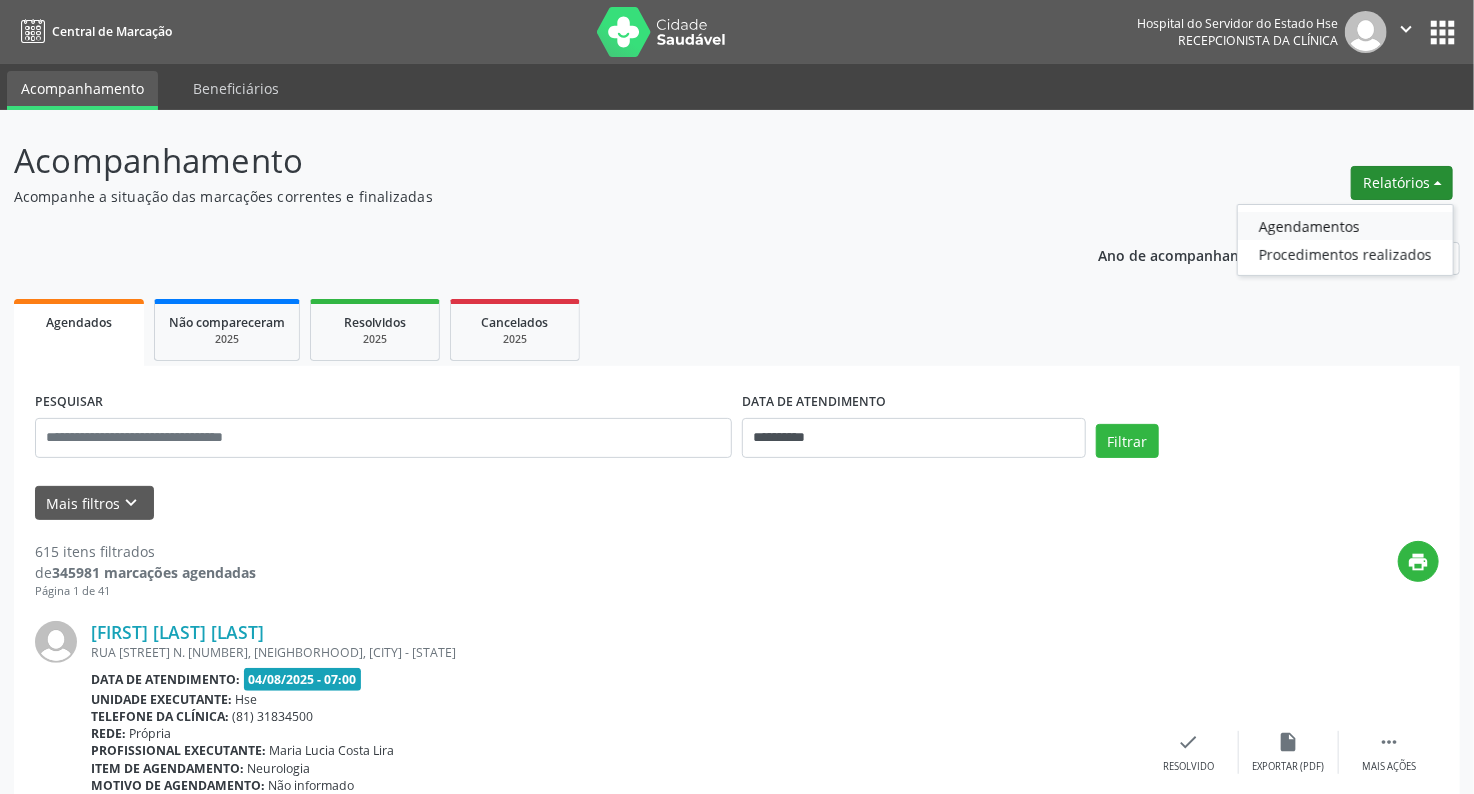 click on "Agendamentos" at bounding box center [1345, 226] 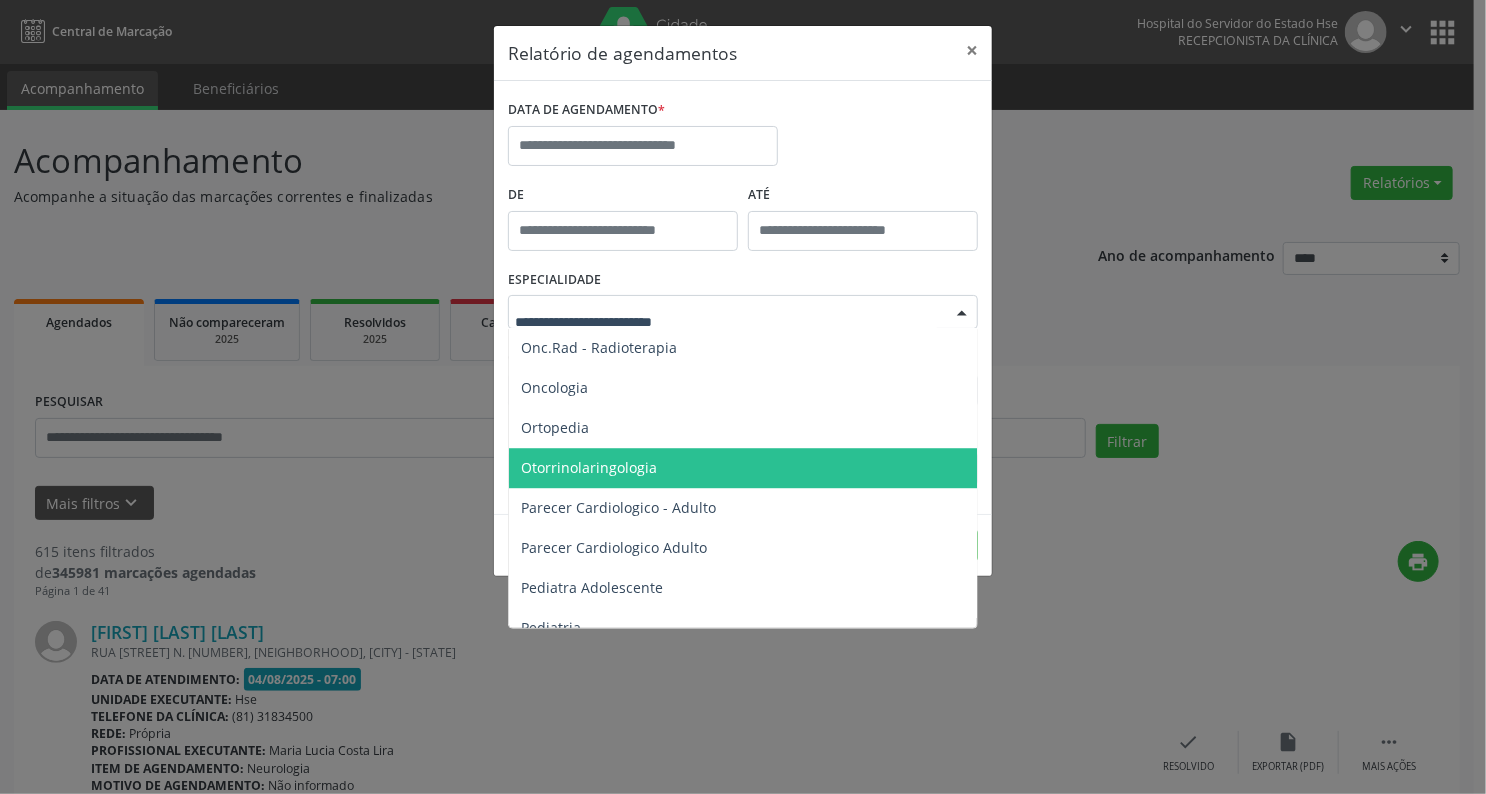 scroll, scrollTop: 2880, scrollLeft: 0, axis: vertical 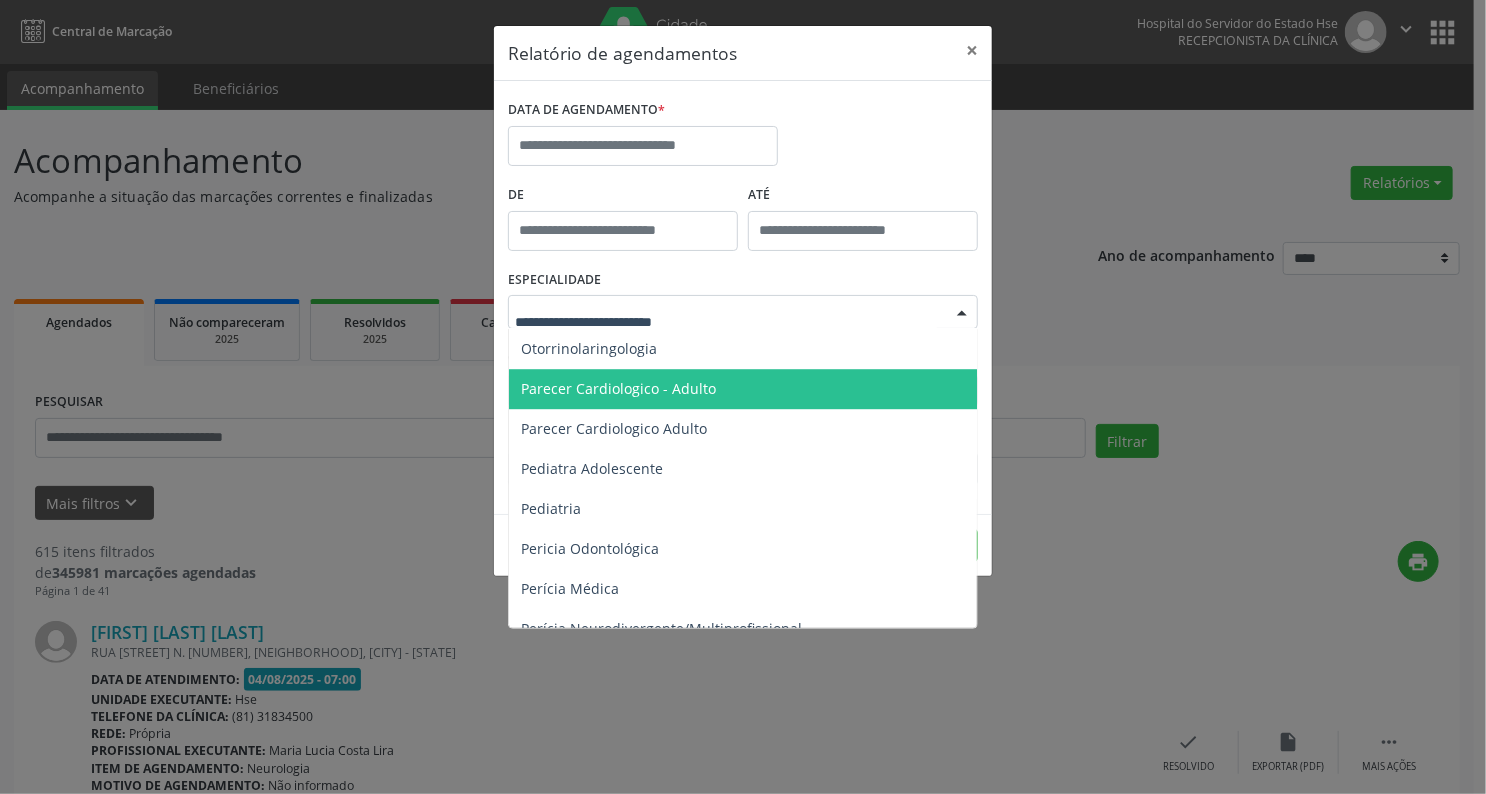click on "Parecer Cardiologico - Adulto" at bounding box center [618, 388] 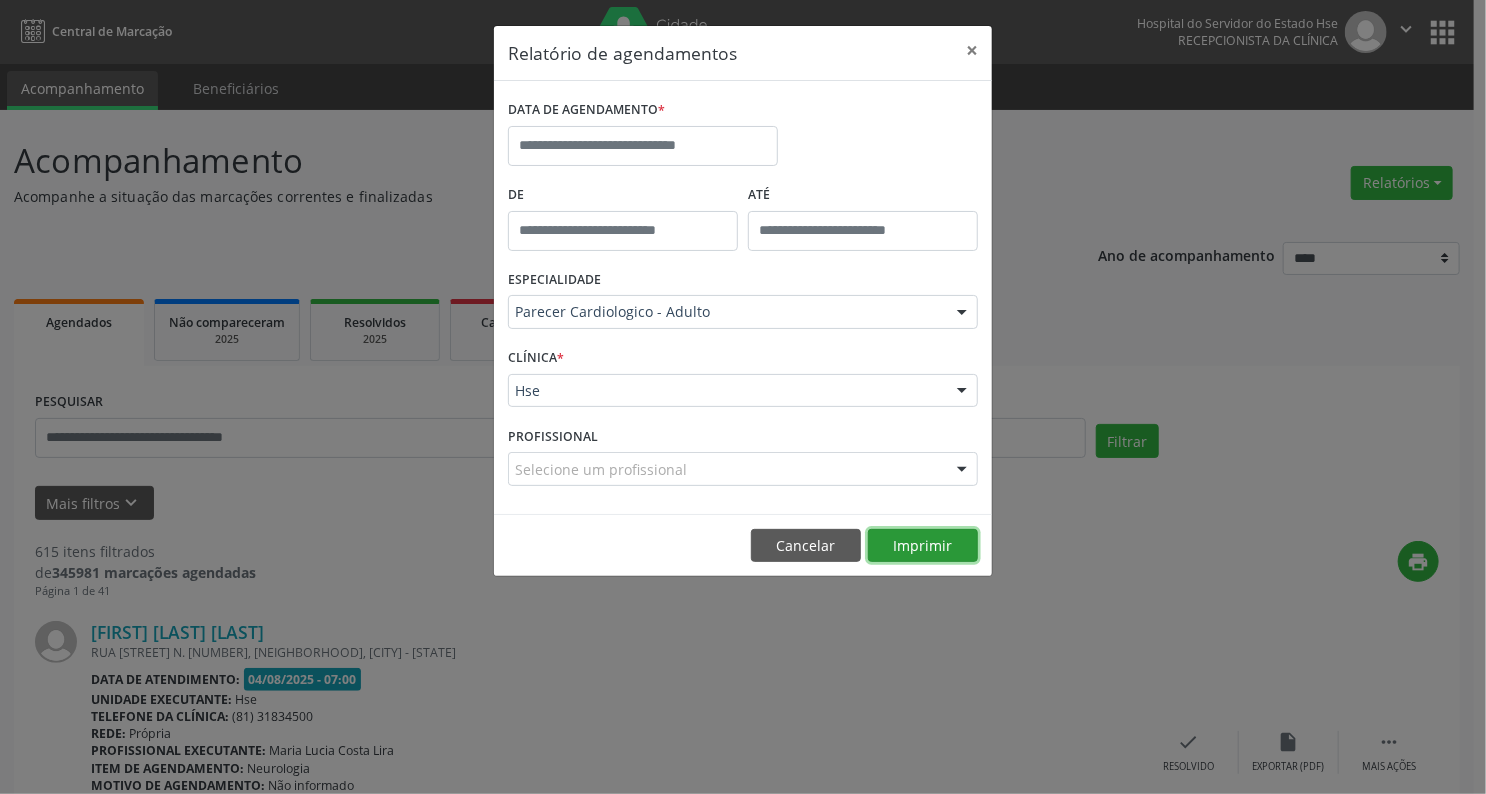 click on "Imprimir" at bounding box center [923, 546] 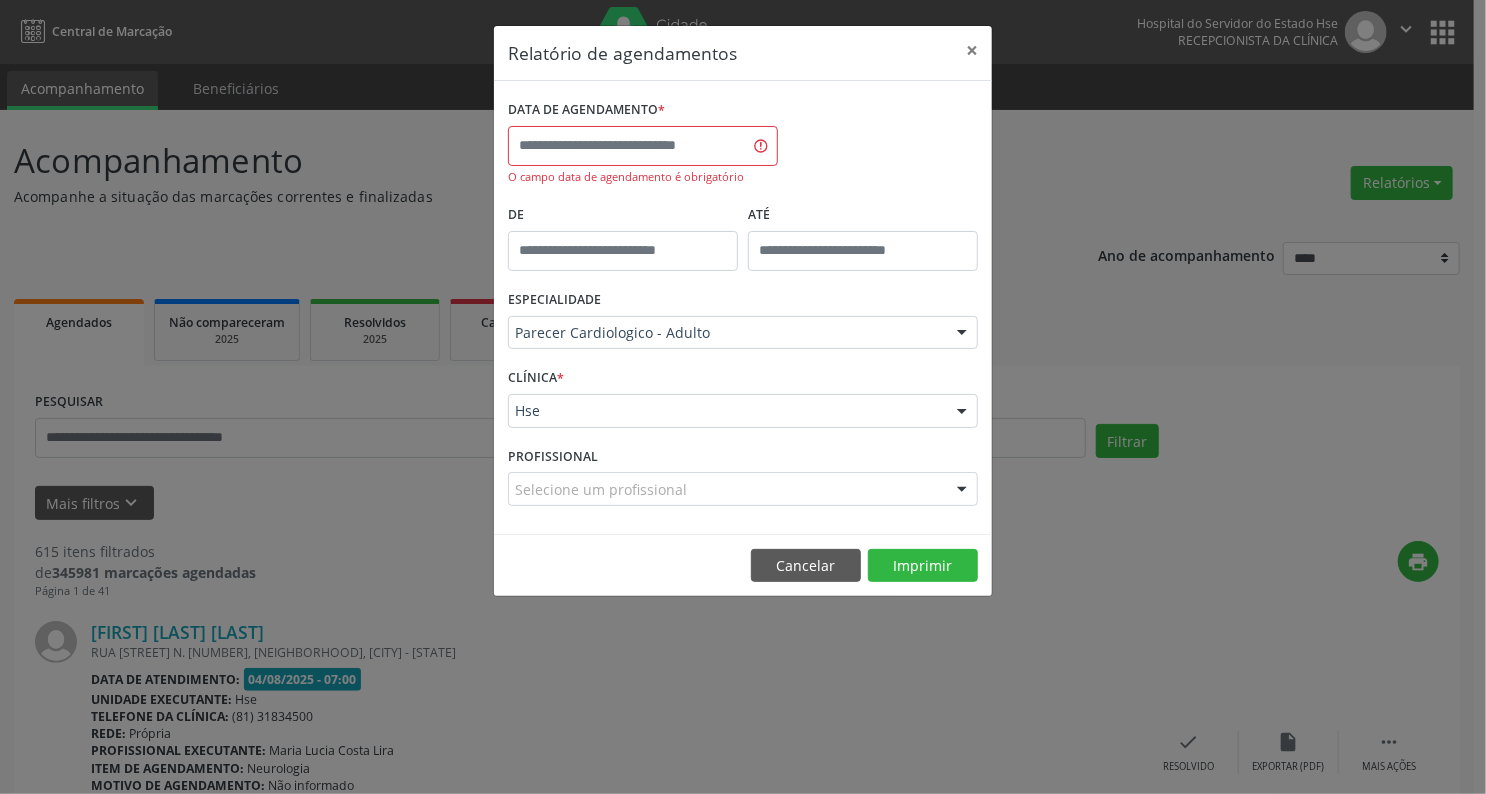 click on "Relatório de agendamentos ×
DATA DE AGENDAMENTO
*
O campo data de agendamento é obrigatório
De
ATÉ
ESPECIALIDADE
Parecer Cardiologico - Adulto         Todas as especialidades   Alergologia   Angiologia   Arritmologia   Cardiologia   Cirurgia Abdominal   Cirurgia Bariatrica   Cirurgia Cabeça e Pescoço   Cirurgia Cardiaca   Cirurgia Geral   Cirurgia Ginecologica   Cirurgia Mastologia Oncologica   Cirurgia Pediatrica   Cirurgia Plastica   Cirurgia Toracica   Cirurgia geral oncológica   Cirurgia geral oncológica   Cirurgião Dermatológico   Clinica Geral   Clinica Medica   Consulta de Enfermagem - Hiperdia   Consulta de Enfermagem - Preventivo   Consulta de Enfermagem - Pré-Natal   Consulta de Enfermagem - Puericultura   Dermatologia   Endocinologia   Endocrino Diabetes   Endocrinologia   Fisioterapia   Fisioterapia Cirurgica   Fonoaudiologia   Gastro/Hepato   Gastroenterologia   Gastropediatria   Geriatria" at bounding box center (743, 397) 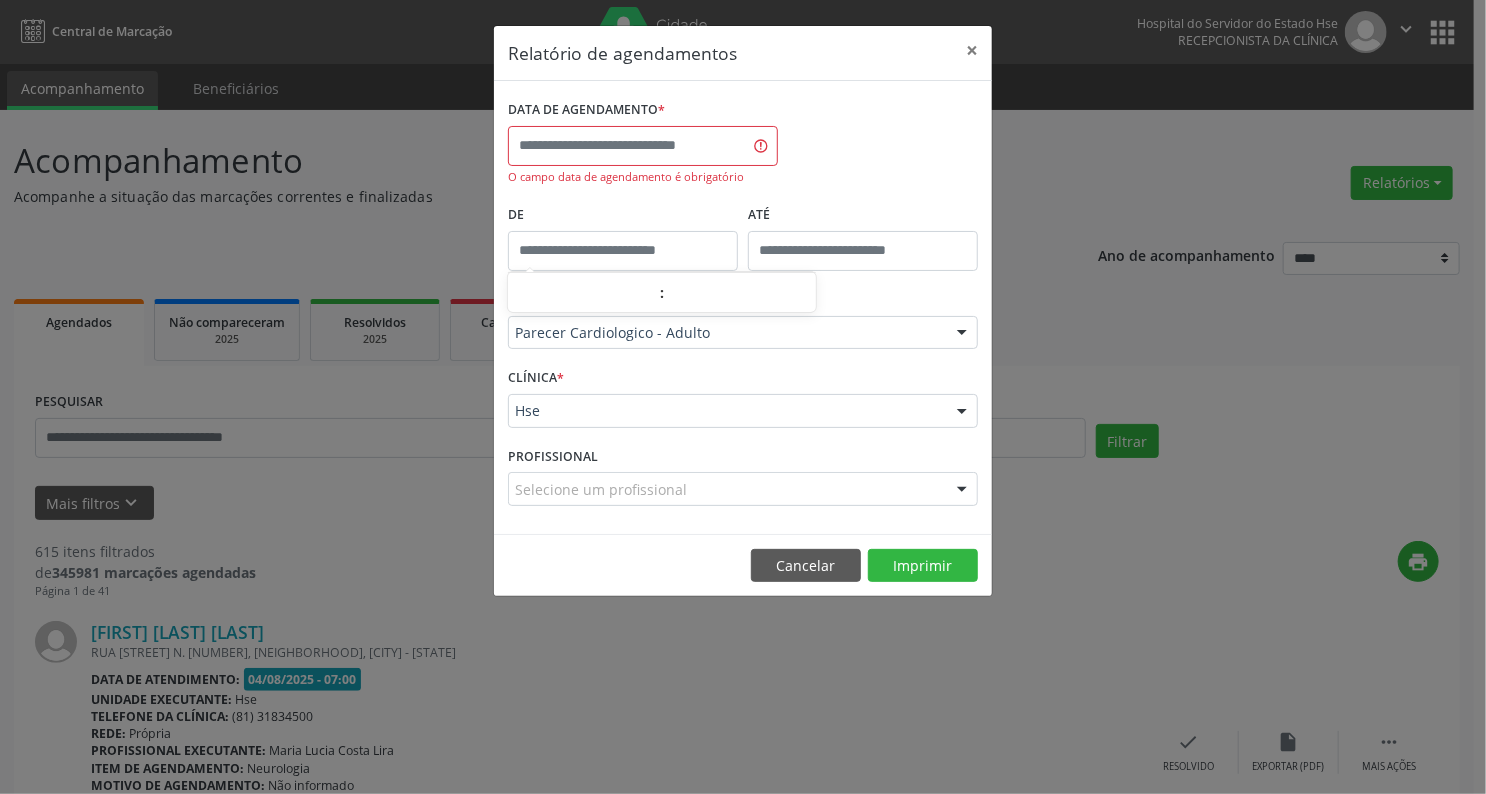 type on "*****" 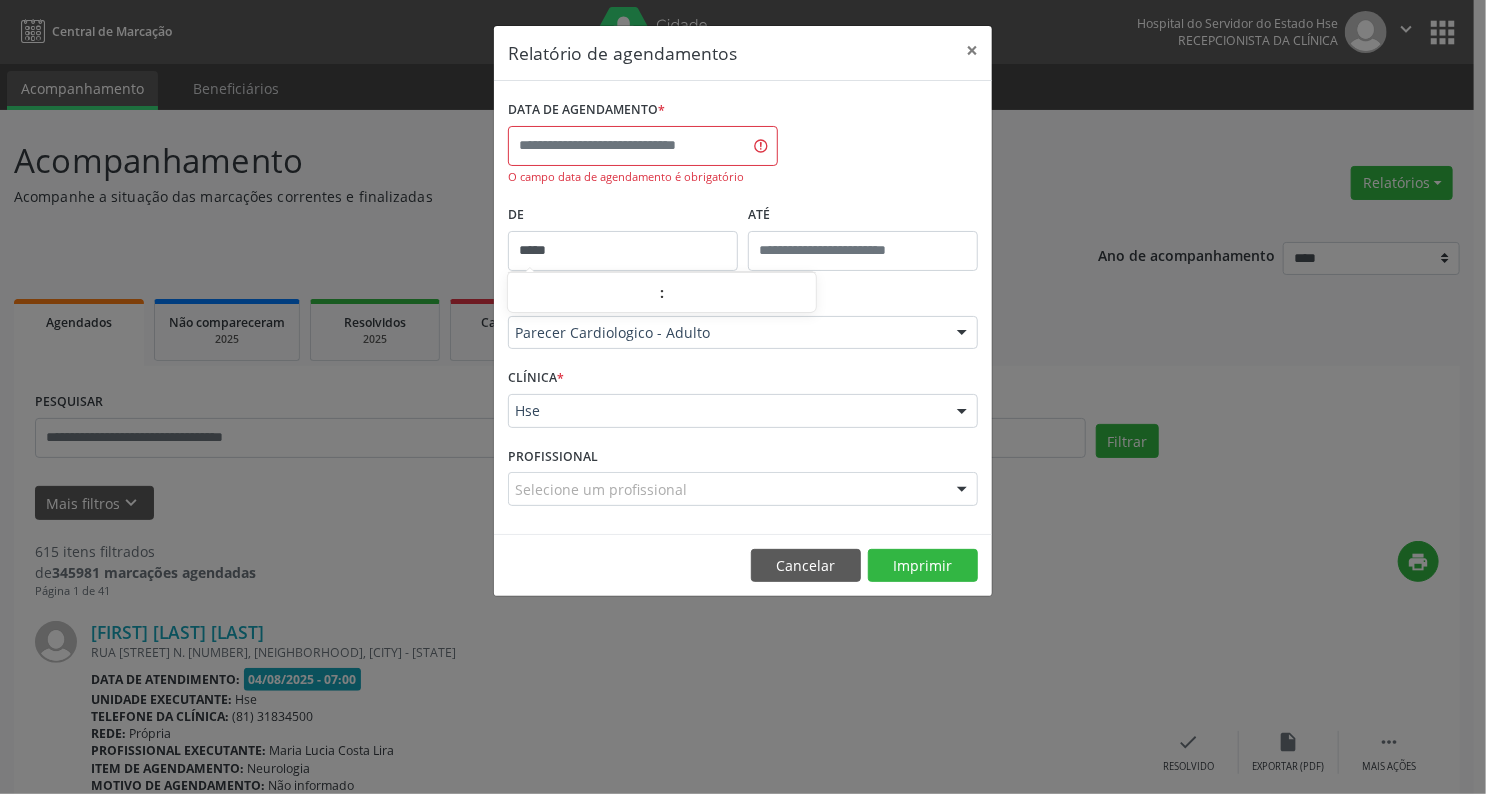 click on "*****" at bounding box center [623, 251] 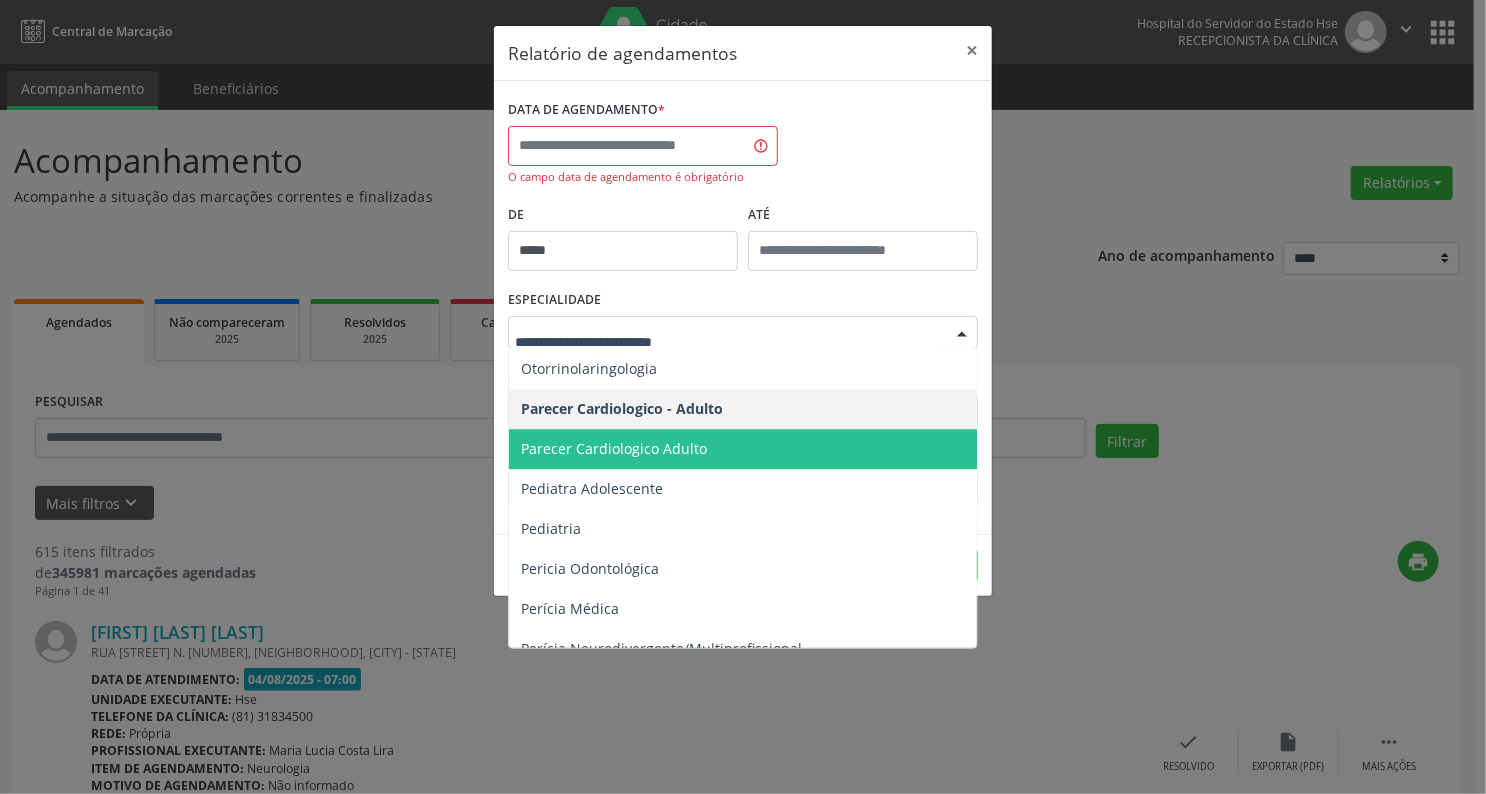 click on "Parecer Cardiologico Adulto" at bounding box center (614, 448) 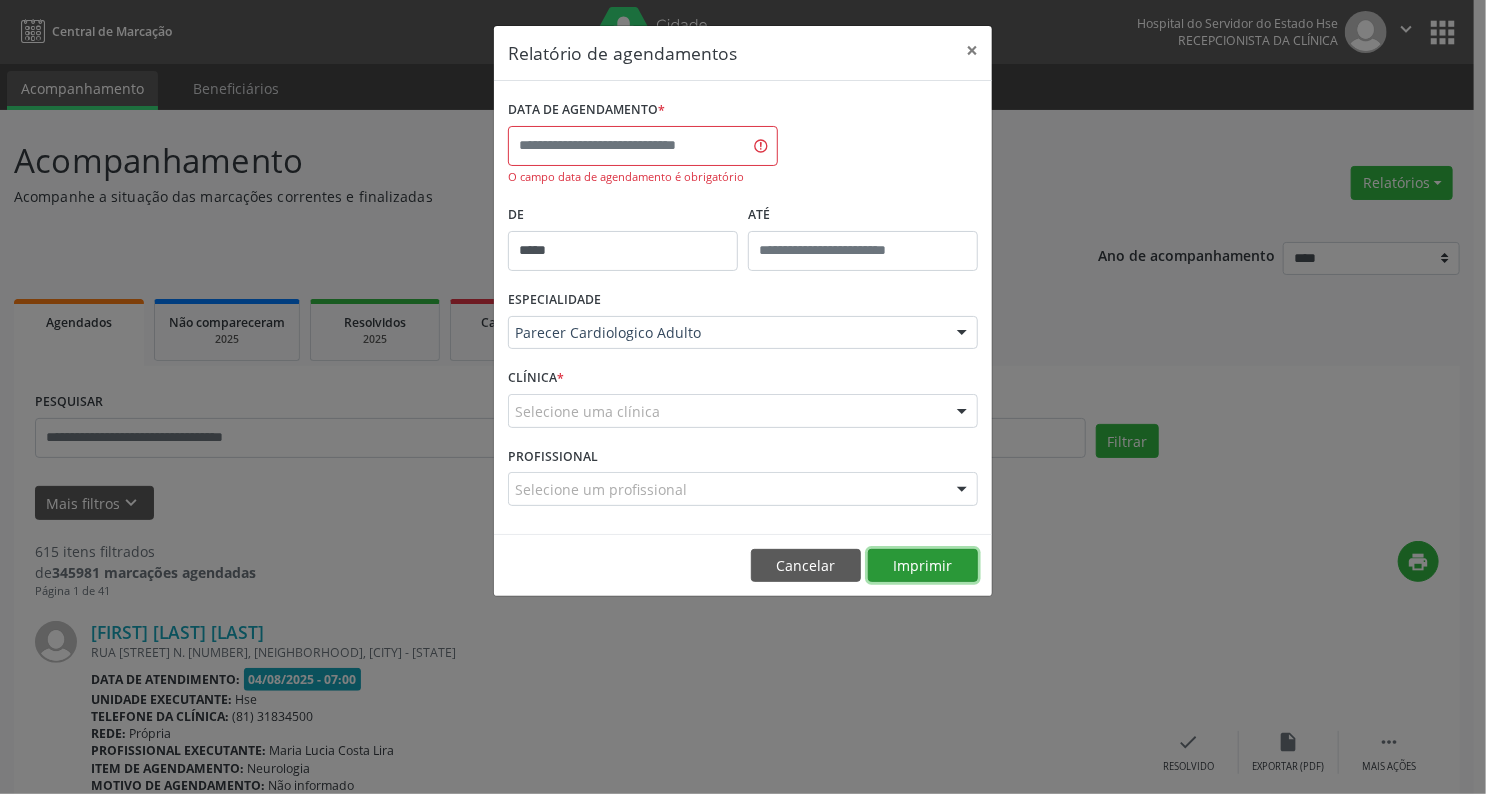 click on "Imprimir" at bounding box center (923, 566) 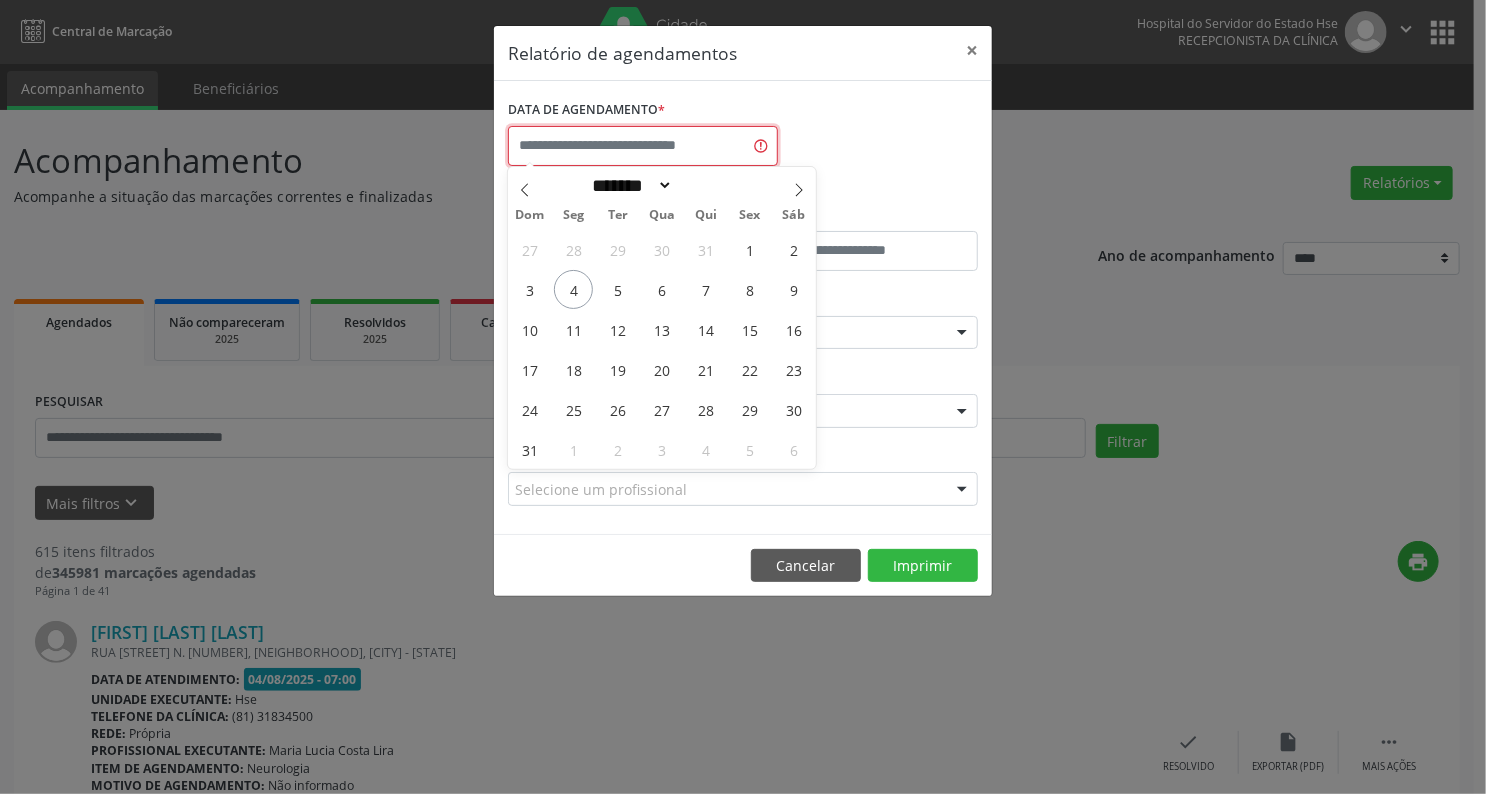click at bounding box center (643, 146) 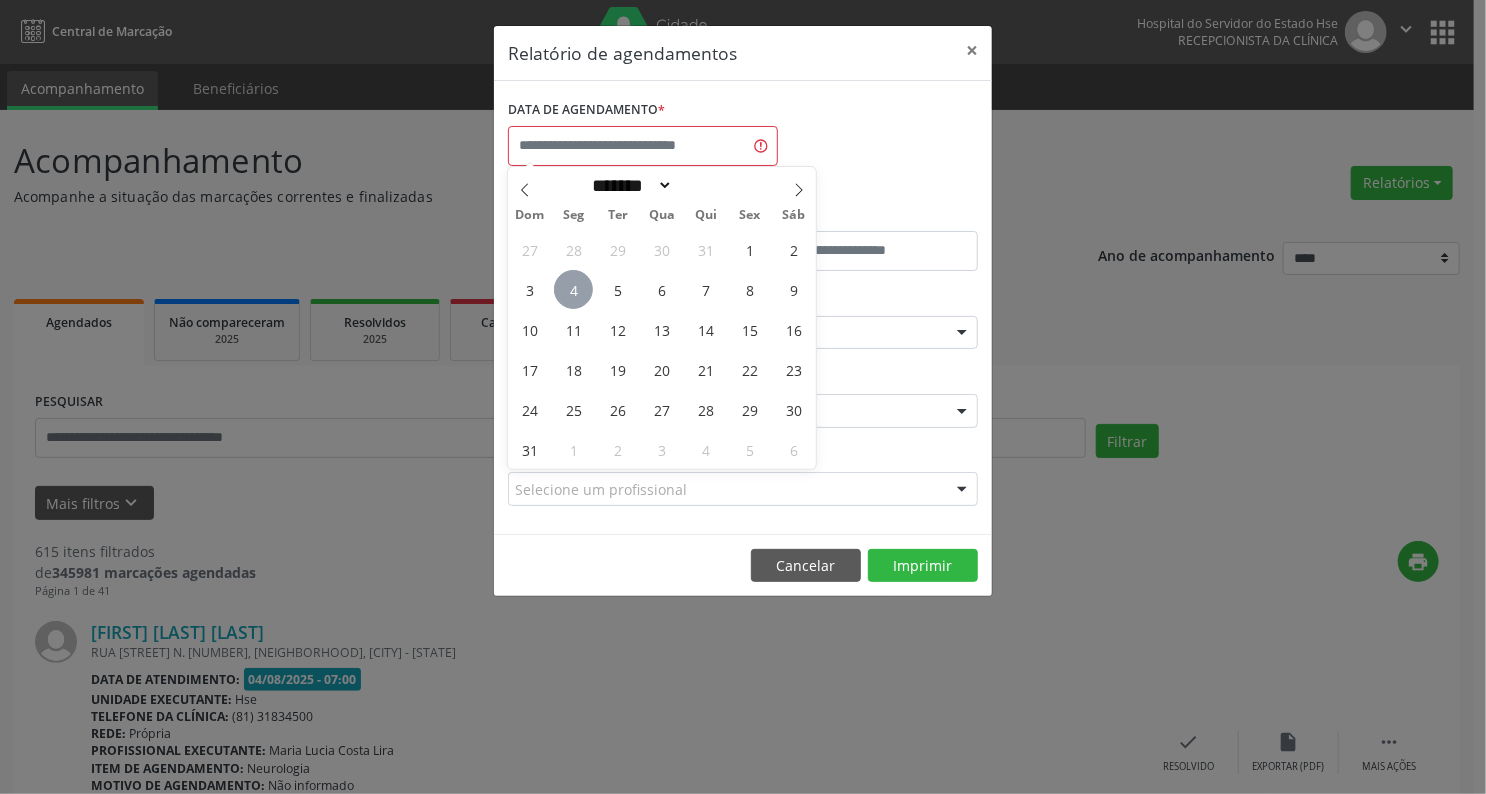 click on "4" at bounding box center [573, 289] 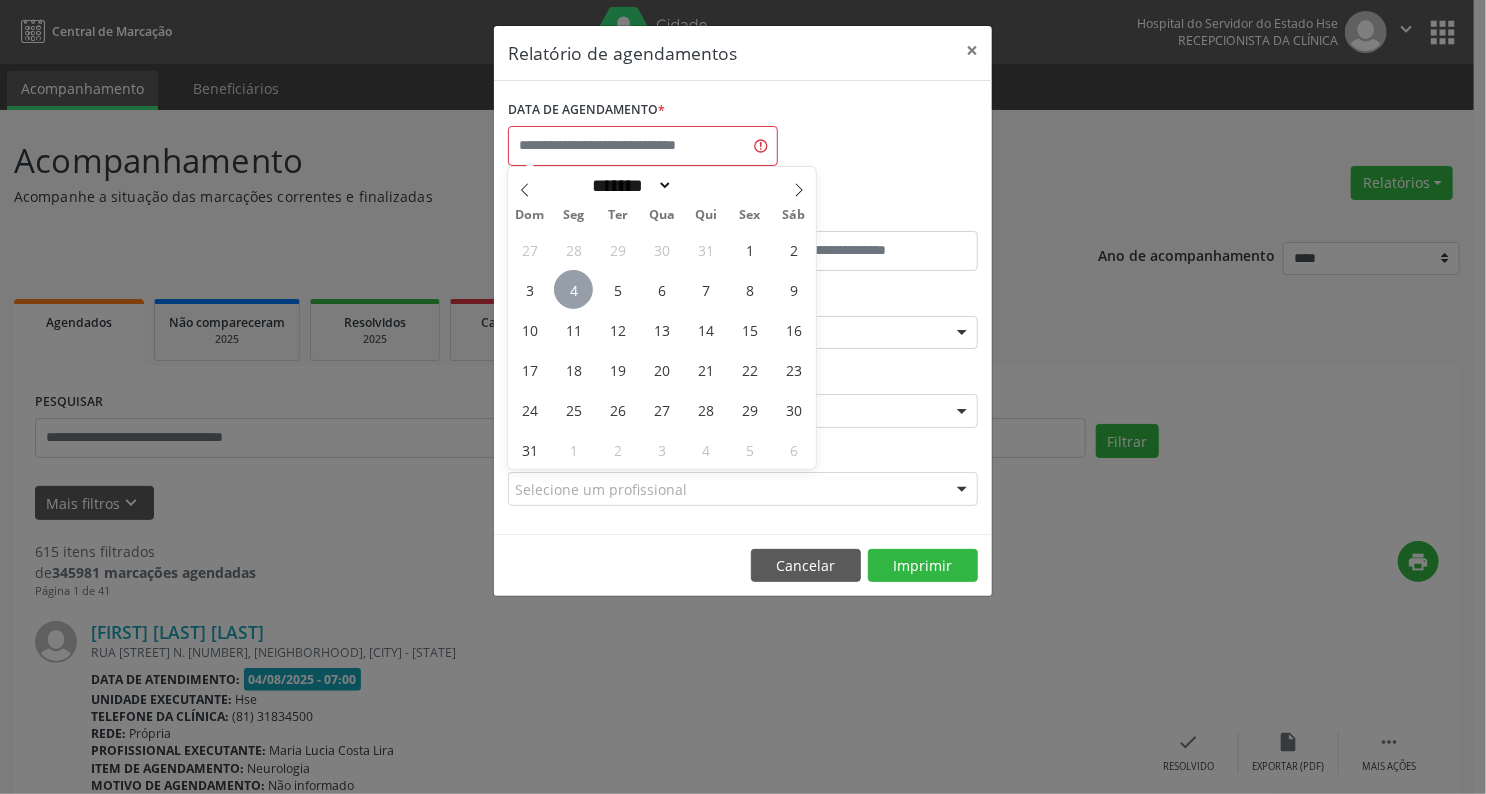 type on "**********" 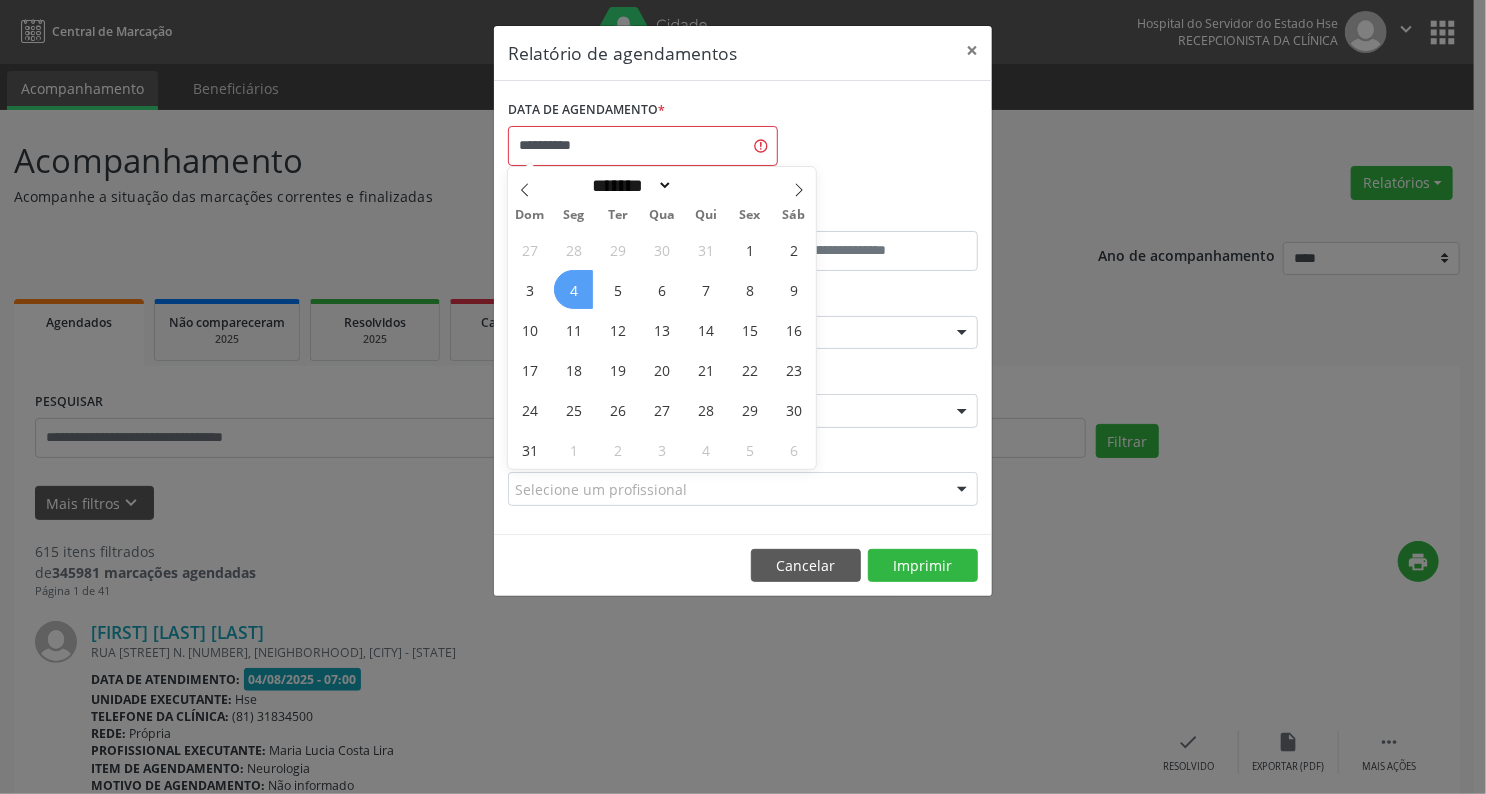 click on "4" at bounding box center [573, 289] 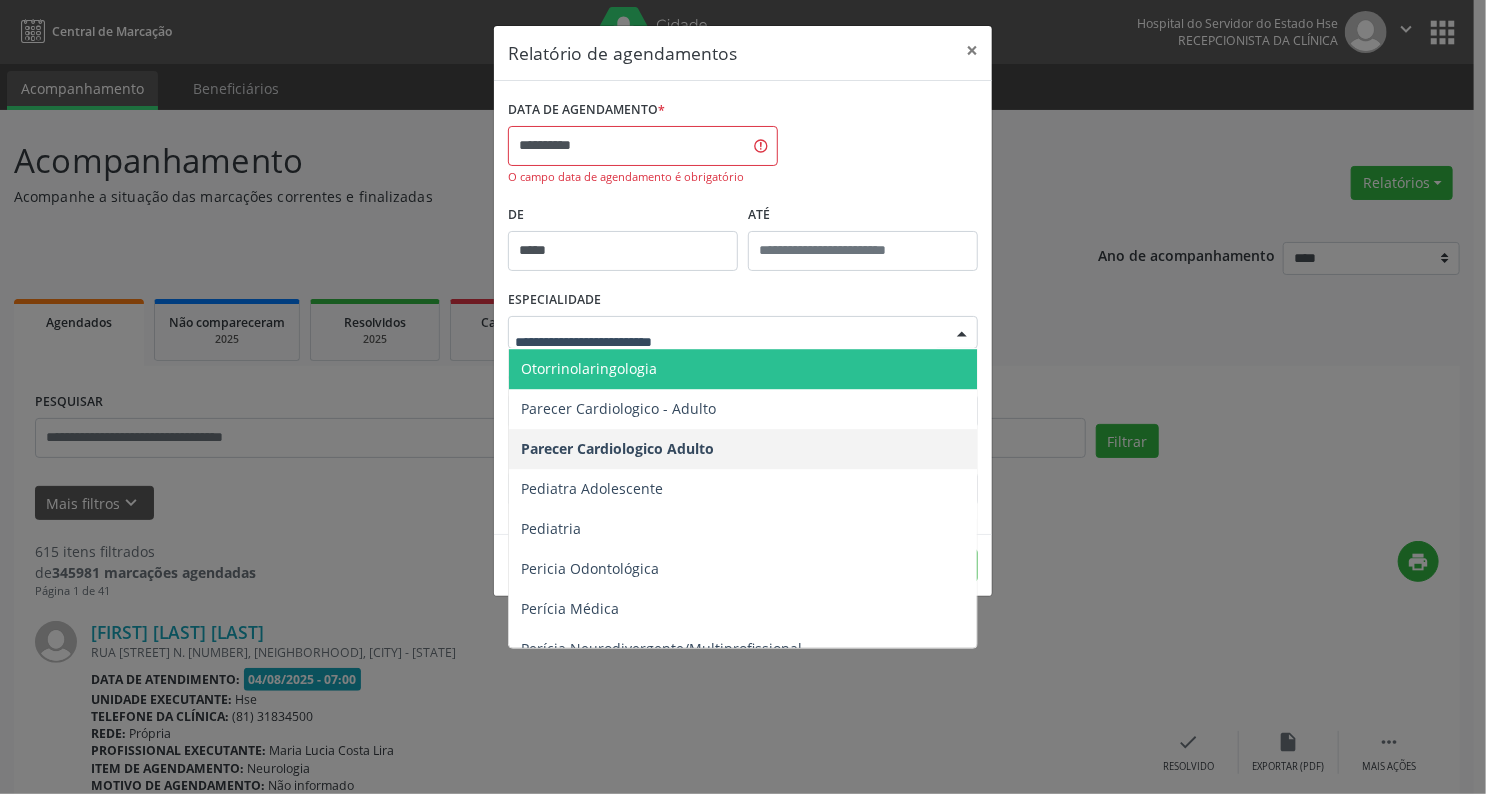 click on "*****" at bounding box center (623, 251) 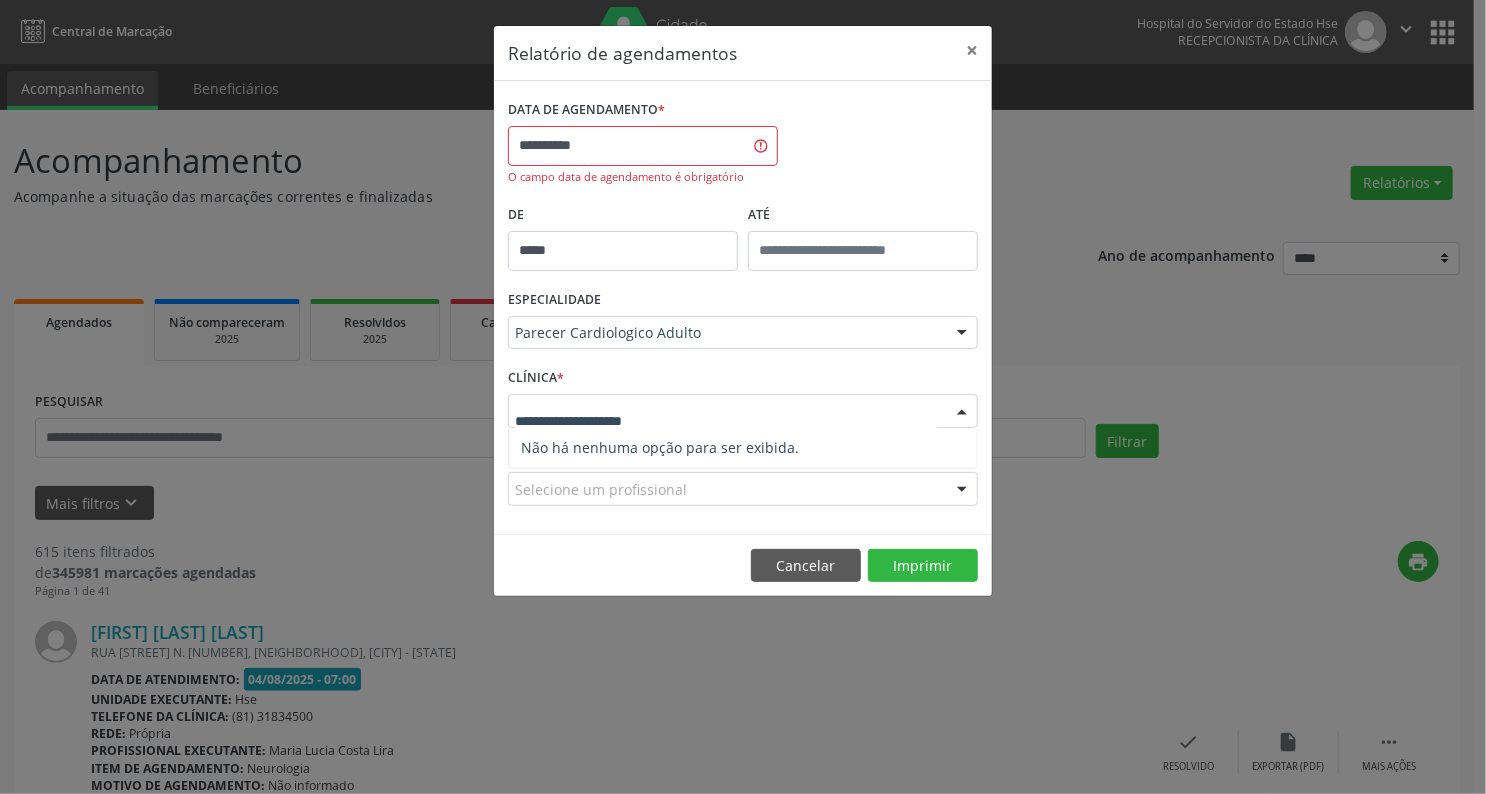 drag, startPoint x: 540, startPoint y: 417, endPoint x: 540, endPoint y: 402, distance: 15 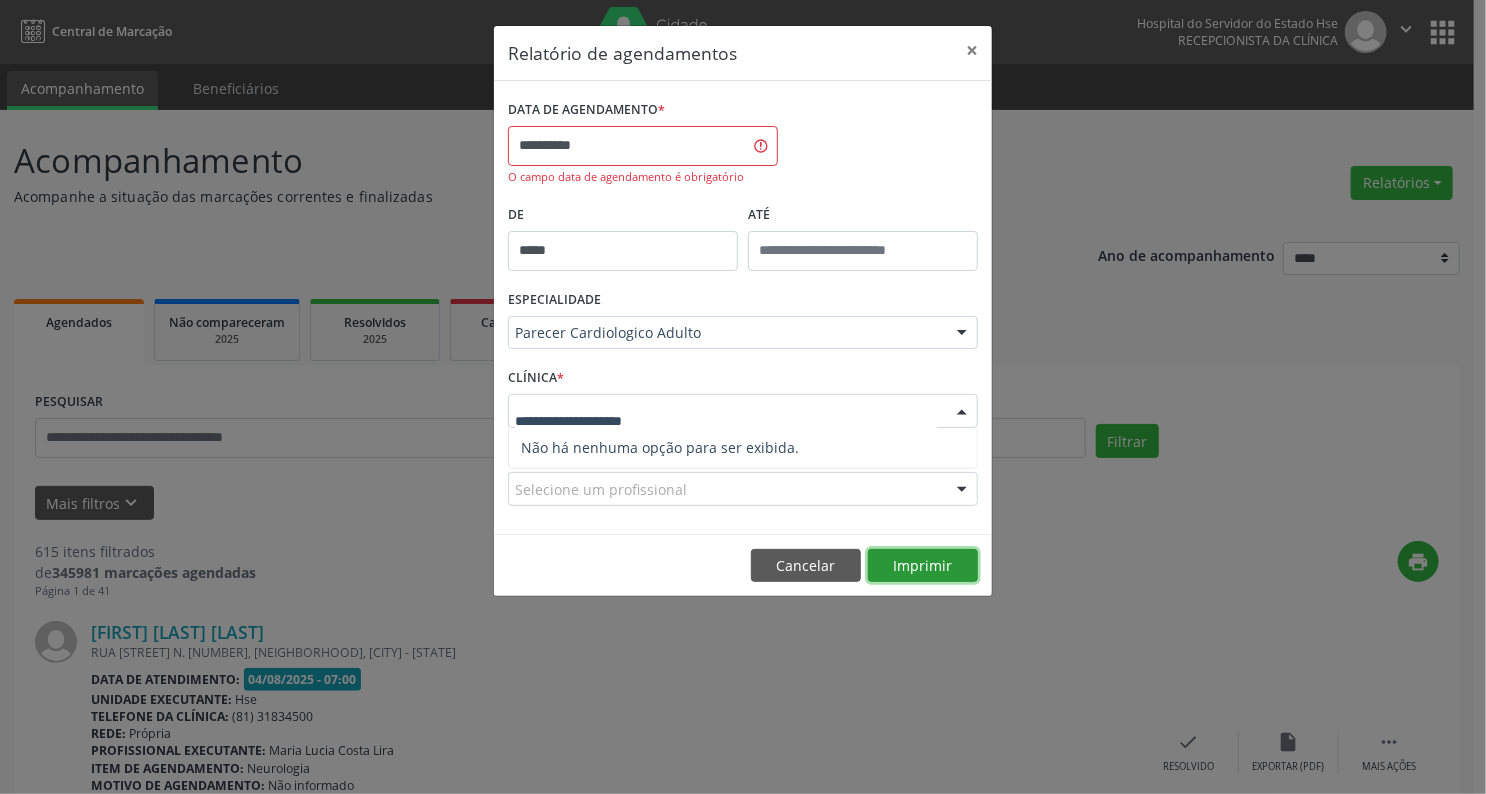 click on "Imprimir" at bounding box center [923, 566] 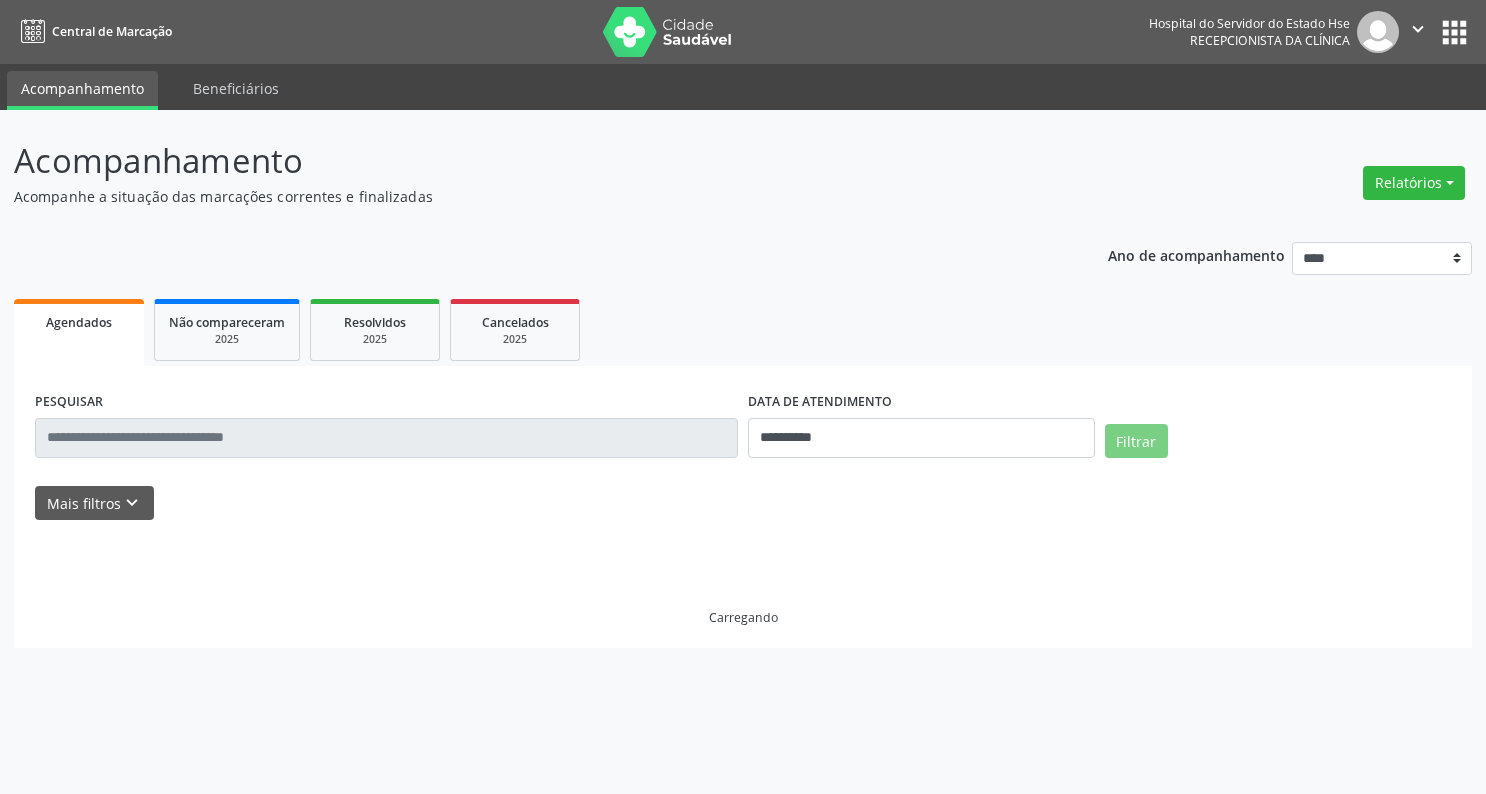 scroll, scrollTop: 0, scrollLeft: 0, axis: both 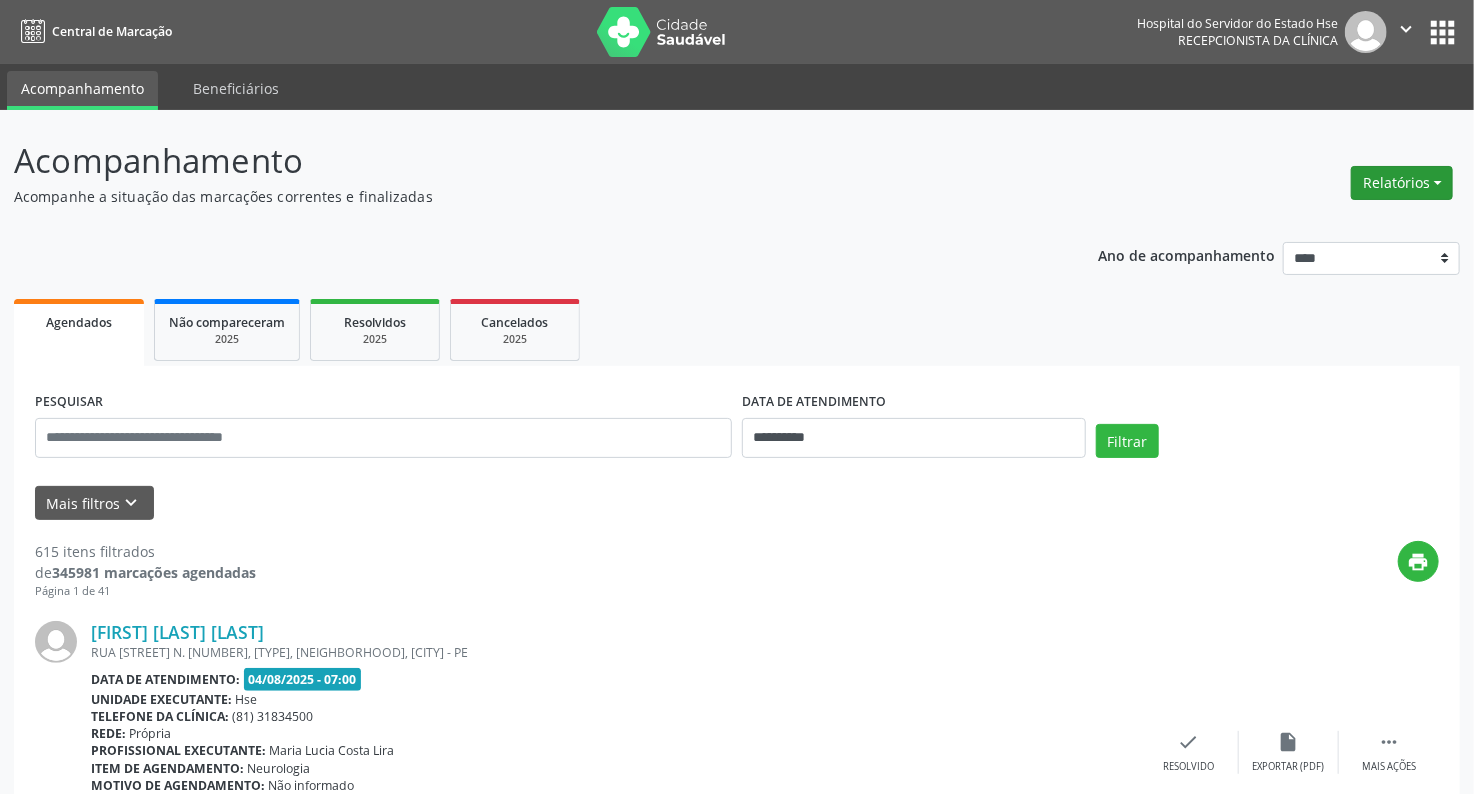 click on "Relatórios" at bounding box center (1402, 183) 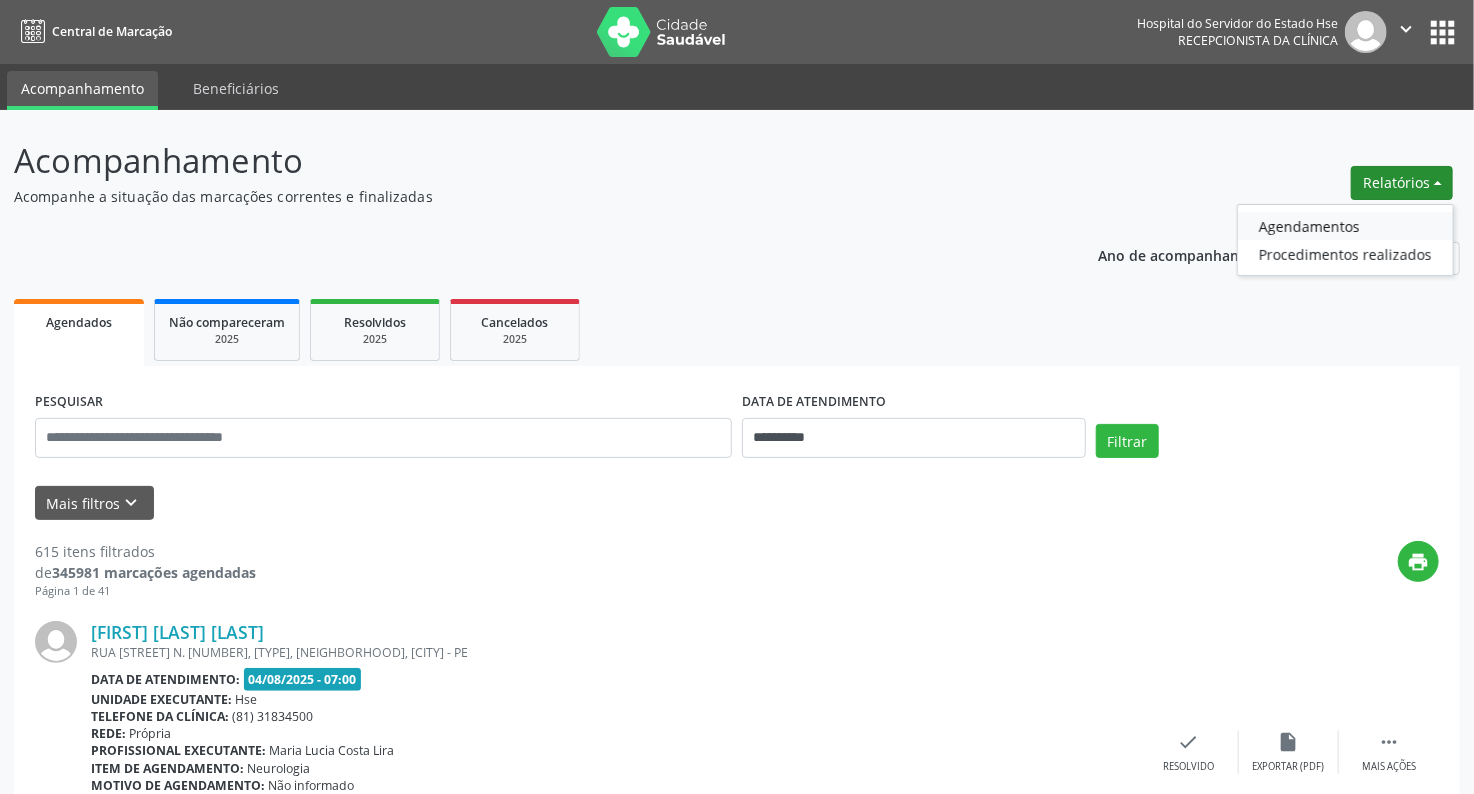 click on "Agendamentos" at bounding box center (1345, 226) 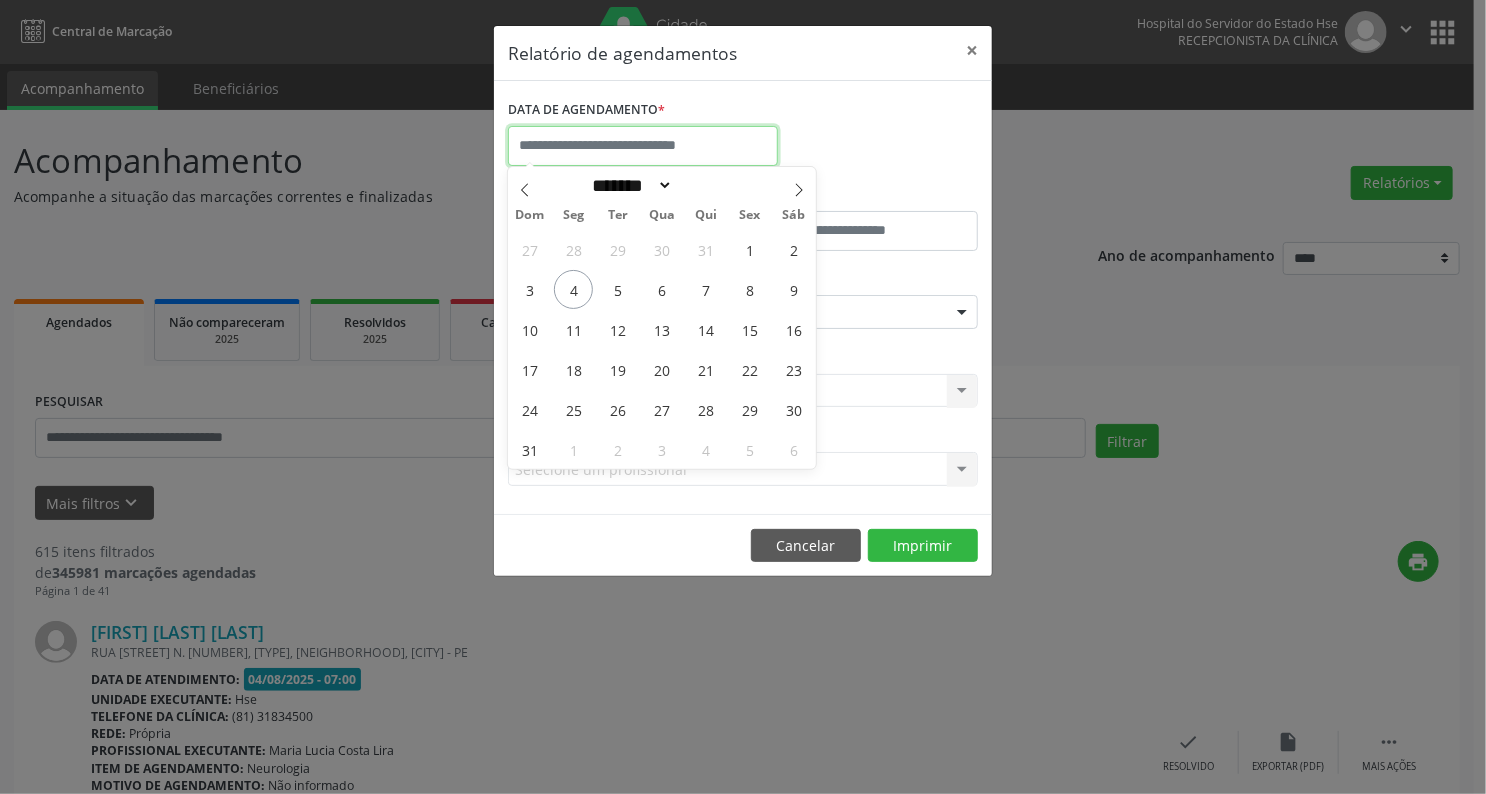 click at bounding box center [643, 146] 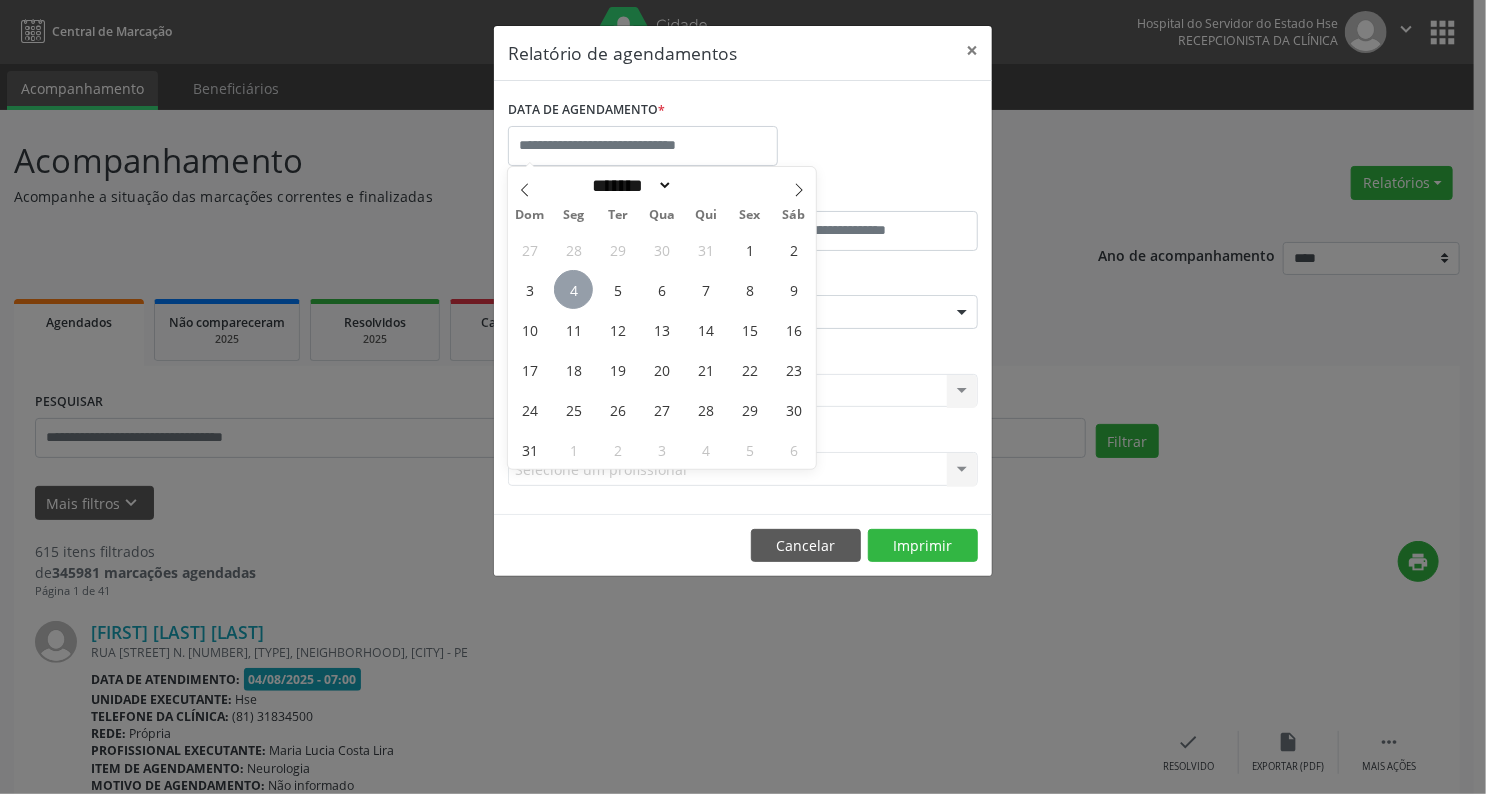 click on "4" at bounding box center (573, 289) 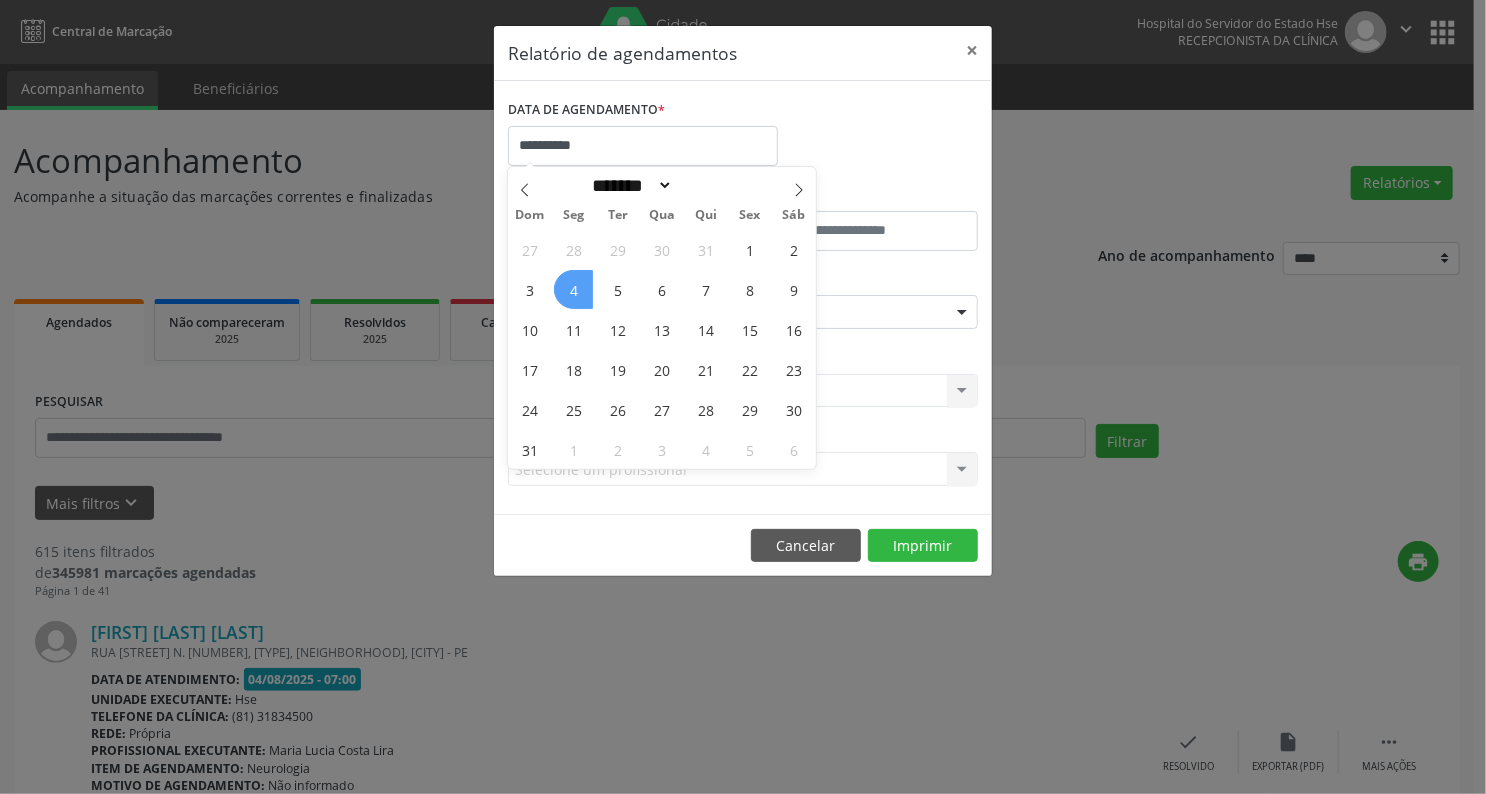 click on "4" at bounding box center [573, 289] 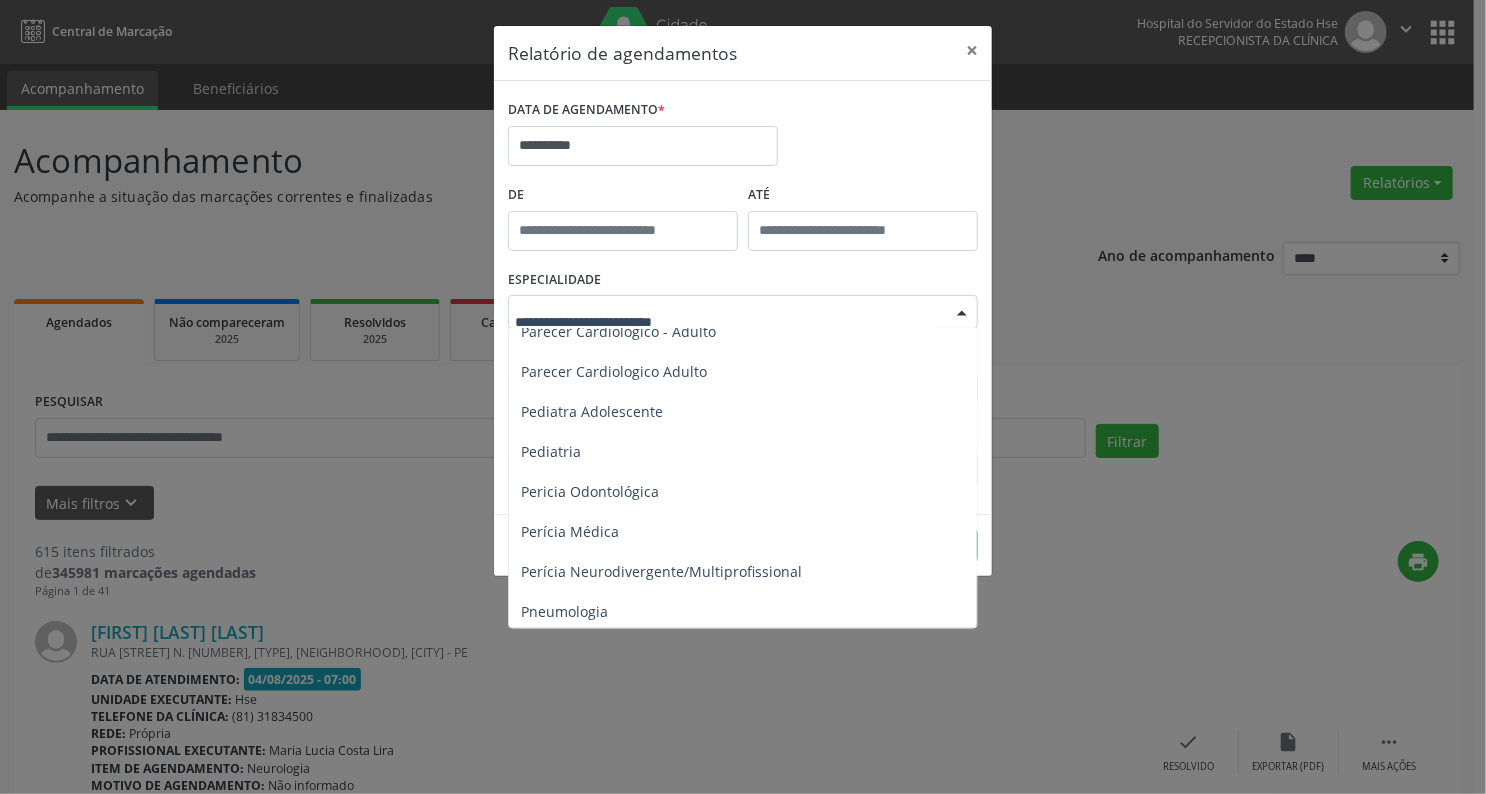 scroll, scrollTop: 2960, scrollLeft: 0, axis: vertical 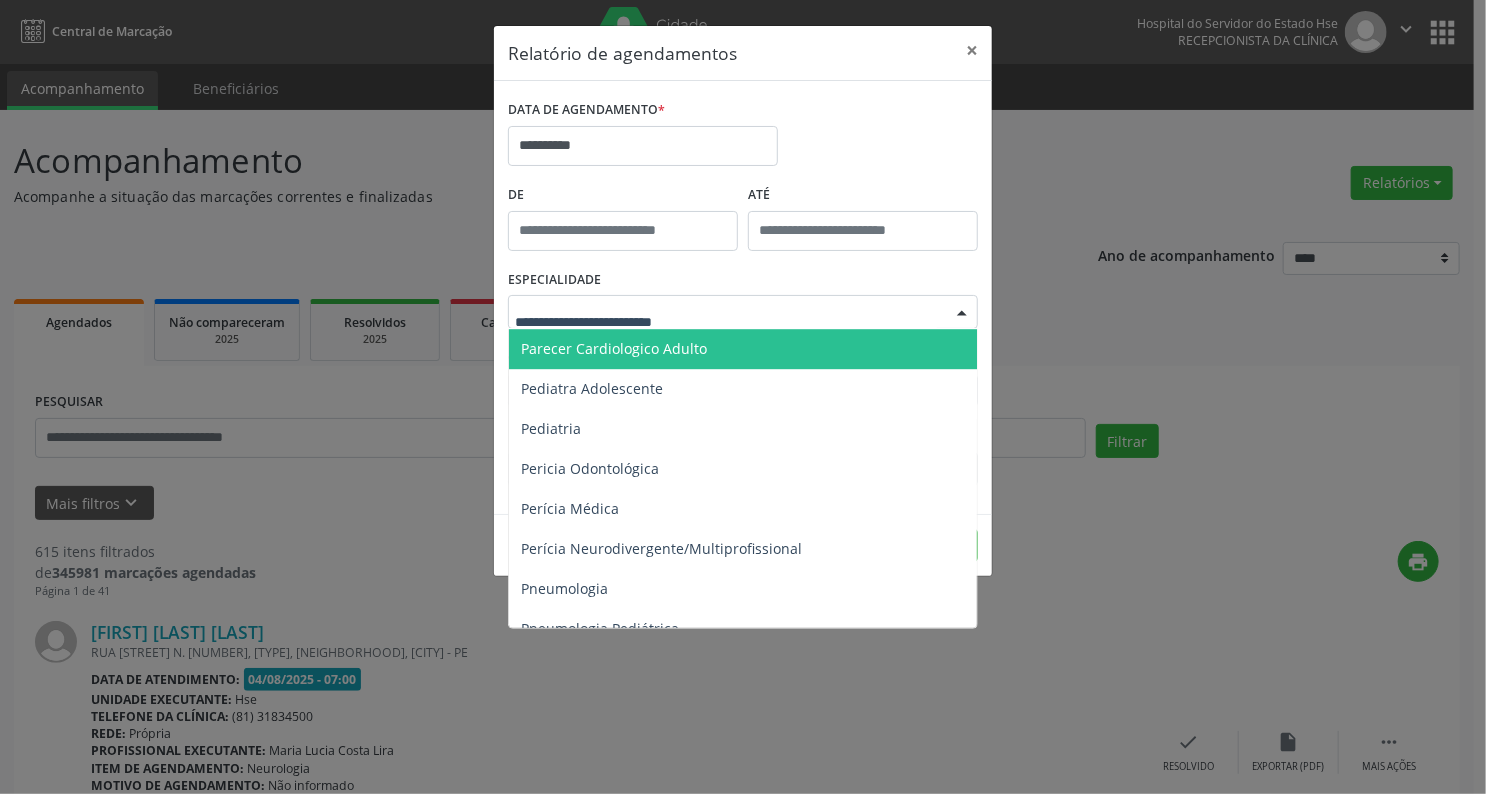 click on "Parecer Cardiologico Adulto" at bounding box center [614, 348] 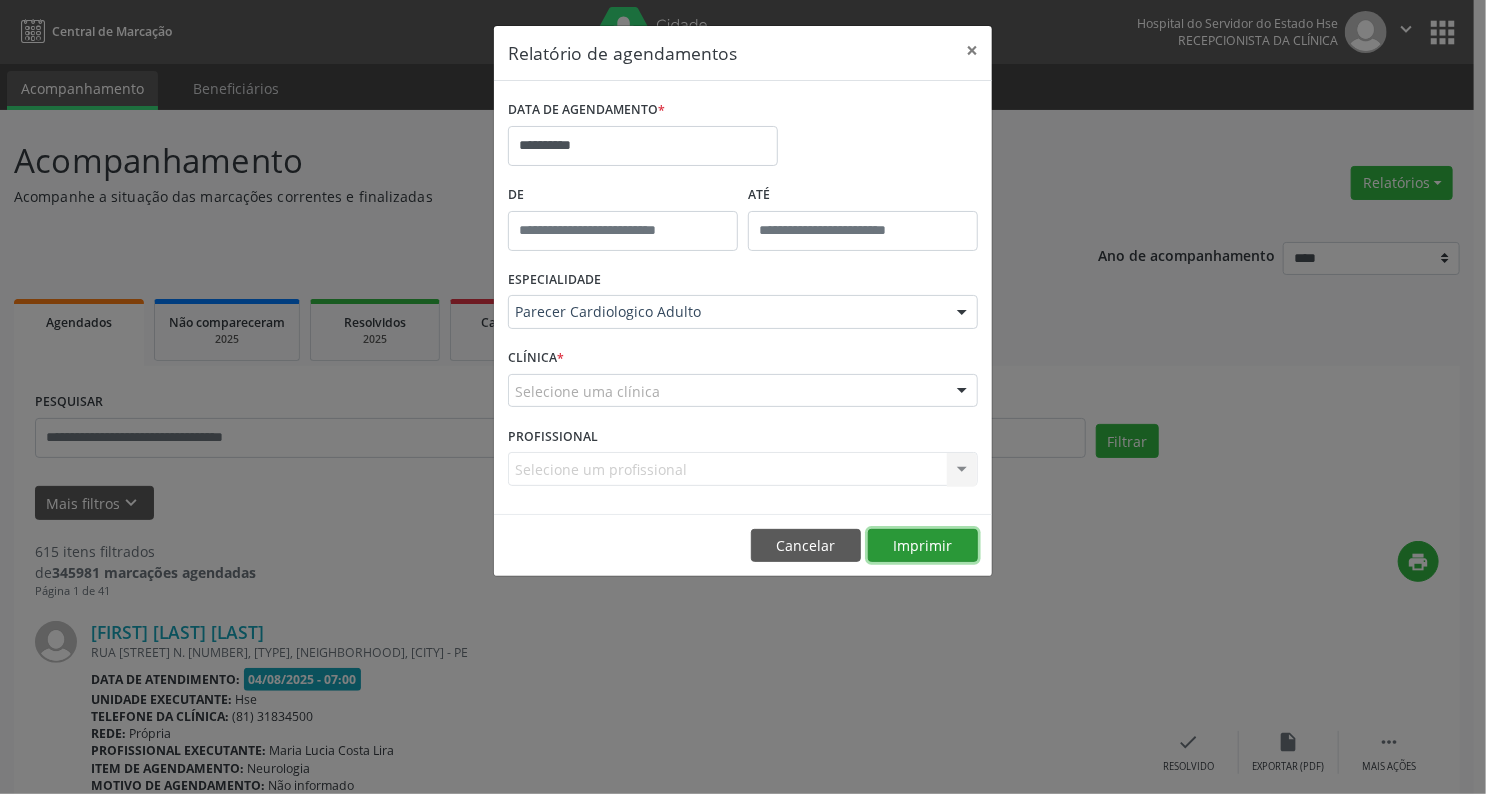 click on "Imprimir" at bounding box center [923, 546] 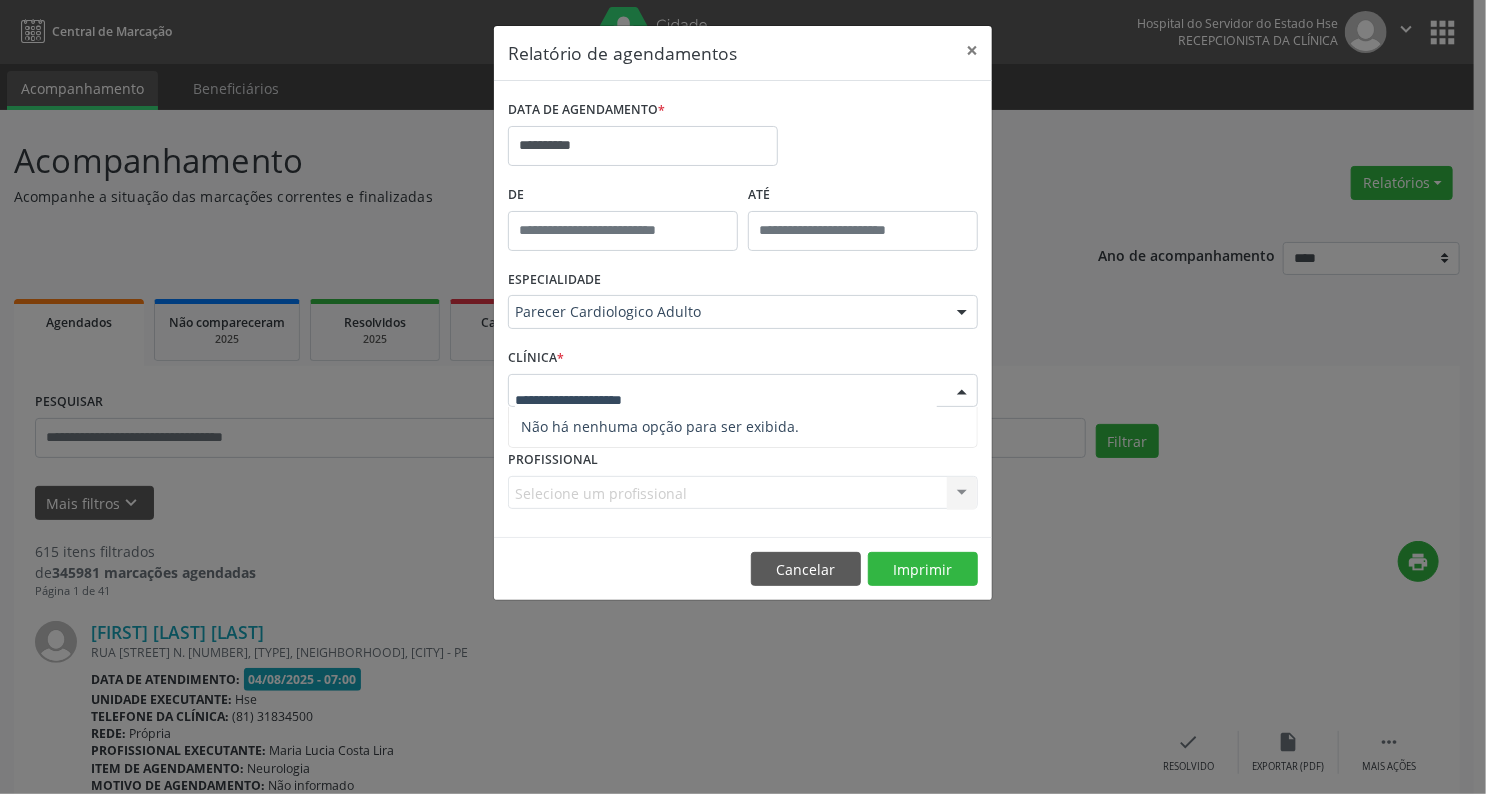 click on "CLÍNICA
*
Nenhum resultado encontrado para: "   "
Não há nenhuma opção para ser exibida.
O campo Clínica é obrigatório" at bounding box center (743, 394) 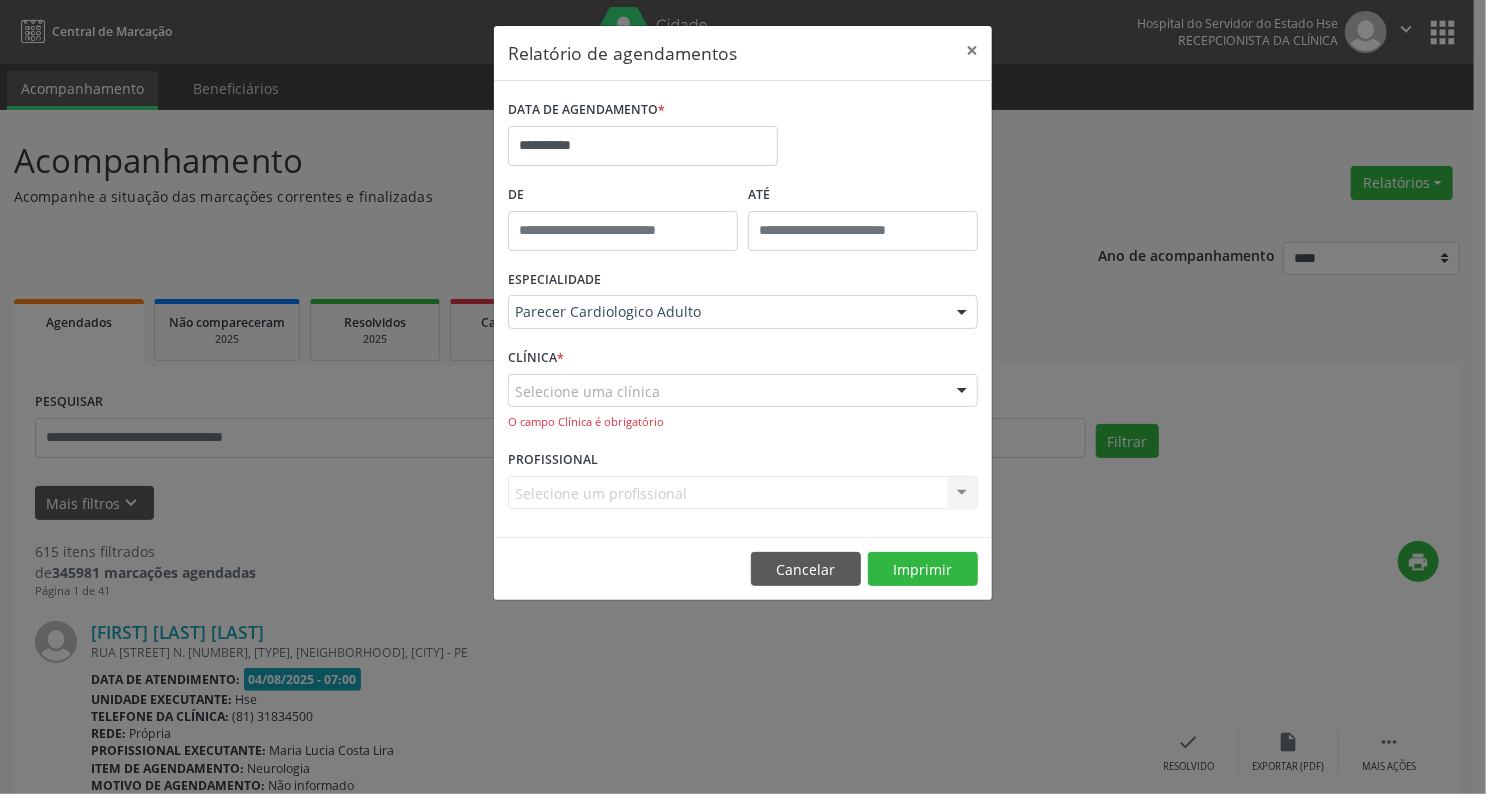 click on "Selecione um profissional
Nenhum resultado encontrado para: "   "
Não há nenhuma opção para ser exibida." at bounding box center [743, 493] 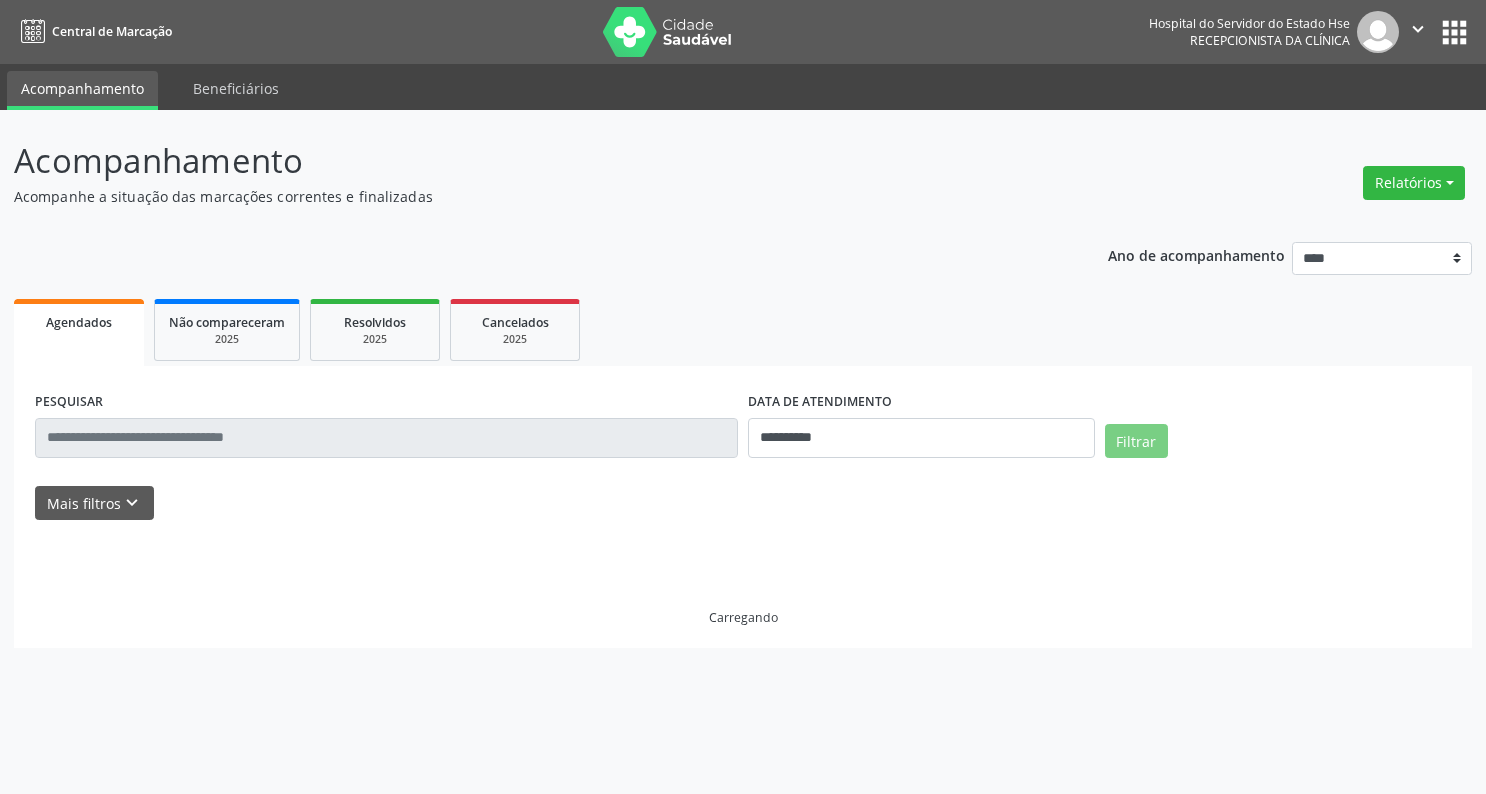 scroll, scrollTop: 0, scrollLeft: 0, axis: both 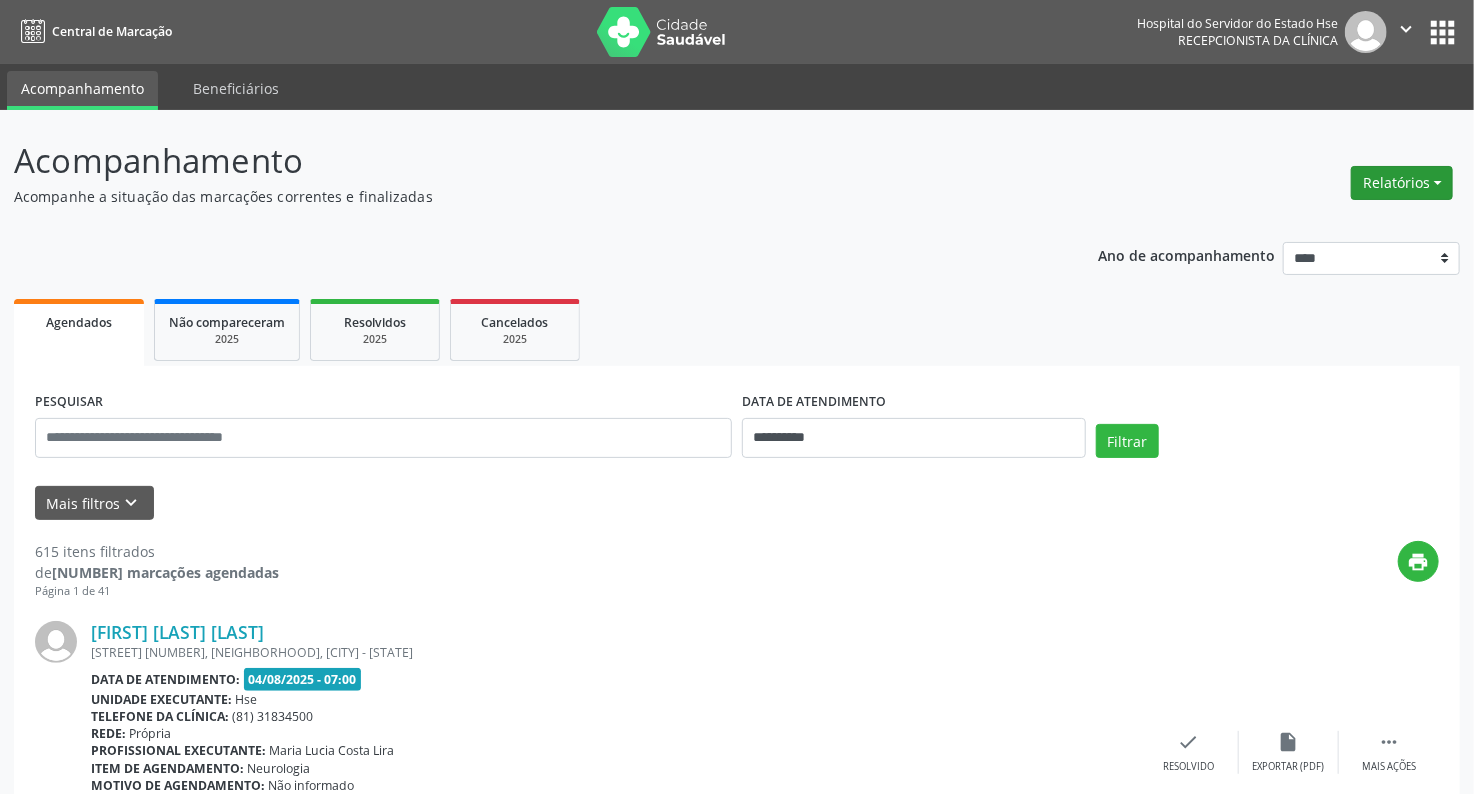 click on "Relatórios" at bounding box center (1402, 183) 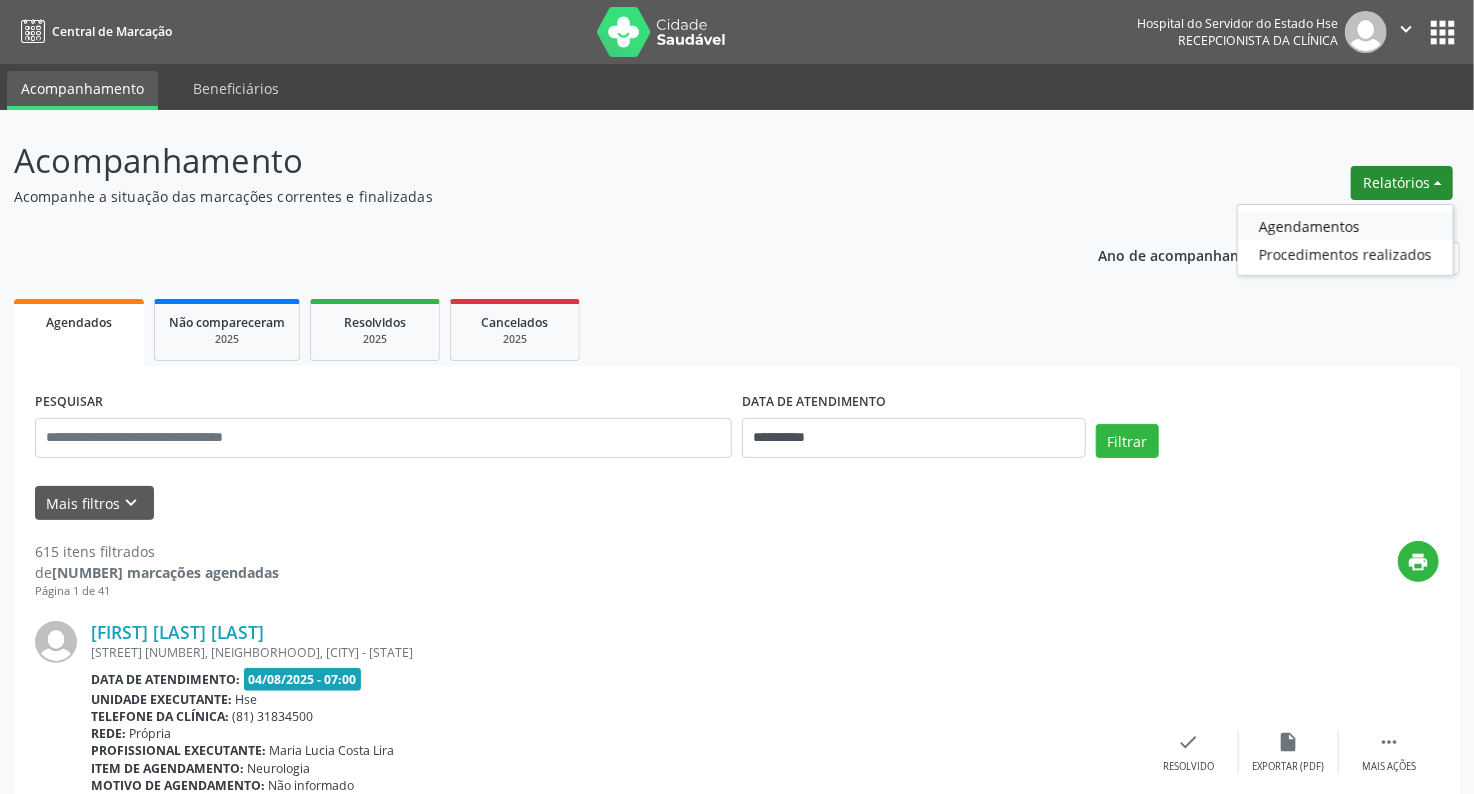click on "Agendamentos" at bounding box center (1345, 226) 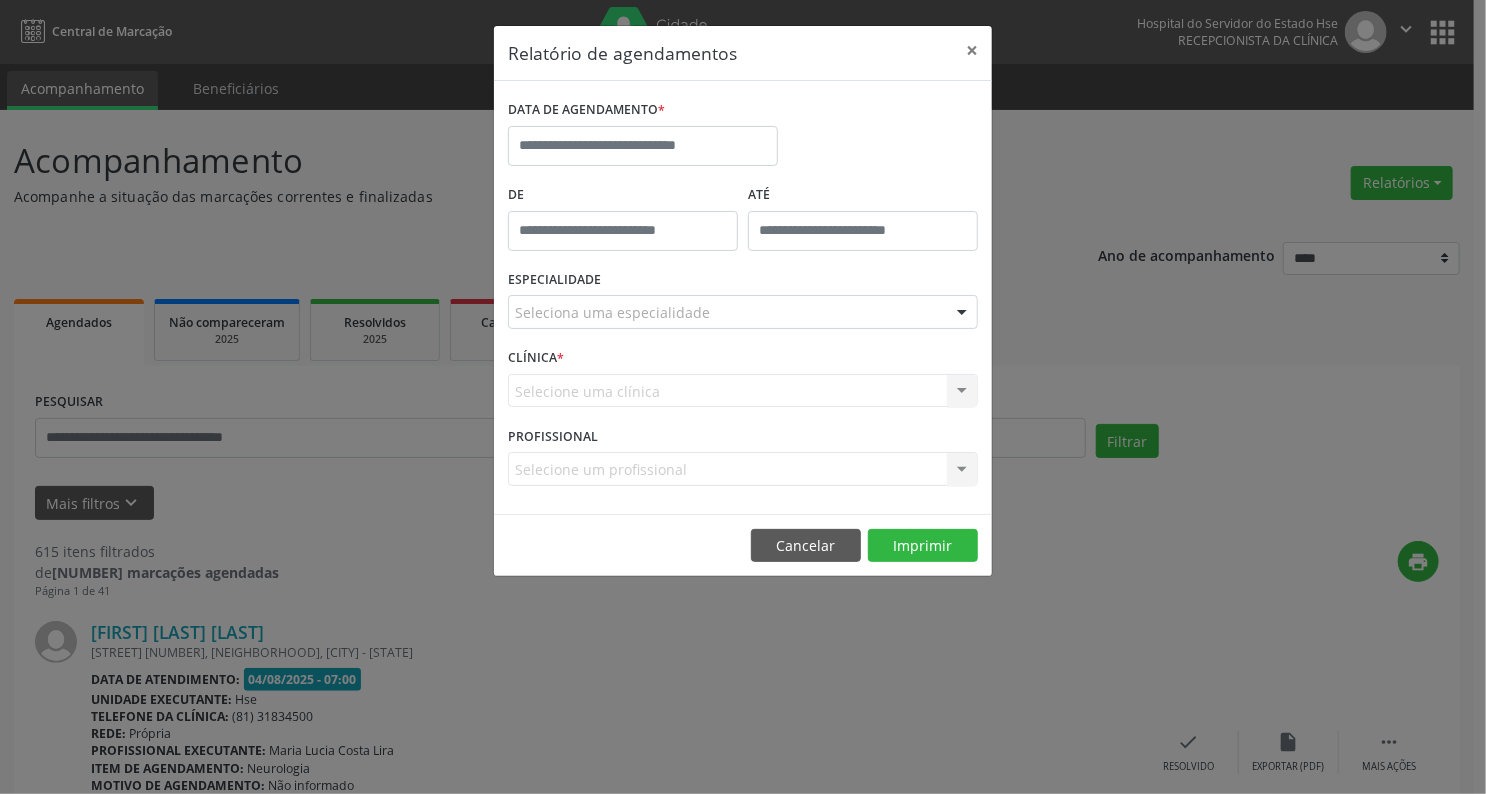 type on "*****" 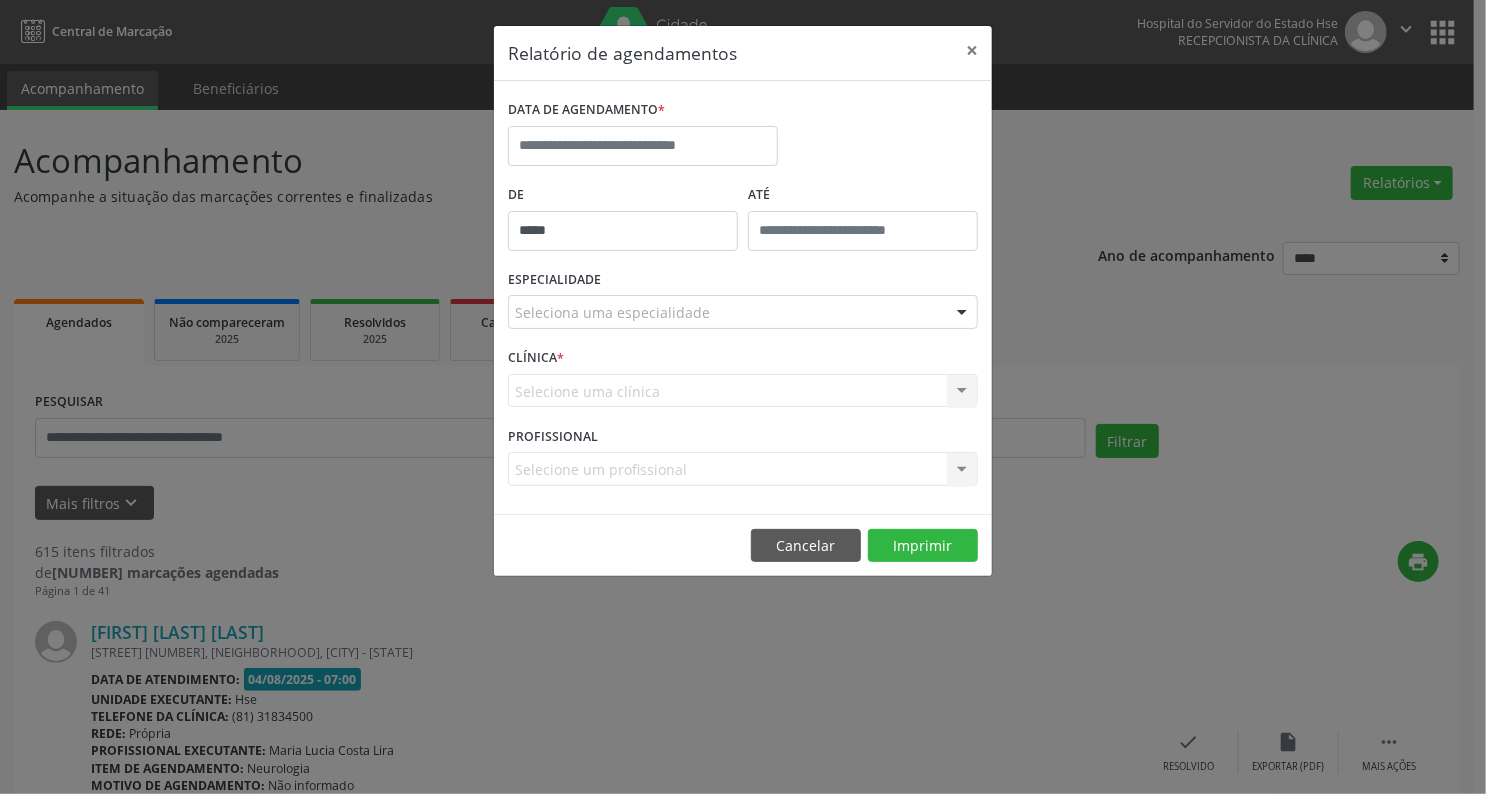 click on "*****" at bounding box center [623, 231] 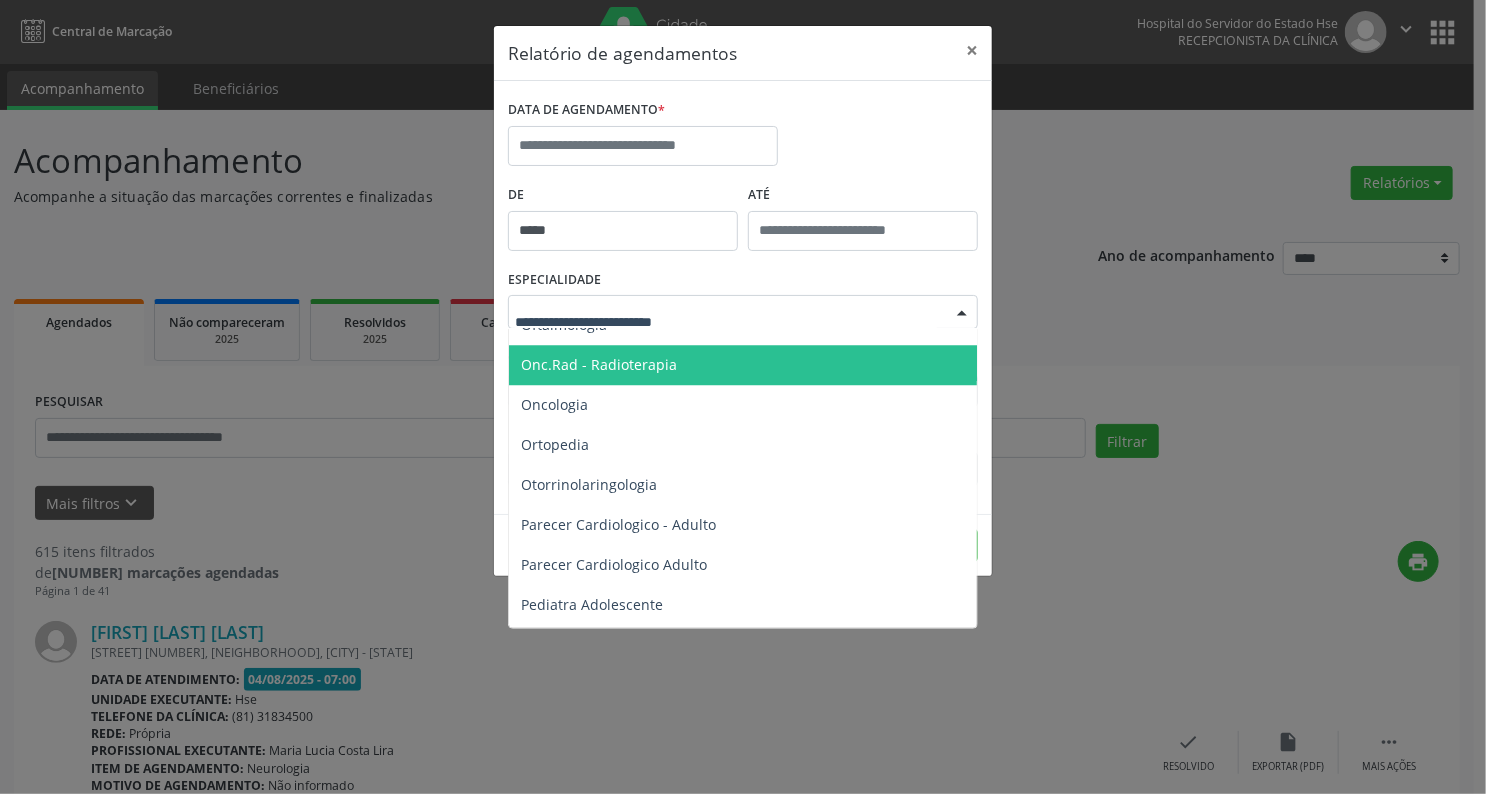 scroll, scrollTop: 2880, scrollLeft: 0, axis: vertical 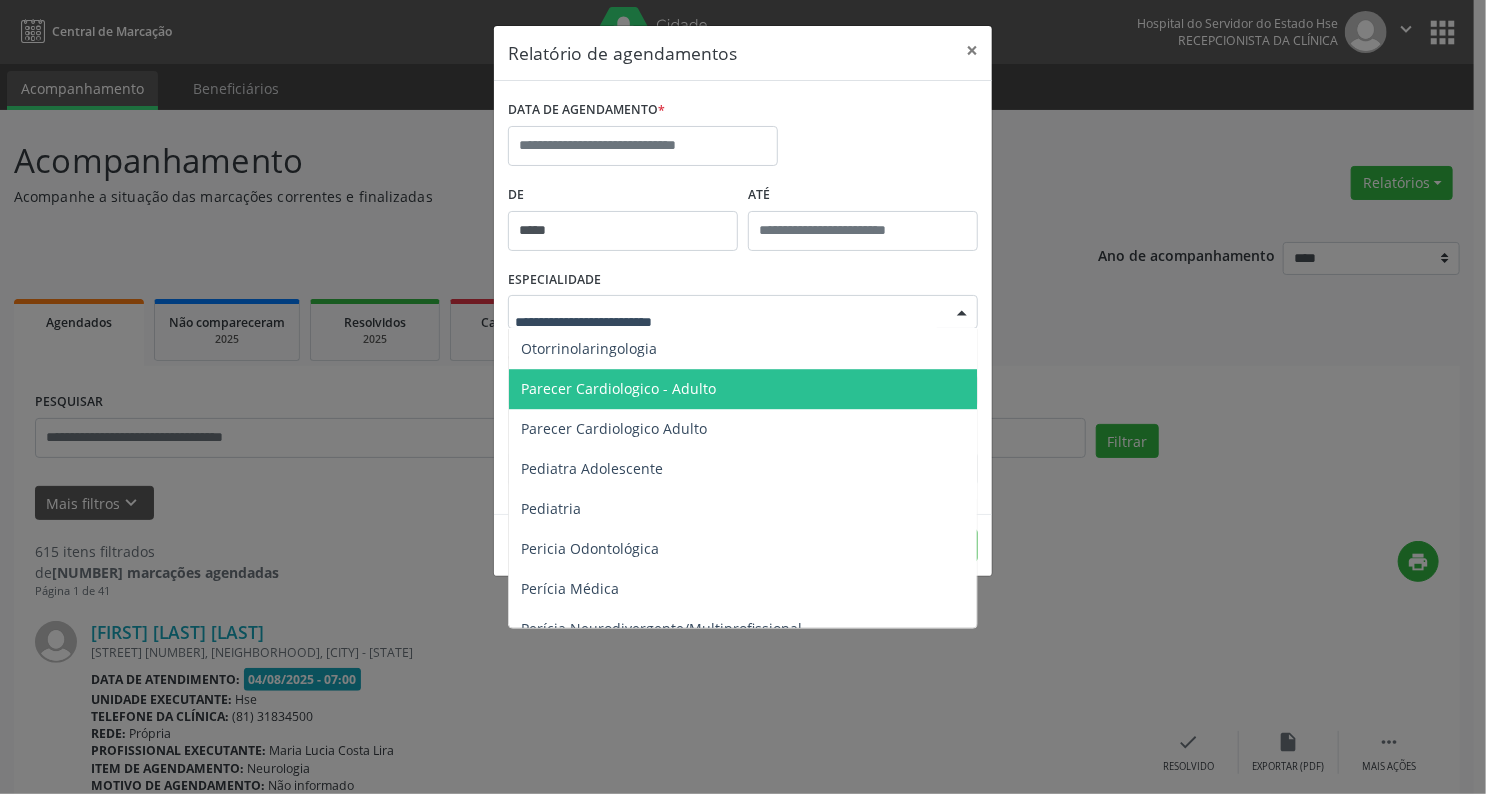 click on "Parecer Cardiologico - Adulto" at bounding box center (618, 388) 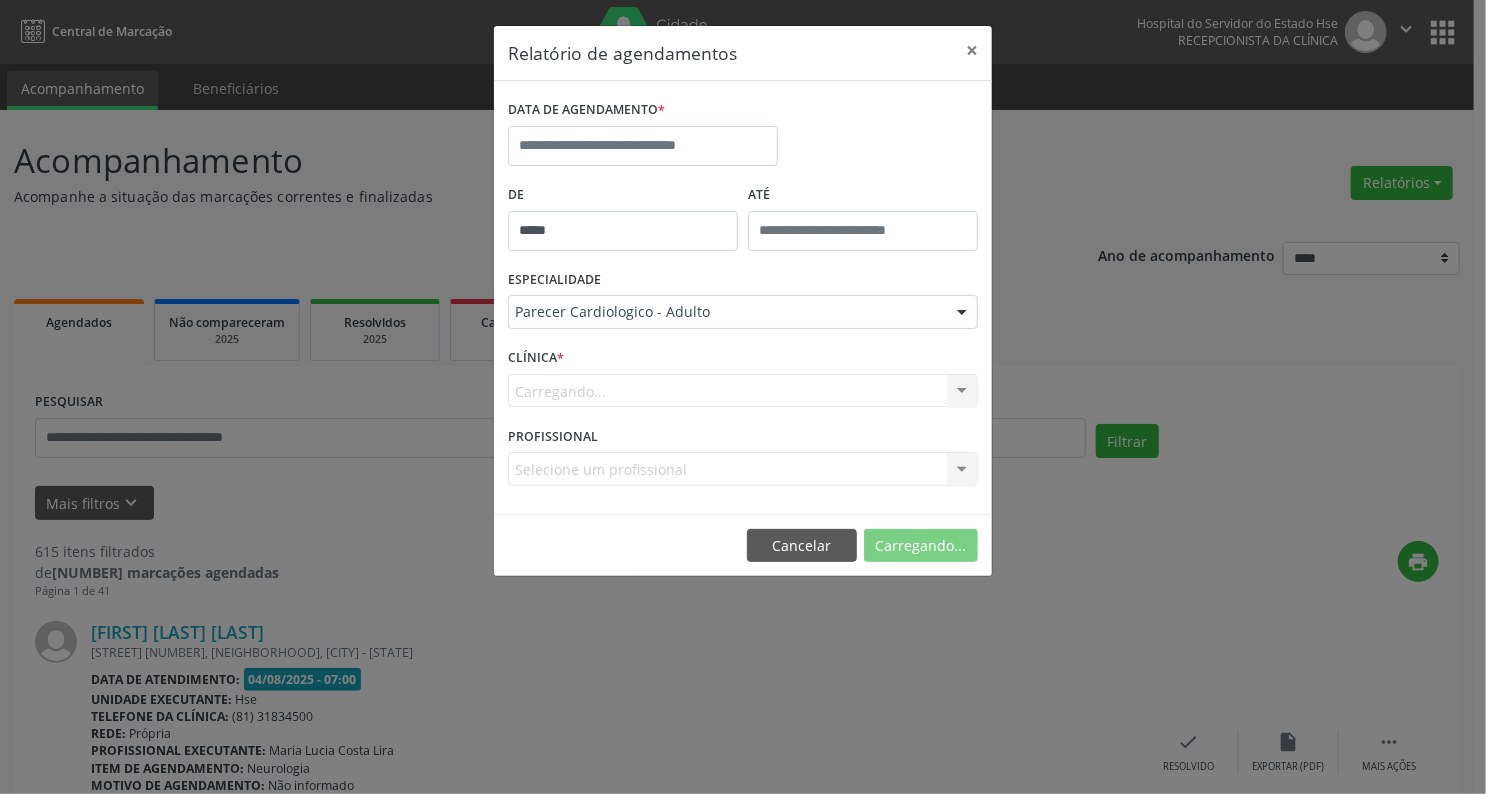 click on "Carregando...
Nenhum resultado encontrado para: "   "
Não há nenhuma opção para ser exibida." at bounding box center [743, 391] 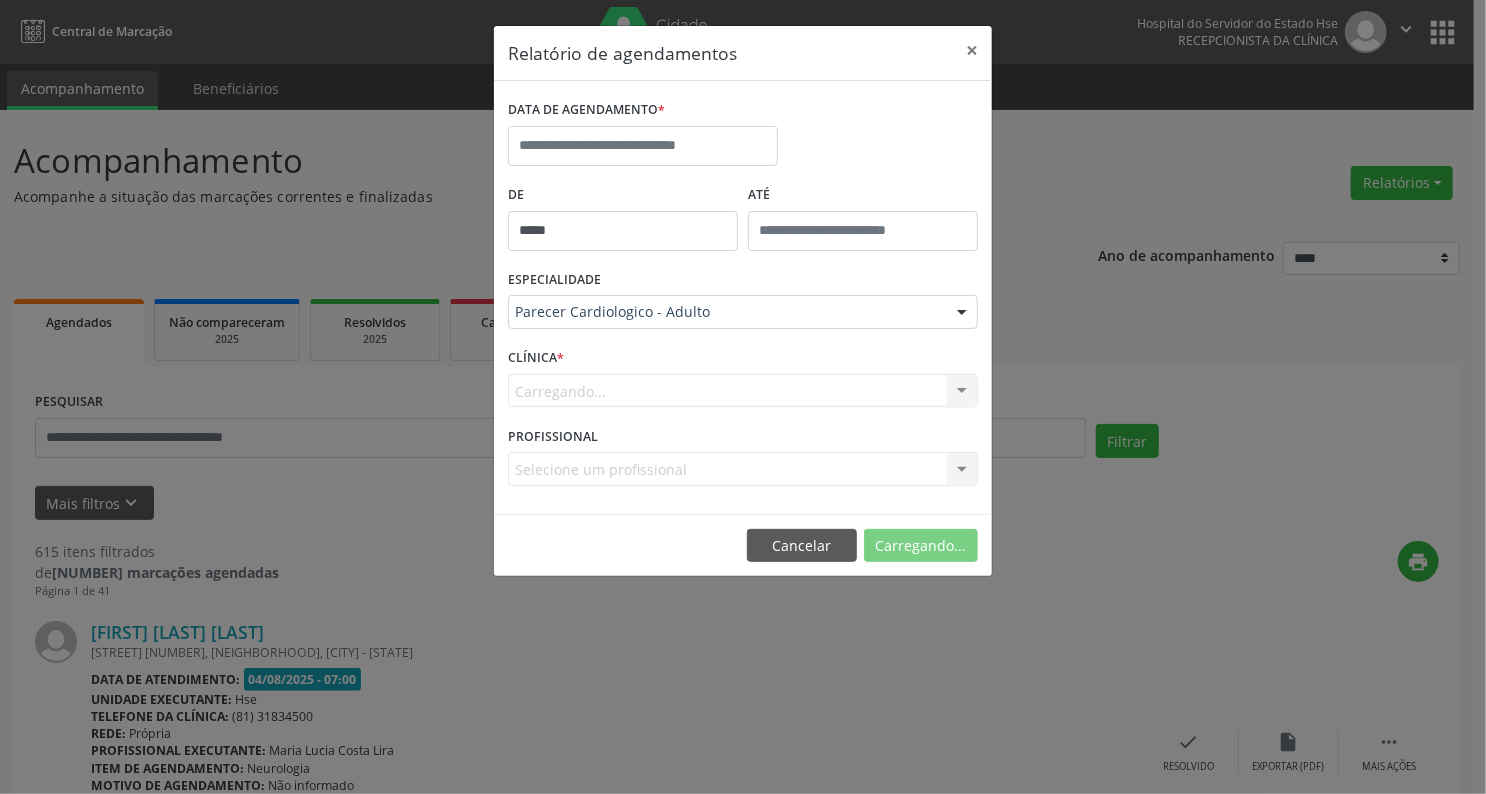 click on "Carregando...
Nenhum resultado encontrado para: "   "
Não há nenhuma opção para ser exibida." at bounding box center [743, 391] 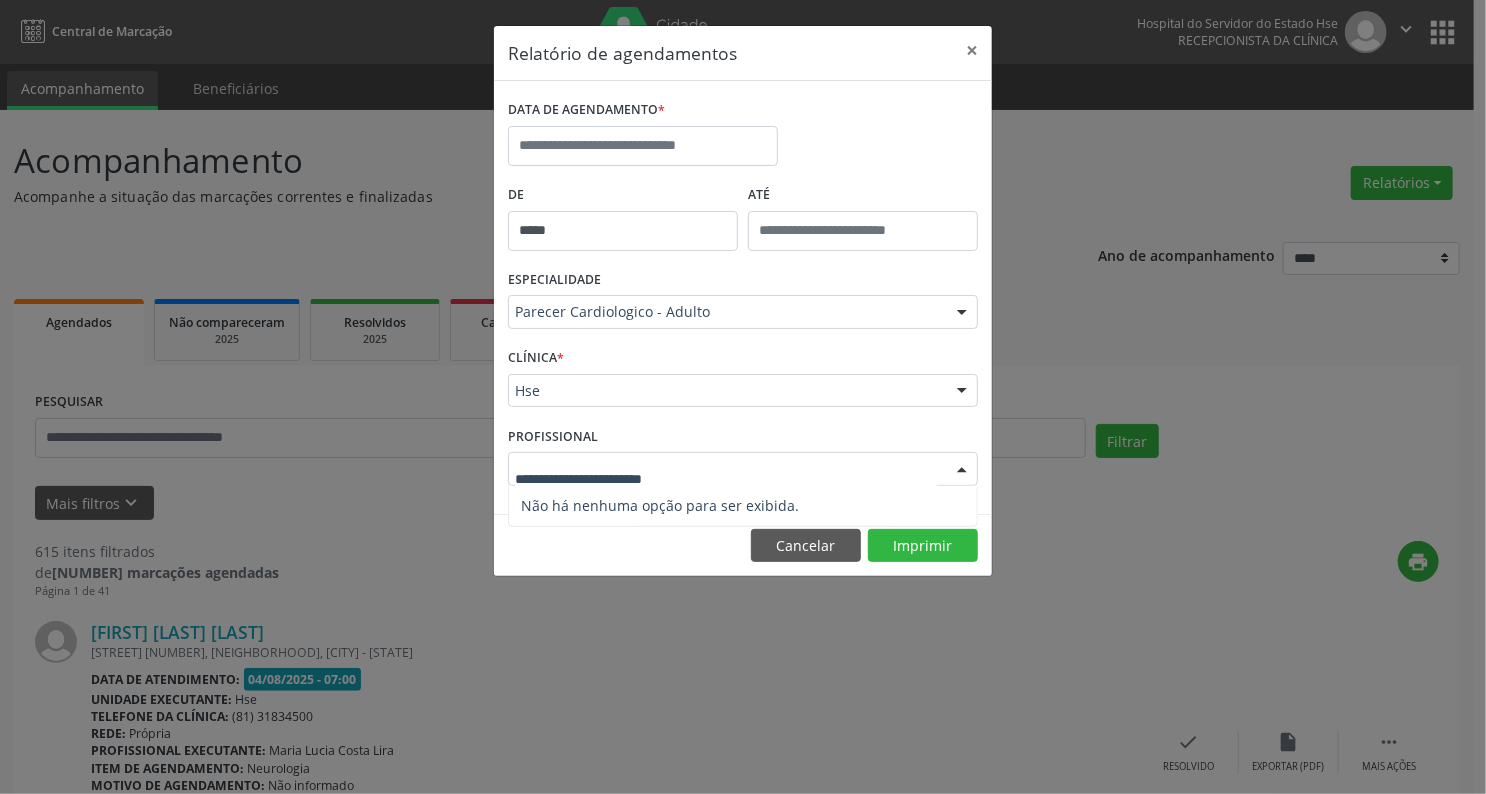 click at bounding box center (743, 469) 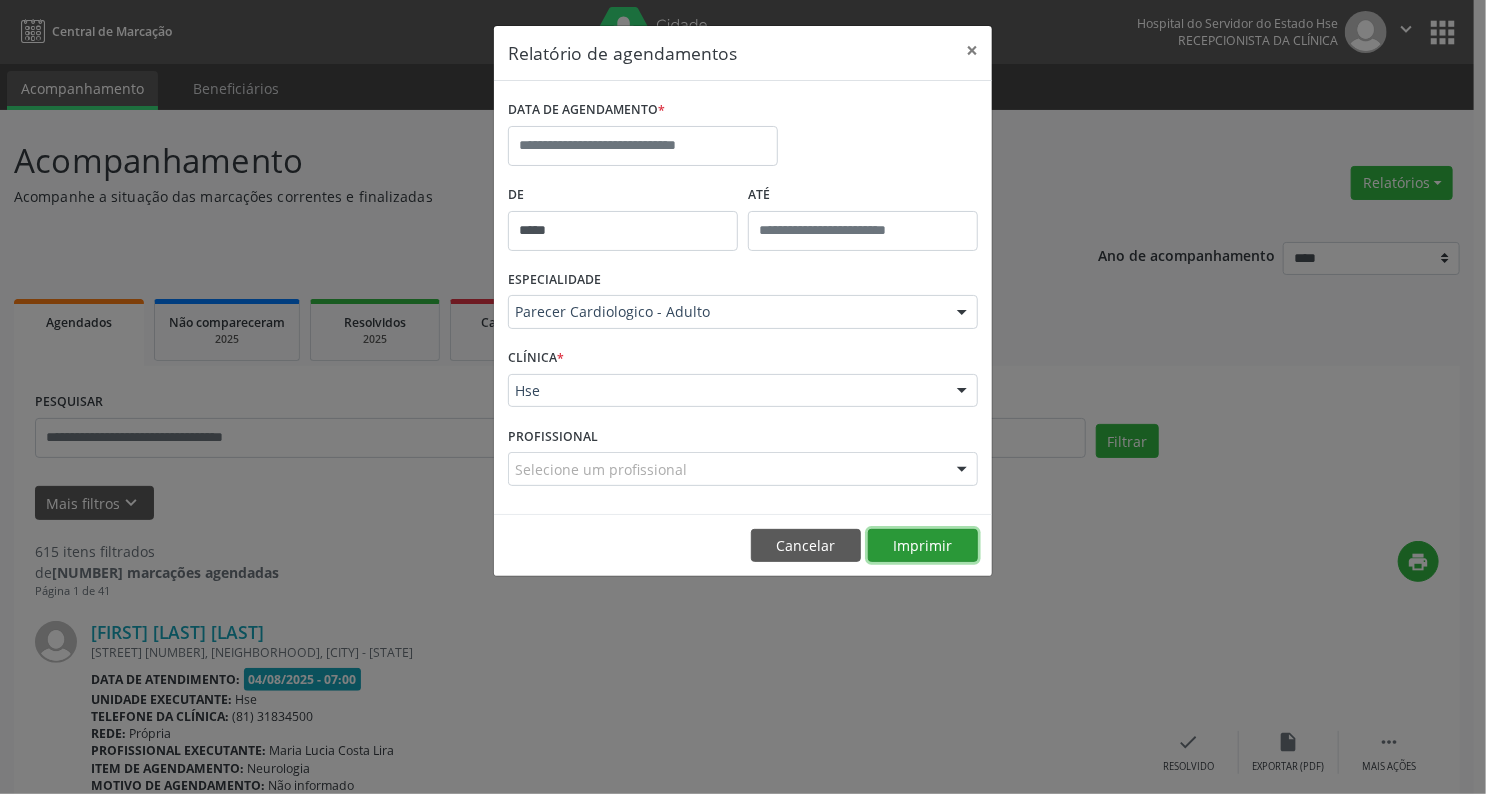 click on "Imprimir" at bounding box center [923, 546] 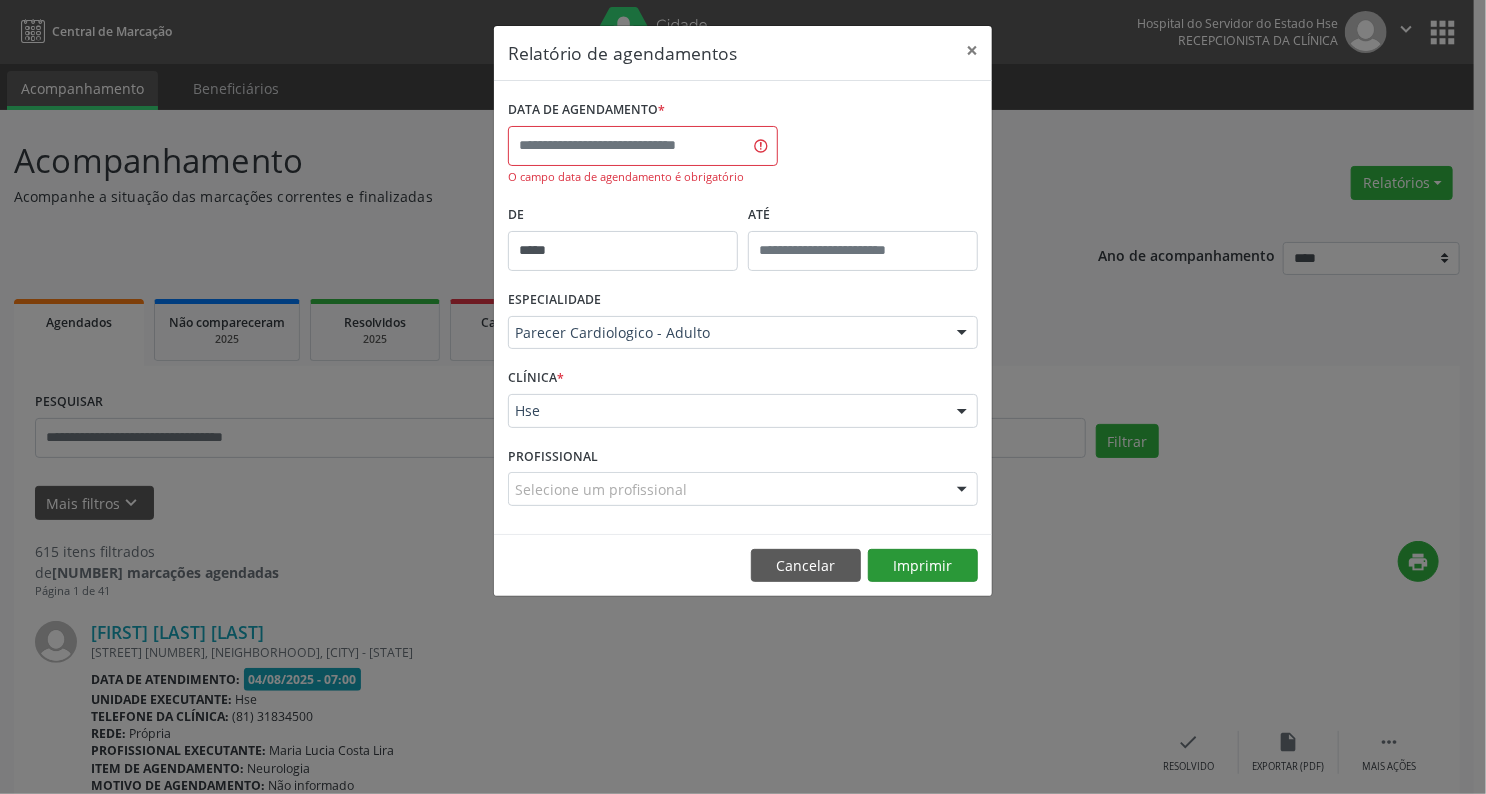 click on "Cancelar Imprimir" at bounding box center (743, 565) 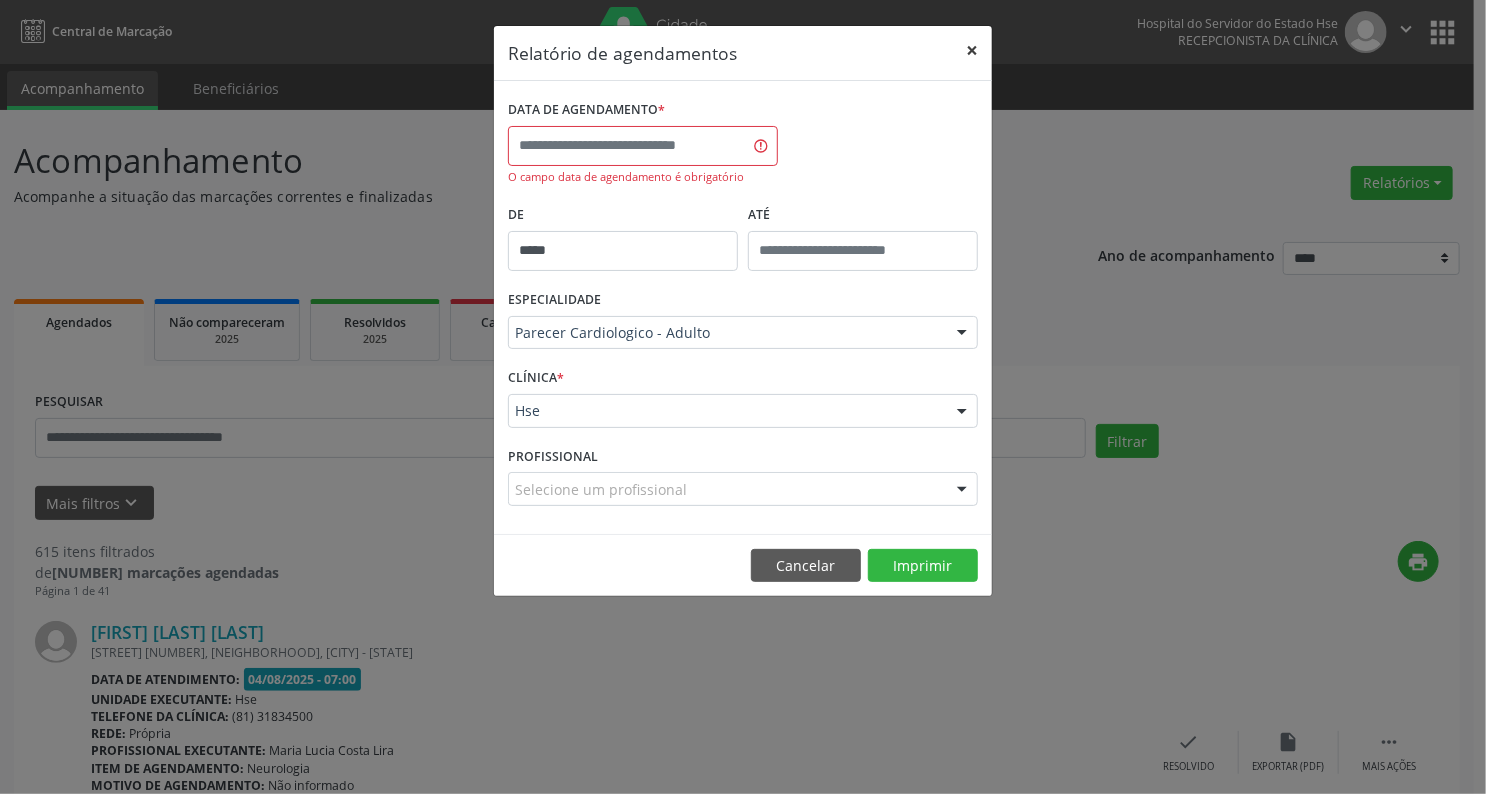 click on "×" at bounding box center [972, 50] 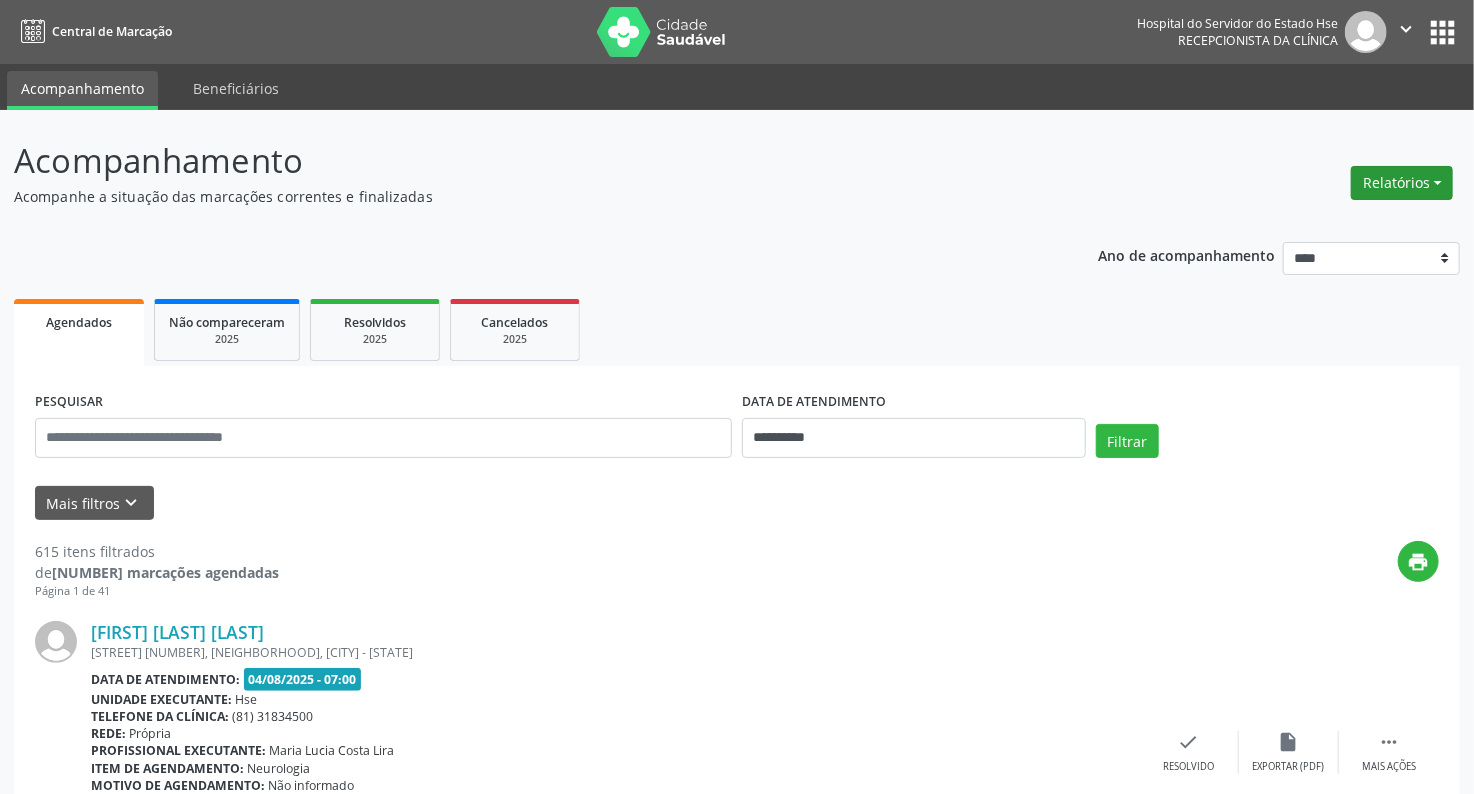 click on "Relatórios" at bounding box center (1402, 183) 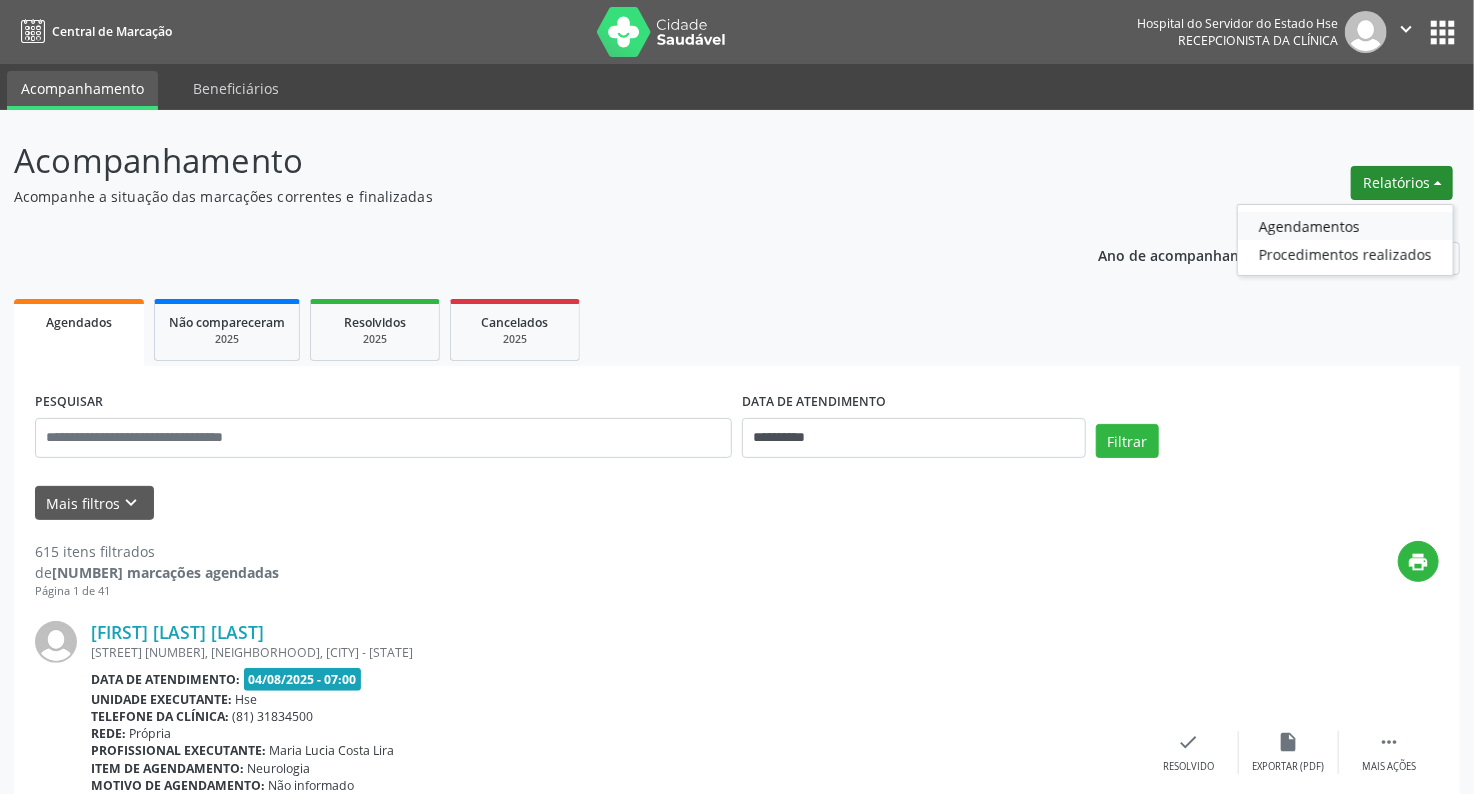 click on "Agendamentos" at bounding box center [1345, 226] 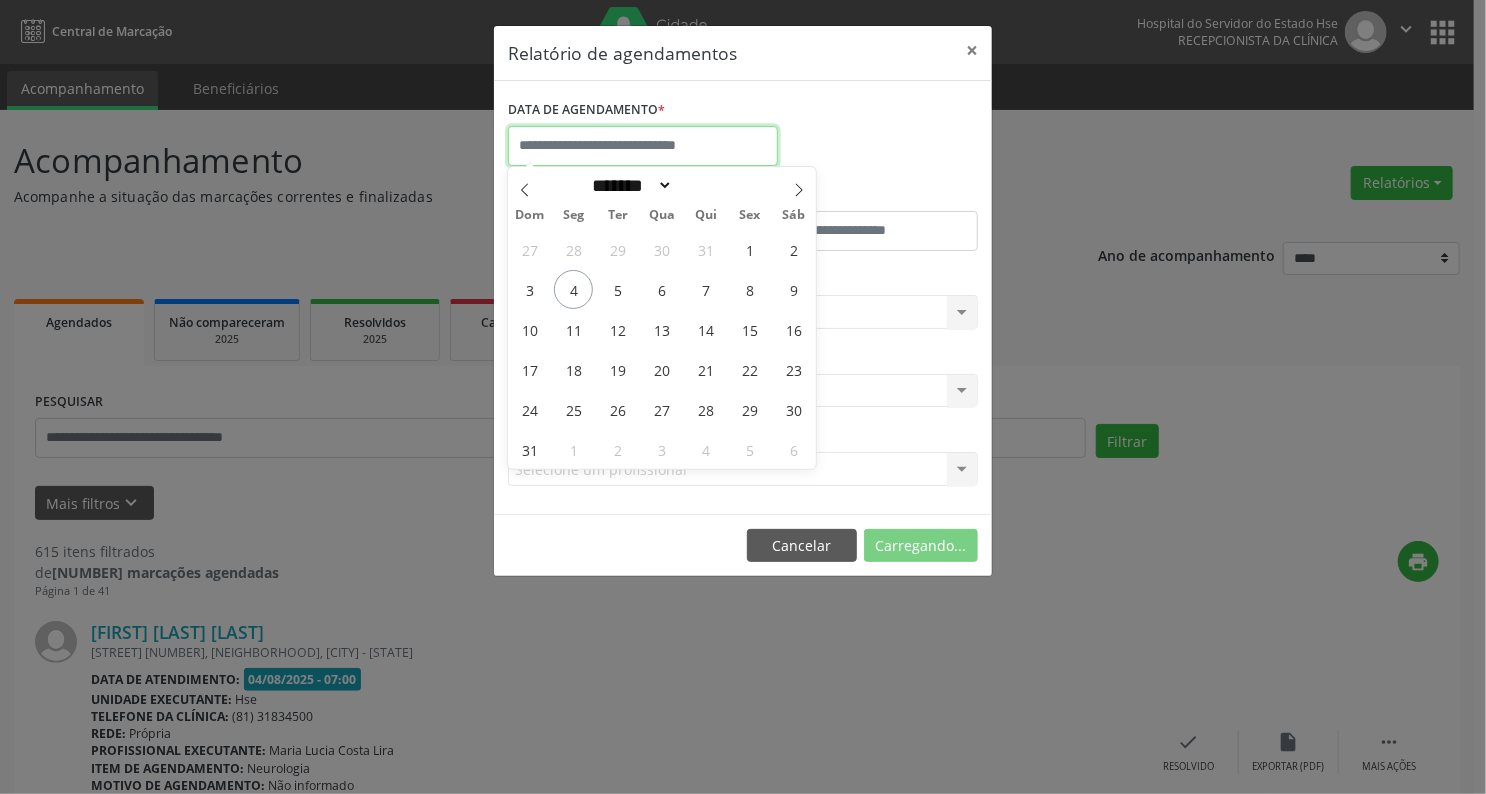 click at bounding box center (643, 146) 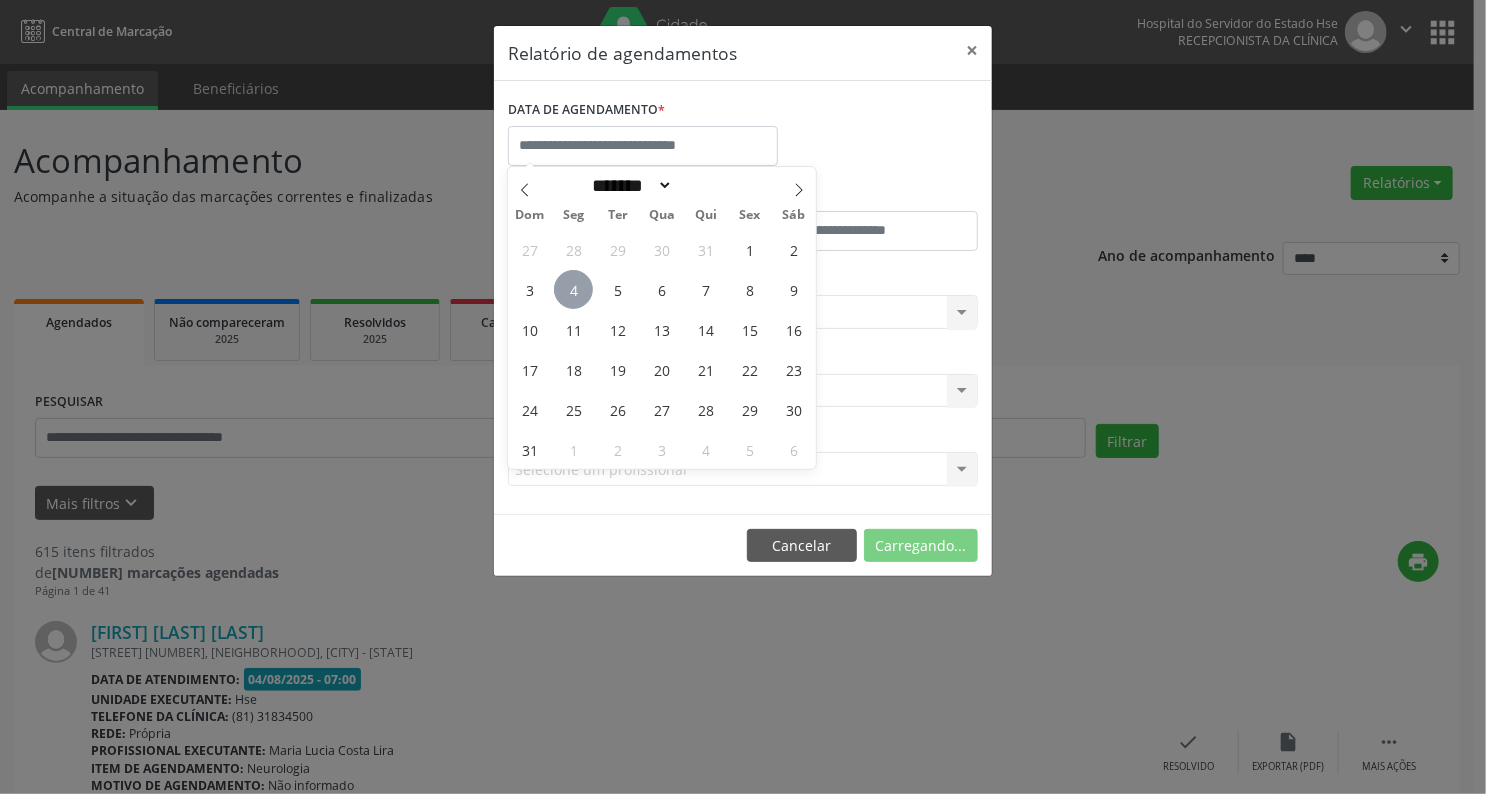 click on "4" at bounding box center (573, 289) 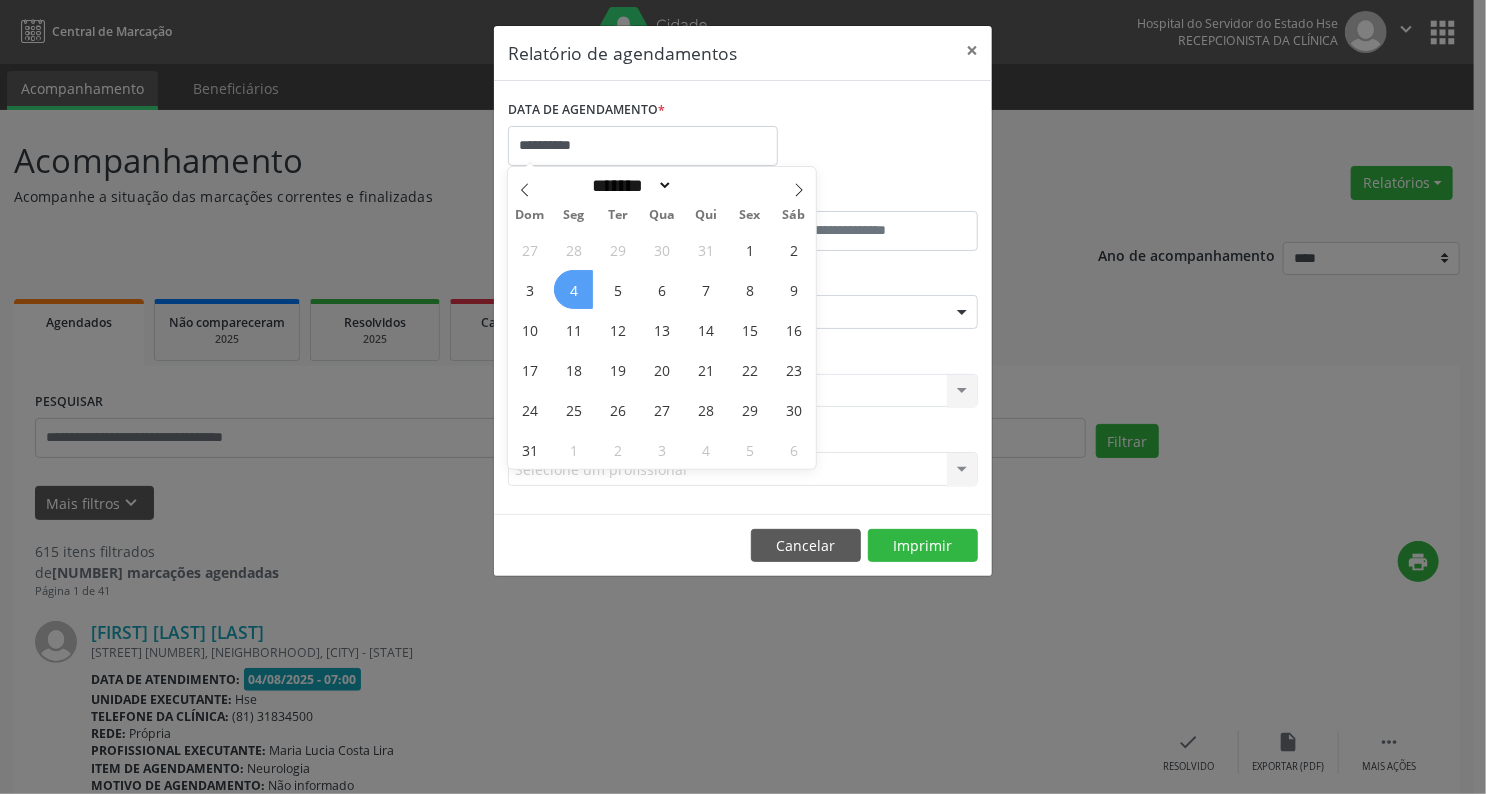 click on "4" at bounding box center (573, 289) 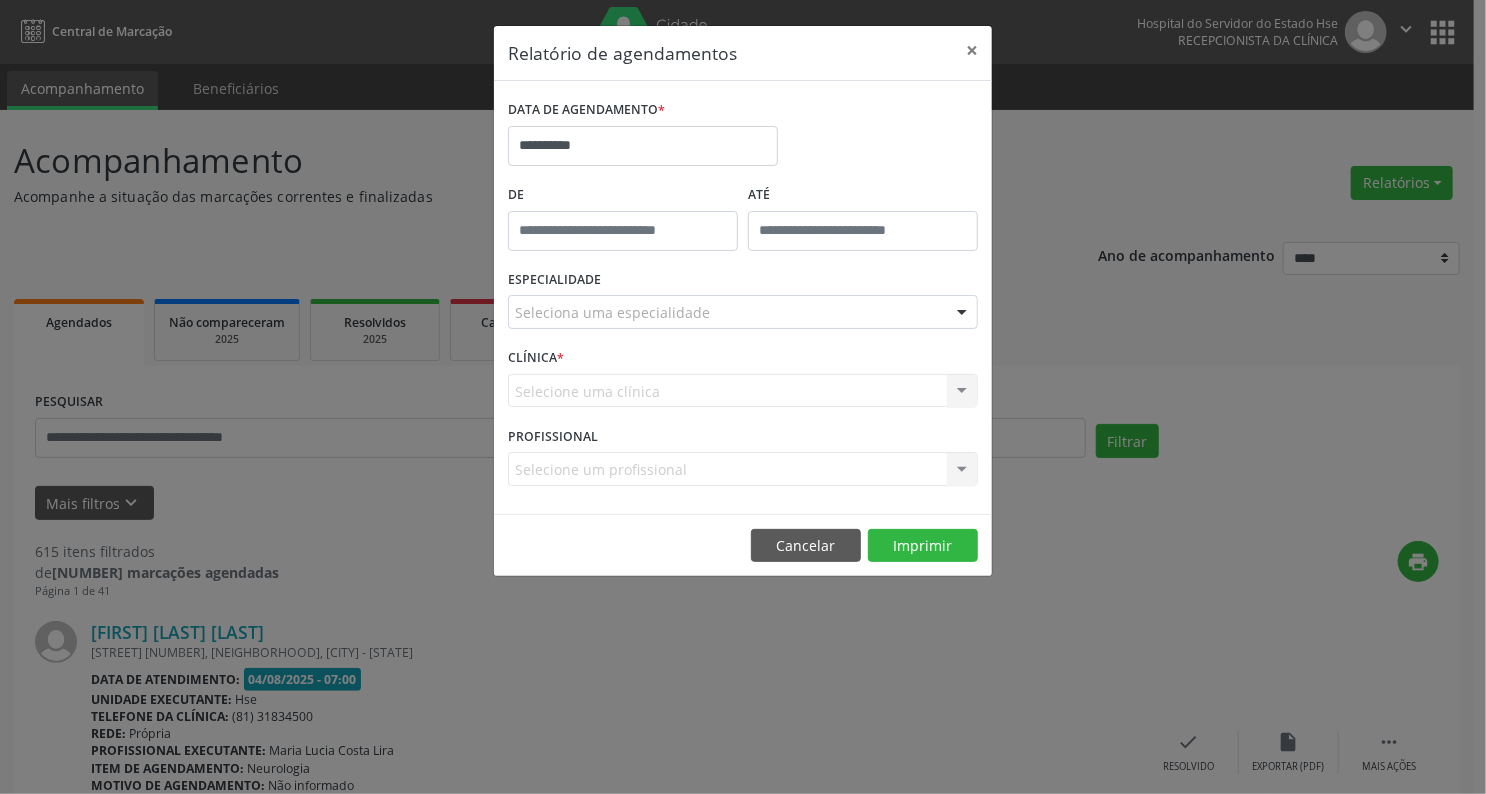 type on "*****" 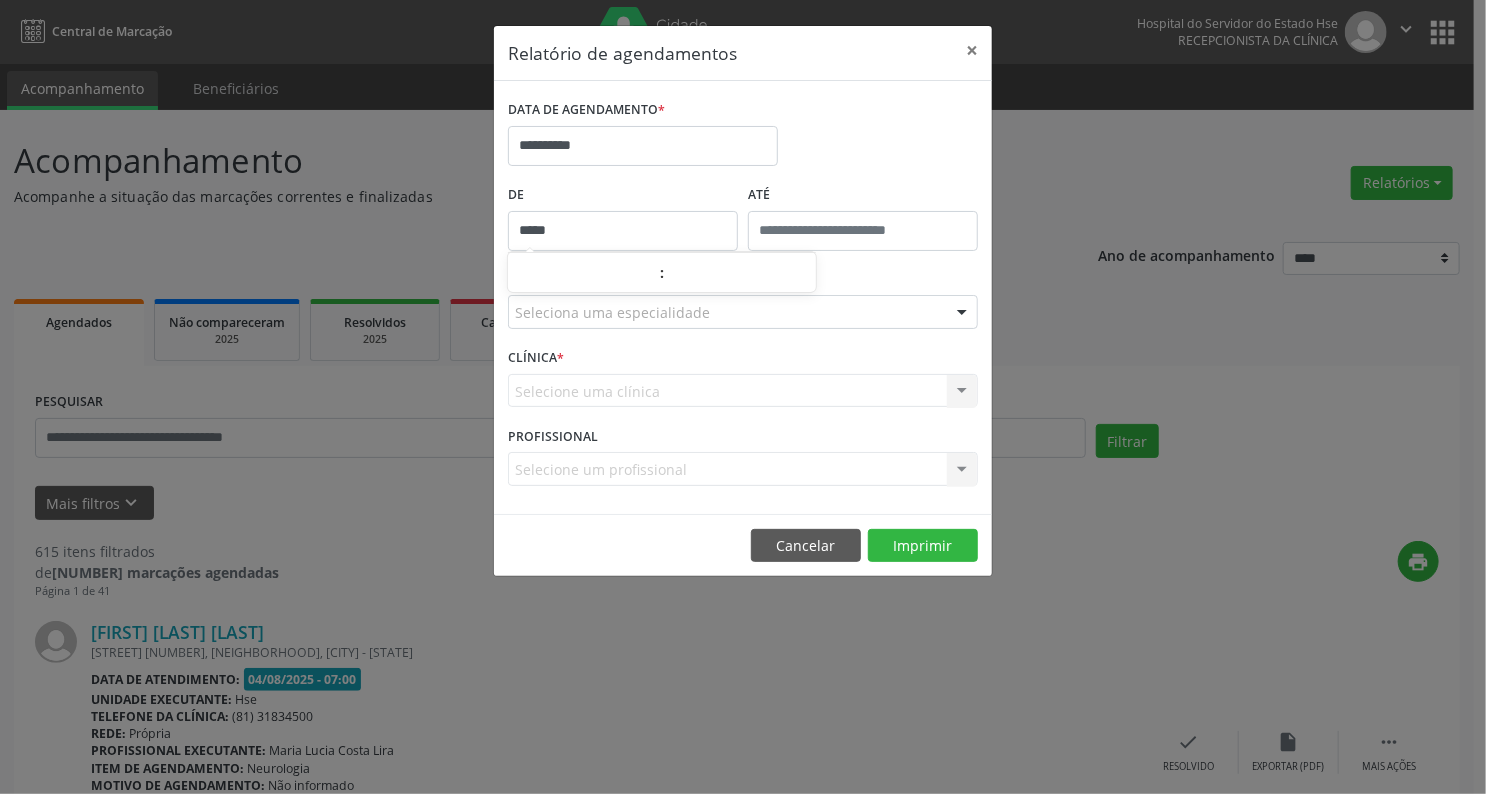 click on "*****" at bounding box center (623, 231) 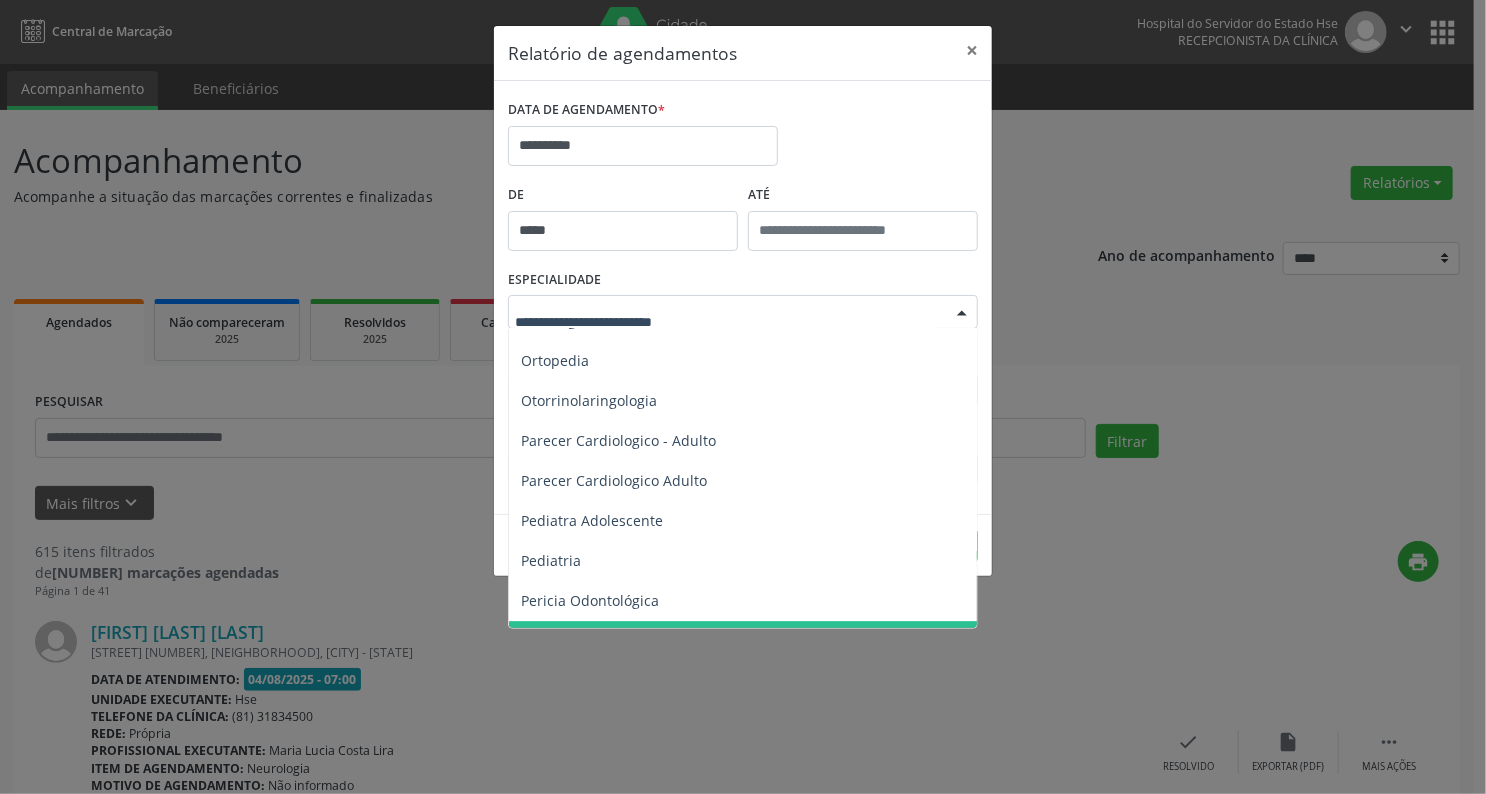 scroll, scrollTop: 2800, scrollLeft: 0, axis: vertical 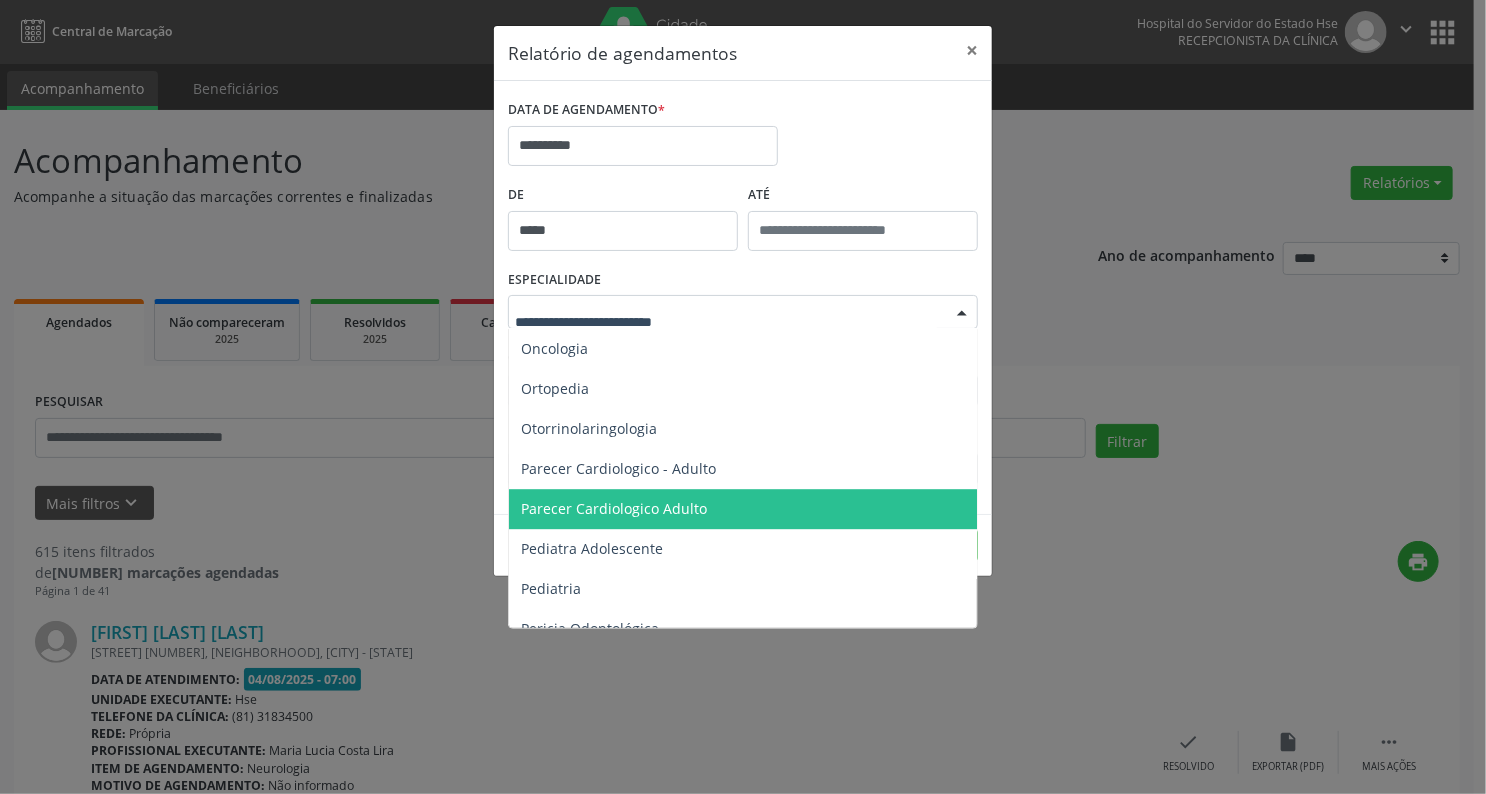 click on "Parecer Cardiologico Adulto" at bounding box center (614, 508) 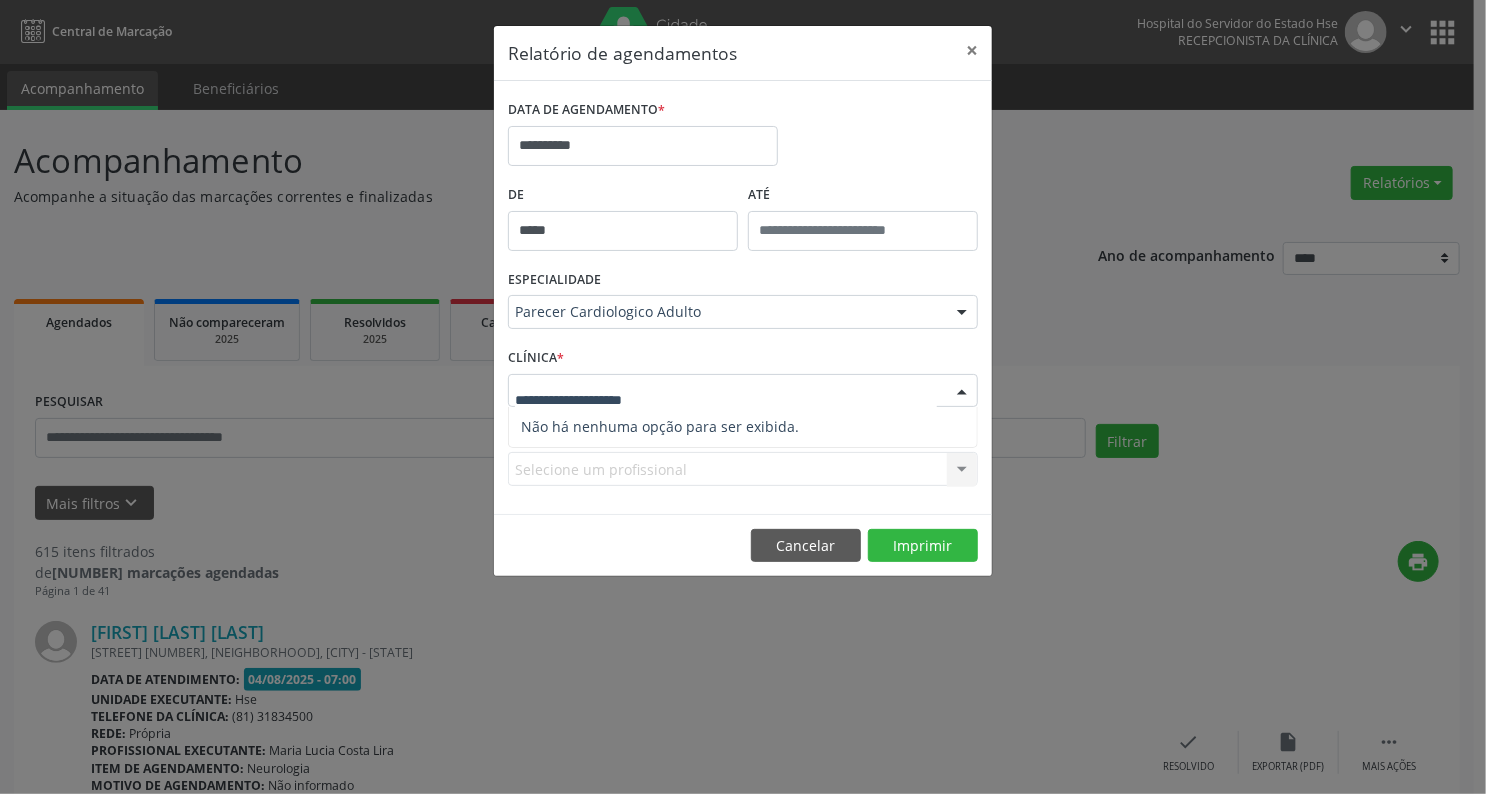 click at bounding box center [726, 401] 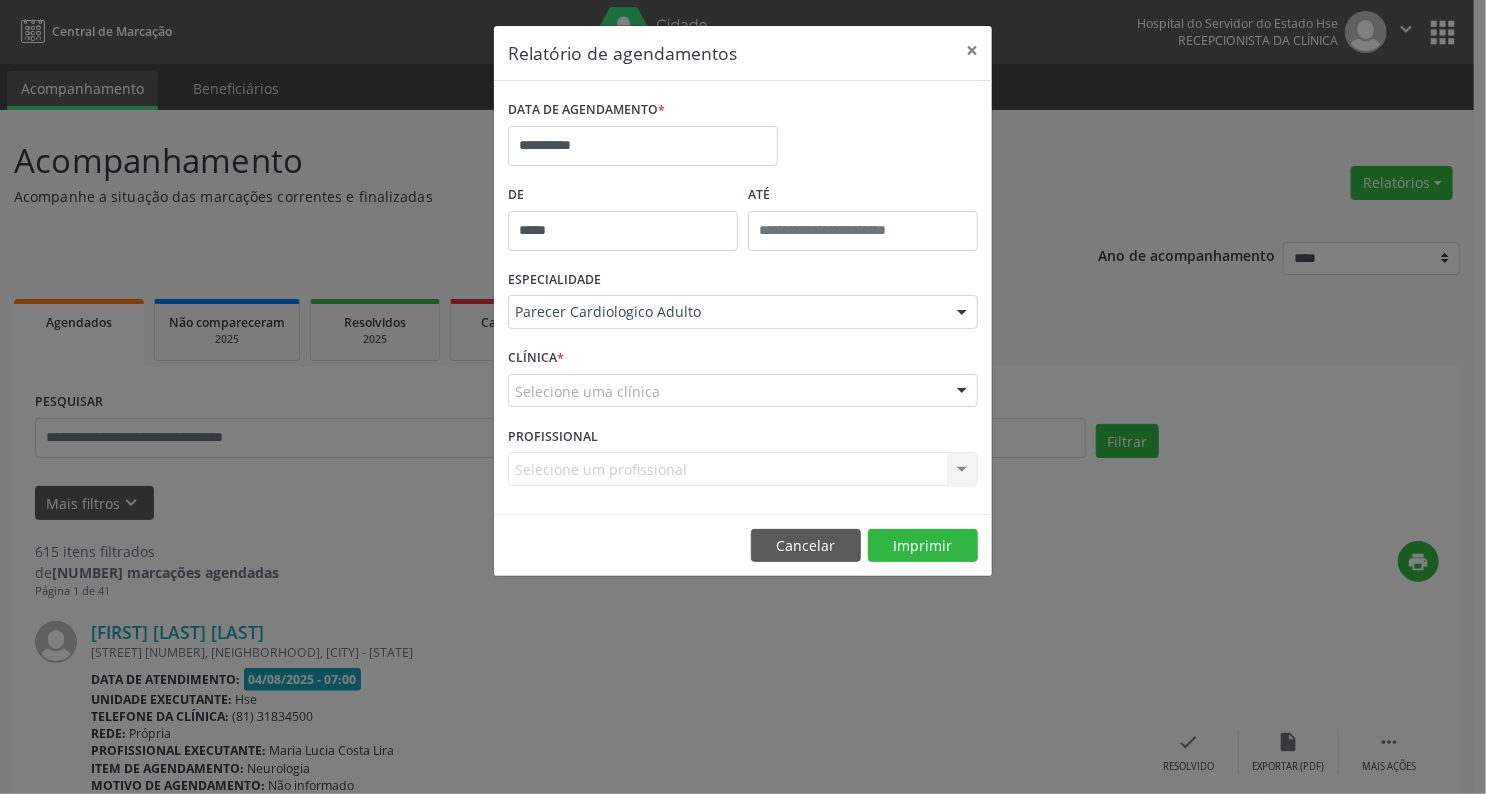 click on "*" at bounding box center (560, 357) 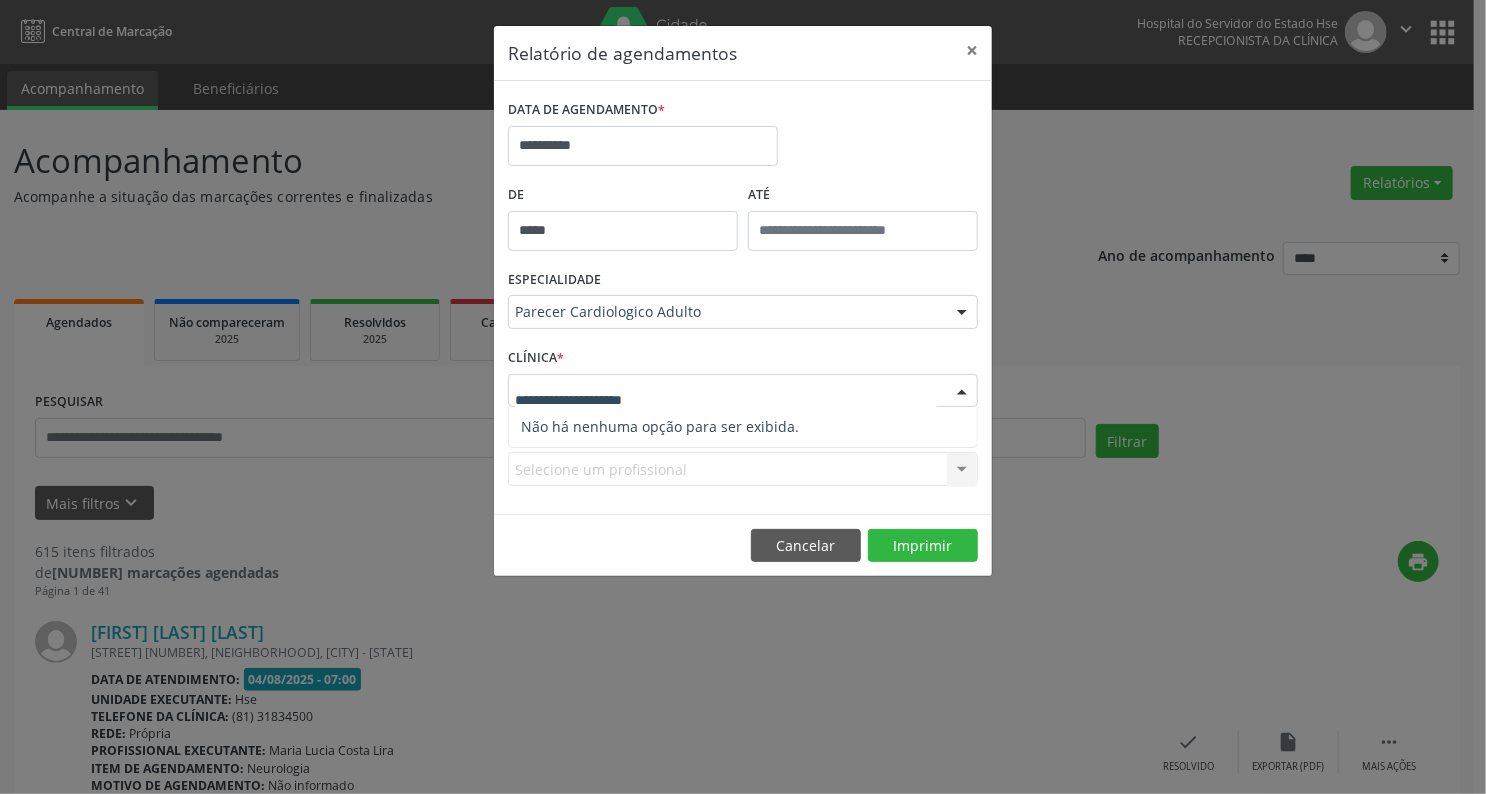 drag, startPoint x: 545, startPoint y: 387, endPoint x: 548, endPoint y: 377, distance: 10.440307 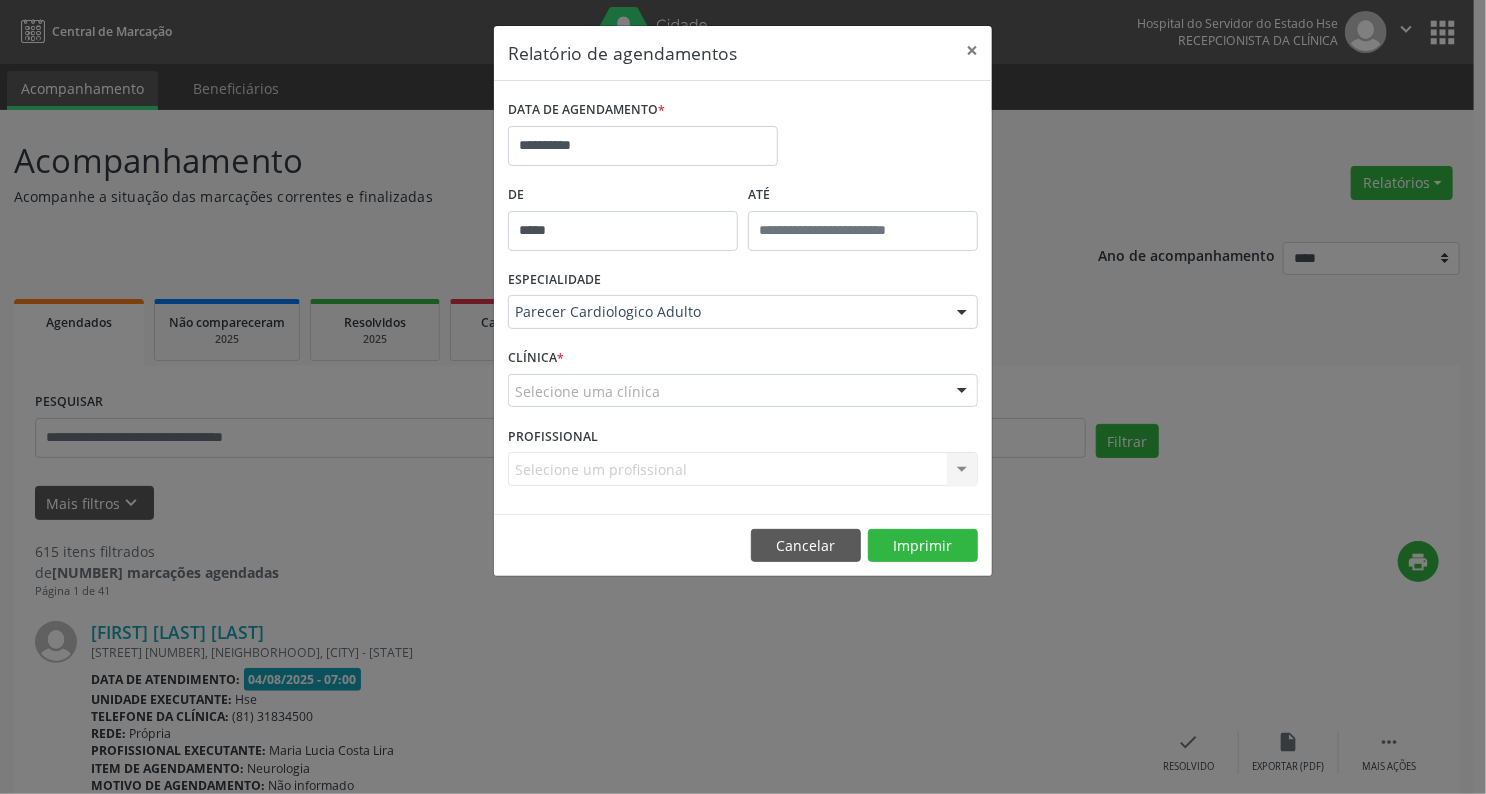 click on "CLÍNICA
*" at bounding box center (536, 358) 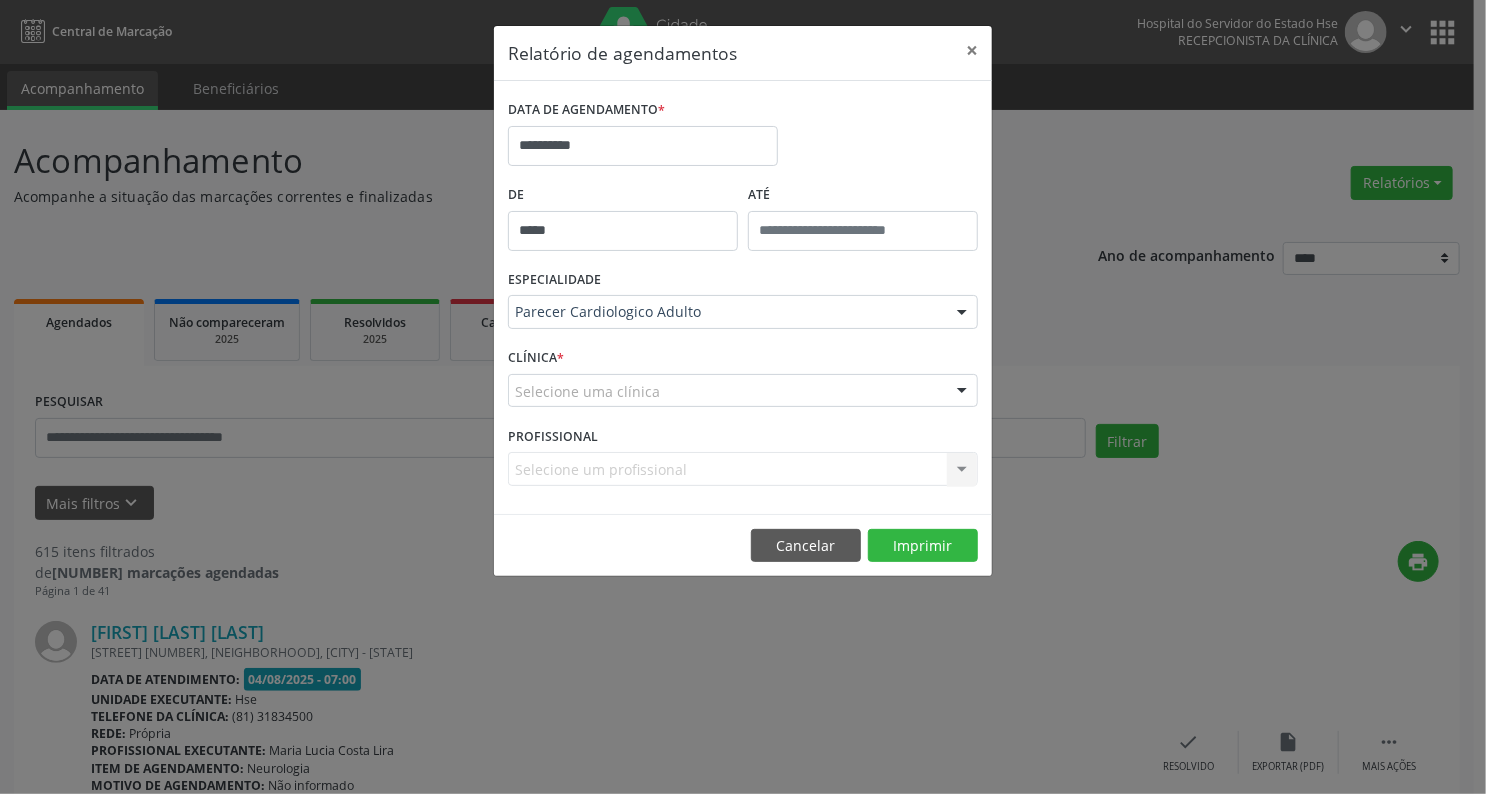 click on "PROFISSIONAL
Selecione um profissional
Nenhum resultado encontrado para: "   "
Não há nenhuma opção para ser exibida." at bounding box center [743, 460] 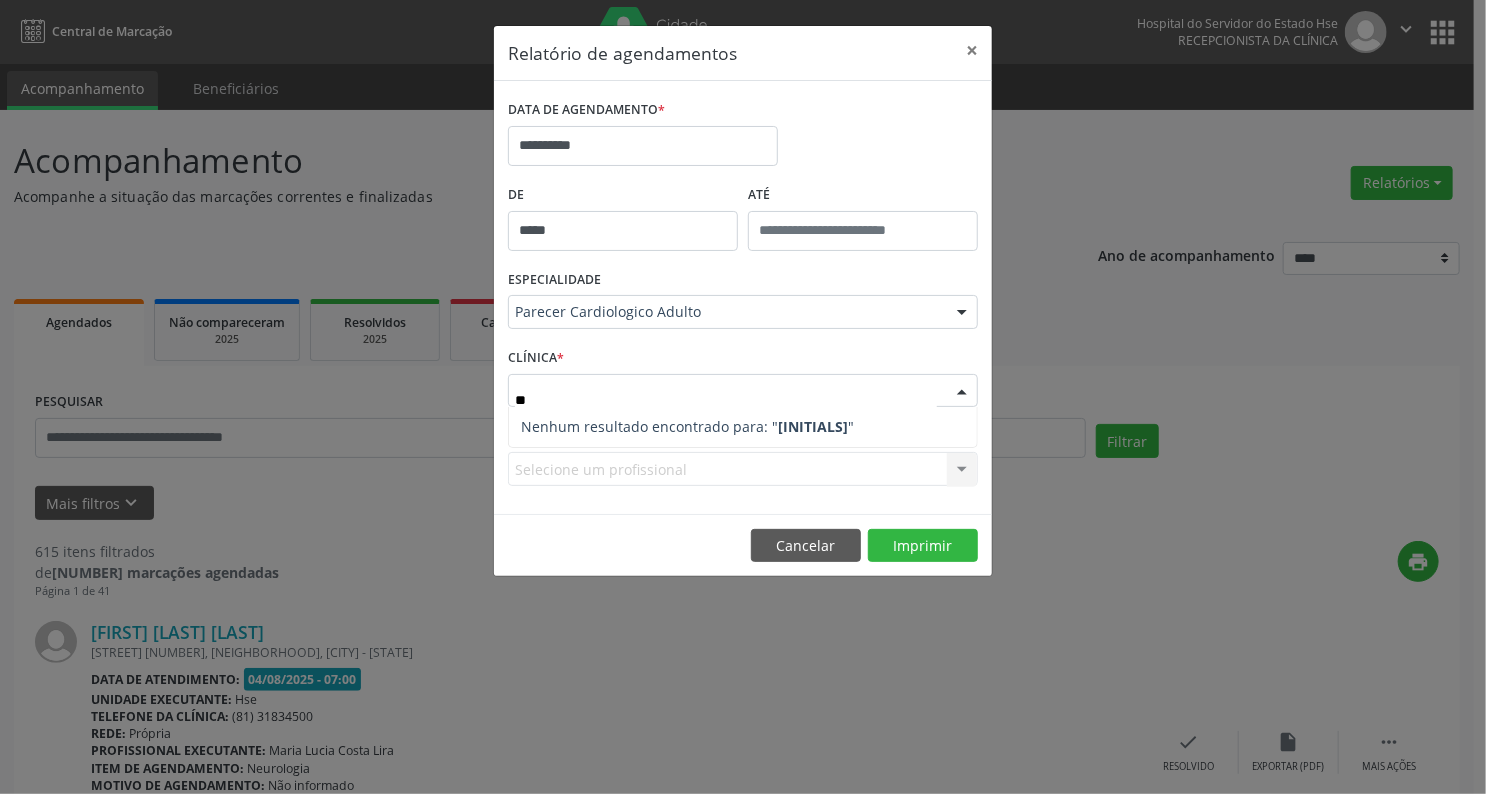 type on "***" 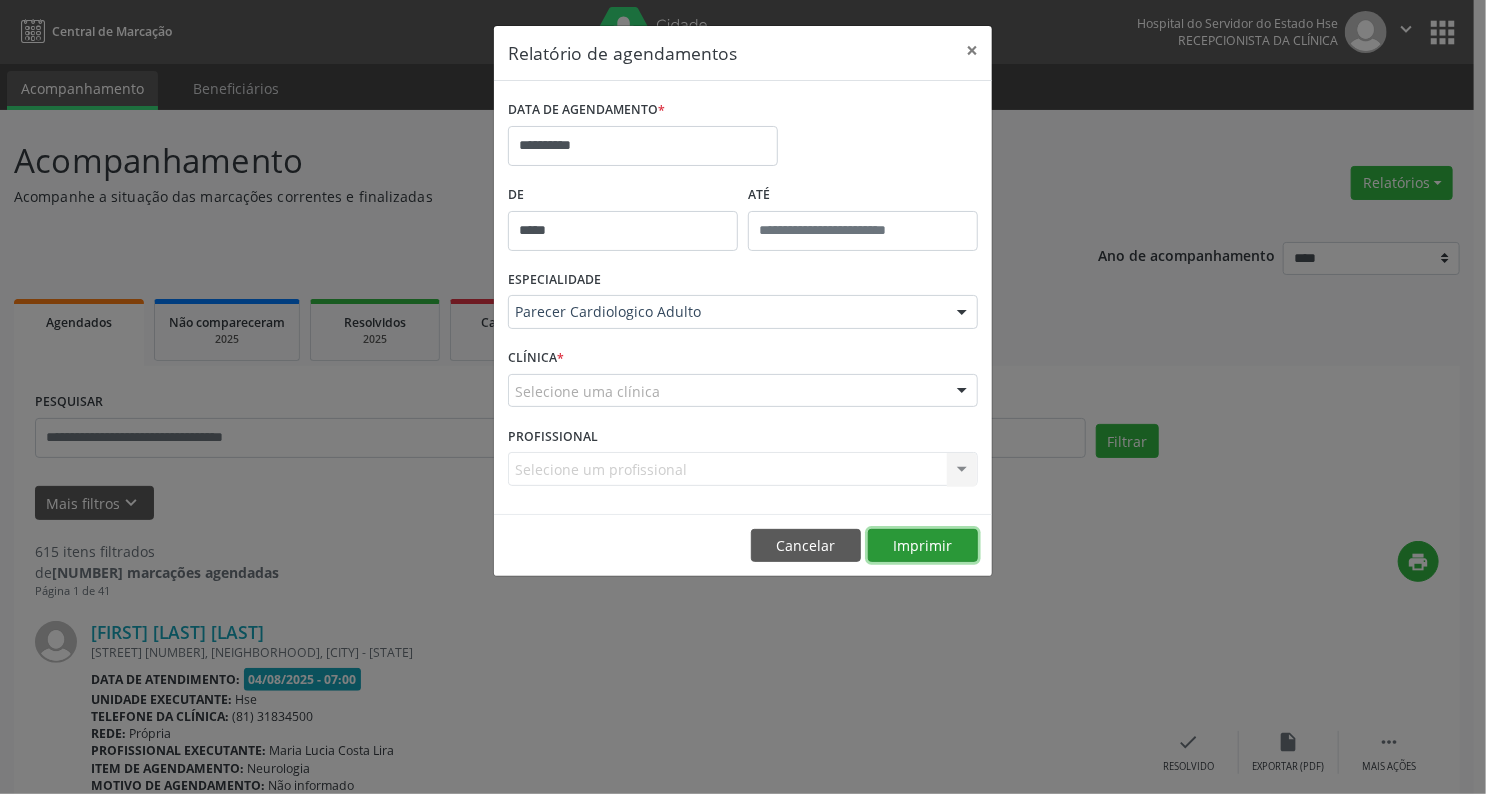 click on "Imprimir" at bounding box center (923, 546) 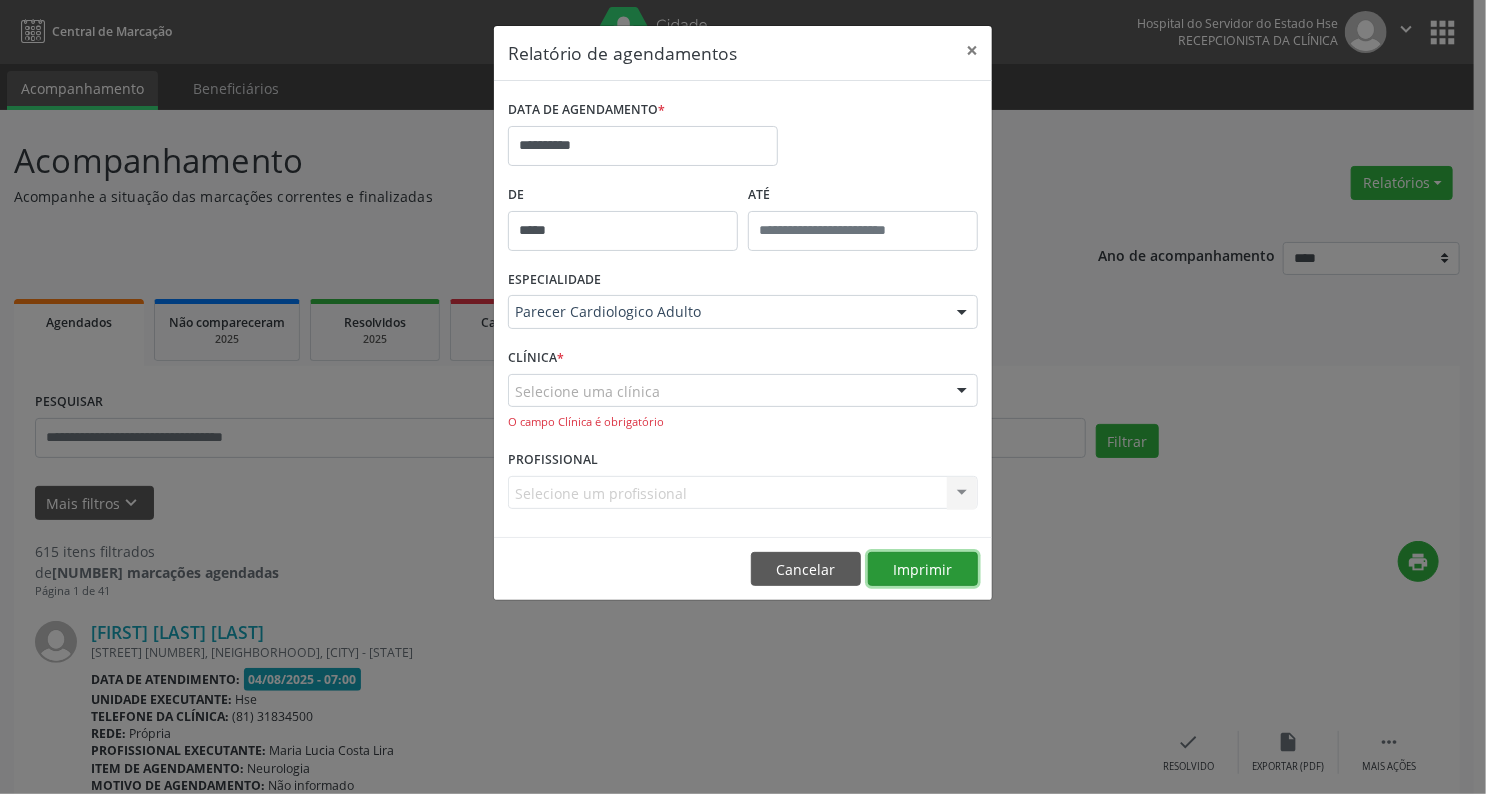 click on "Imprimir" at bounding box center (923, 569) 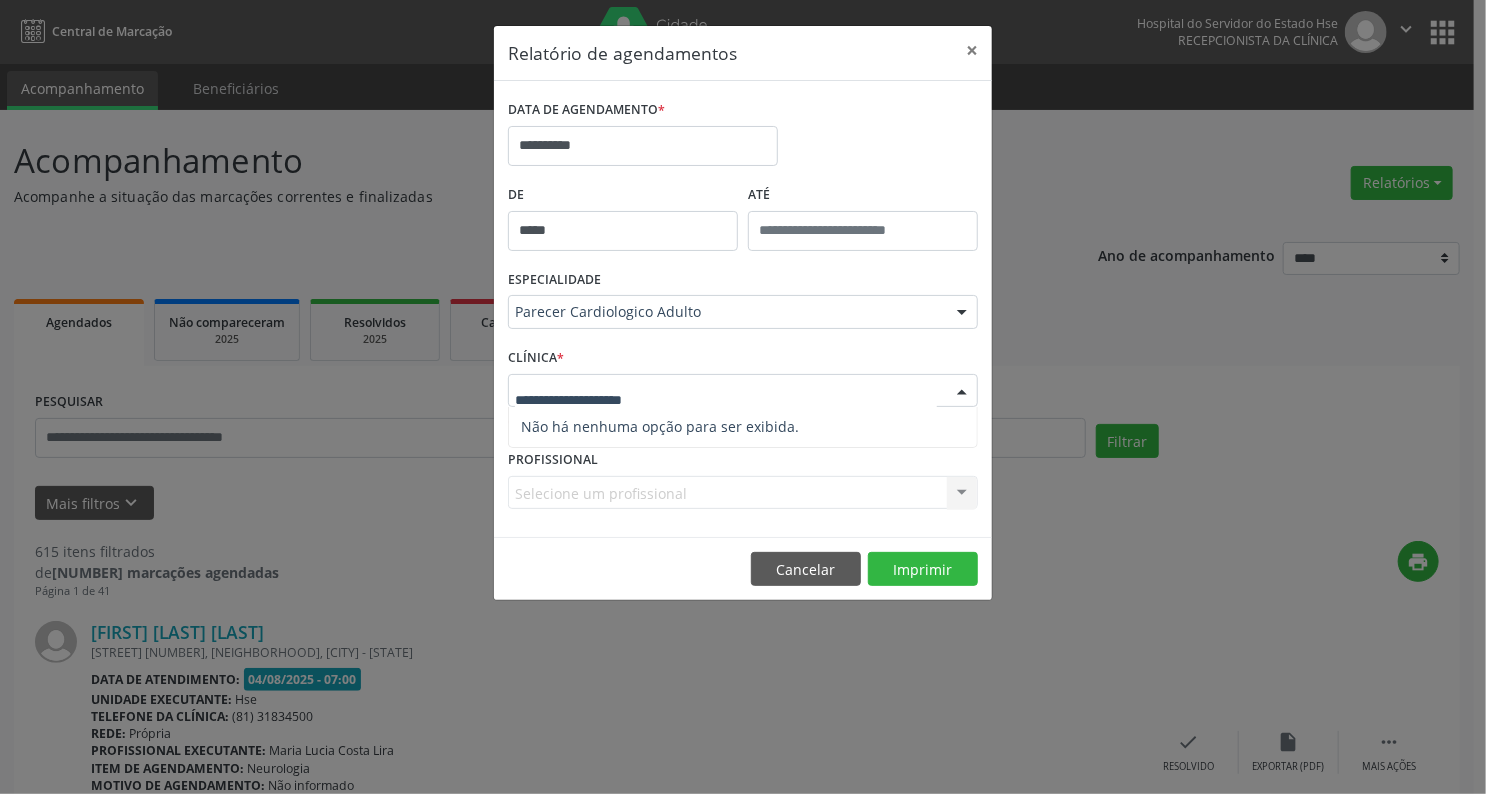 click on "De
*****" at bounding box center [623, 222] 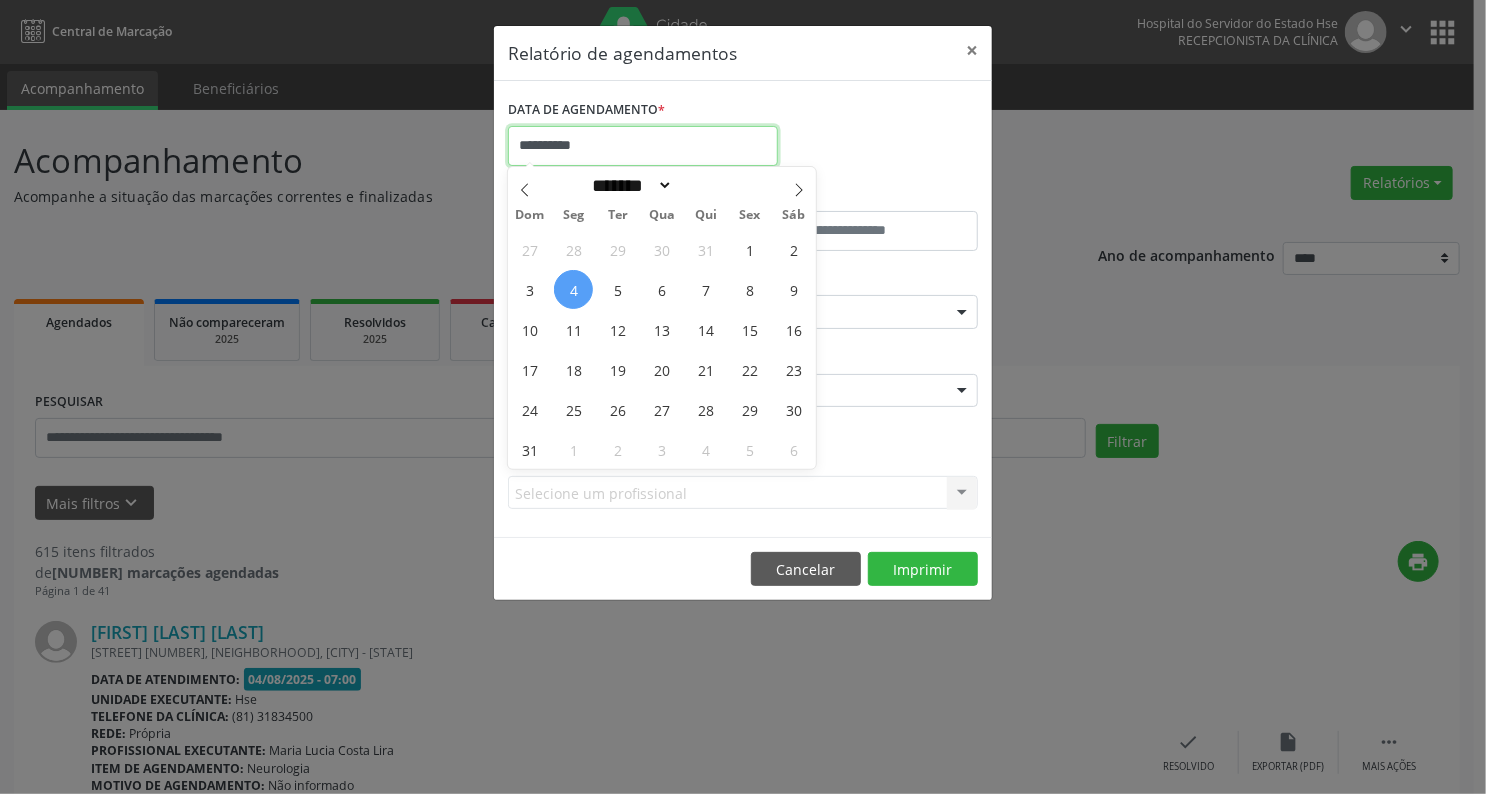 click on "**********" at bounding box center [643, 146] 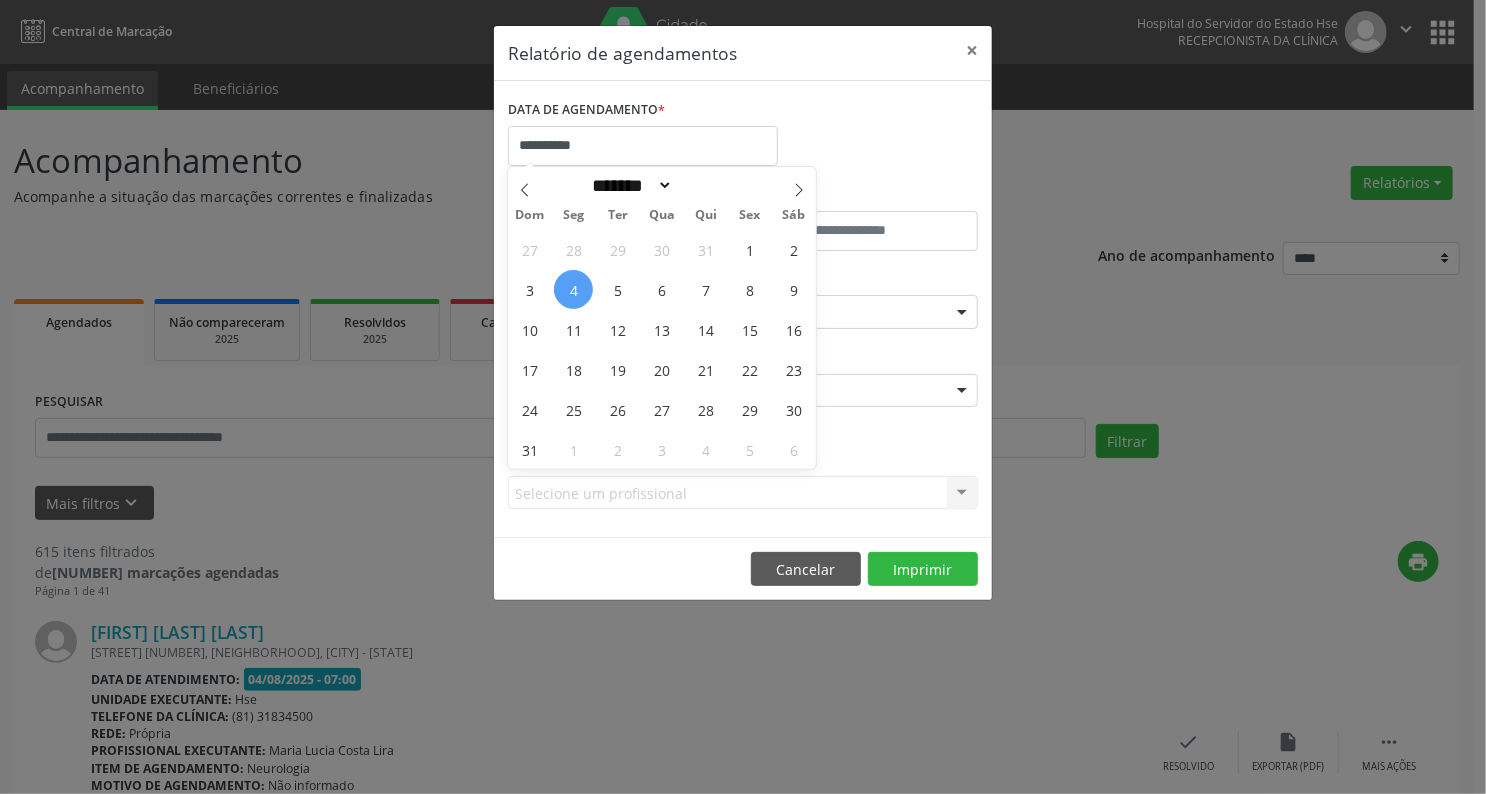 click on "4" at bounding box center (573, 289) 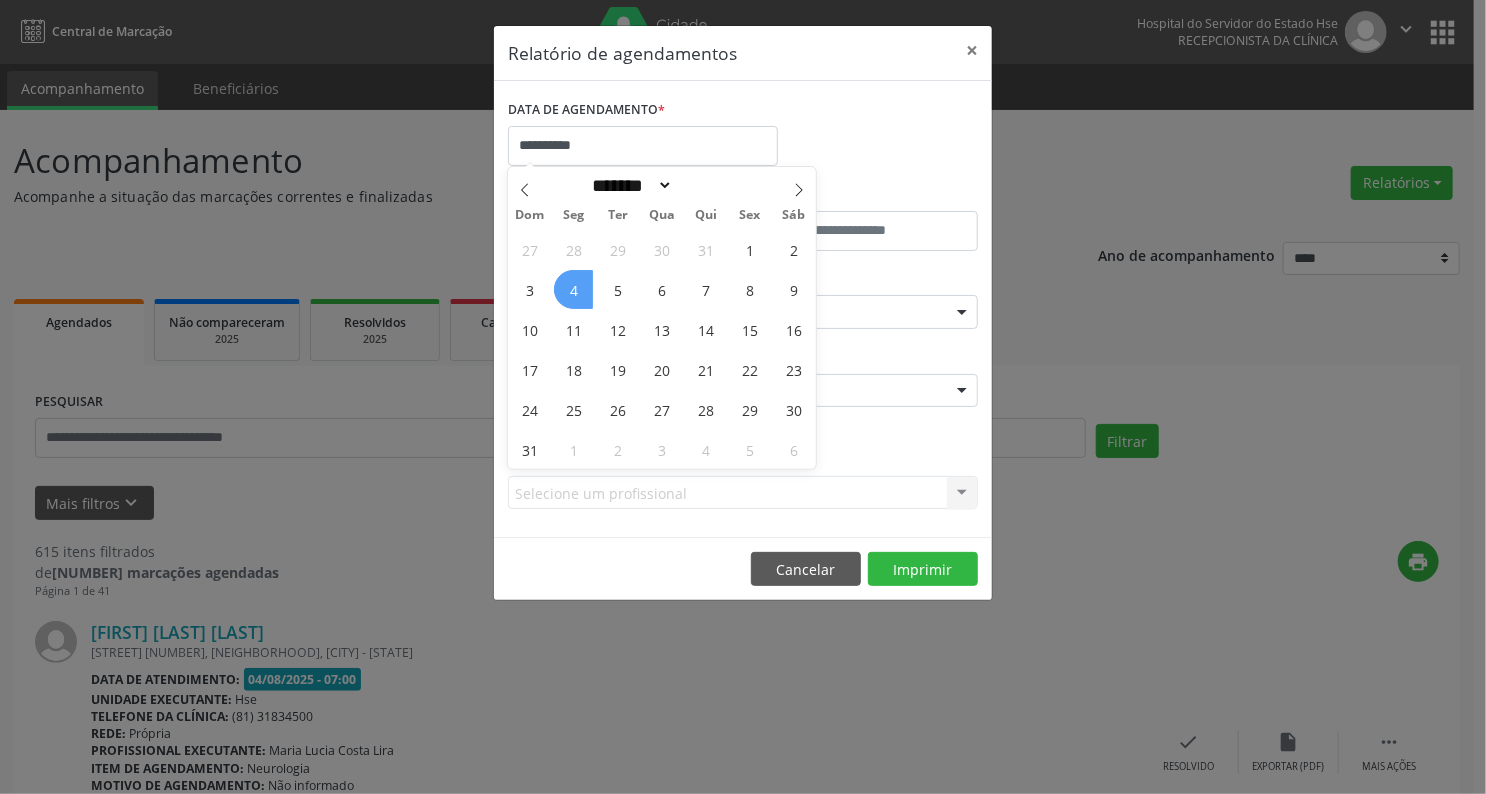 click on "4" at bounding box center (573, 289) 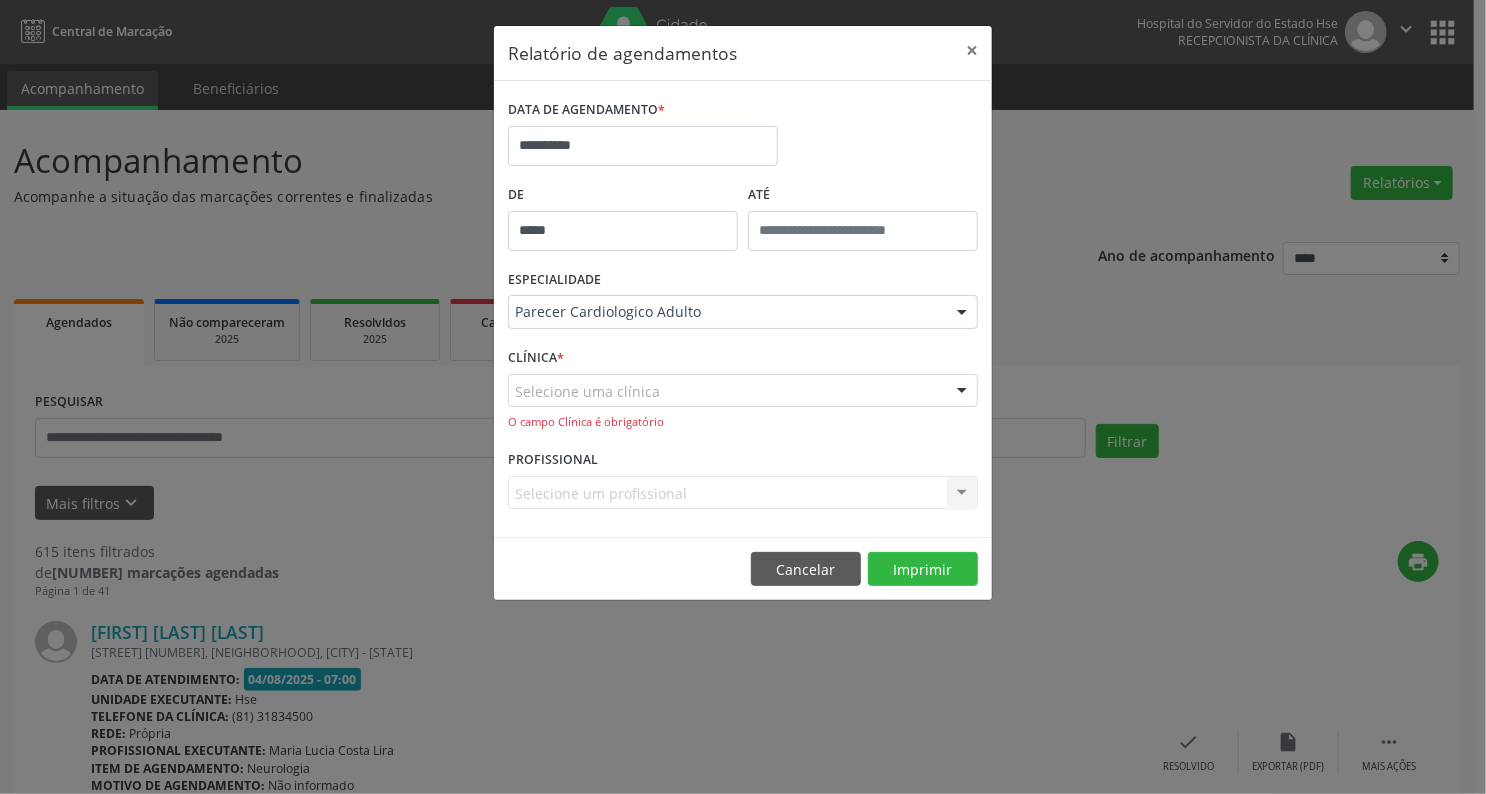 click on "Selecione um profissional
Nenhum resultado encontrado para: "   "
Não há nenhuma opção para ser exibida." at bounding box center [743, 493] 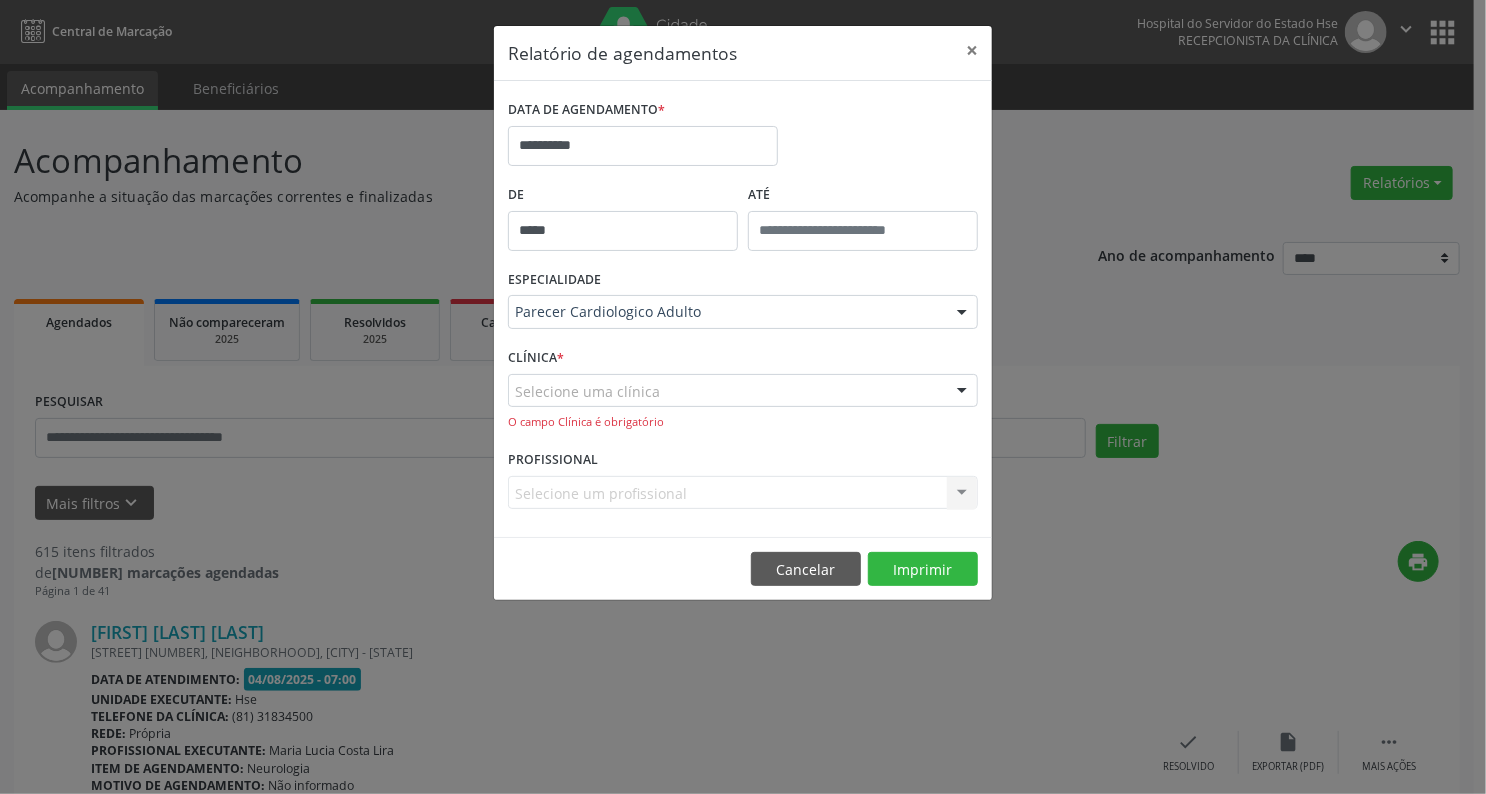 click on "O campo Clínica é obrigatório" at bounding box center (743, 422) 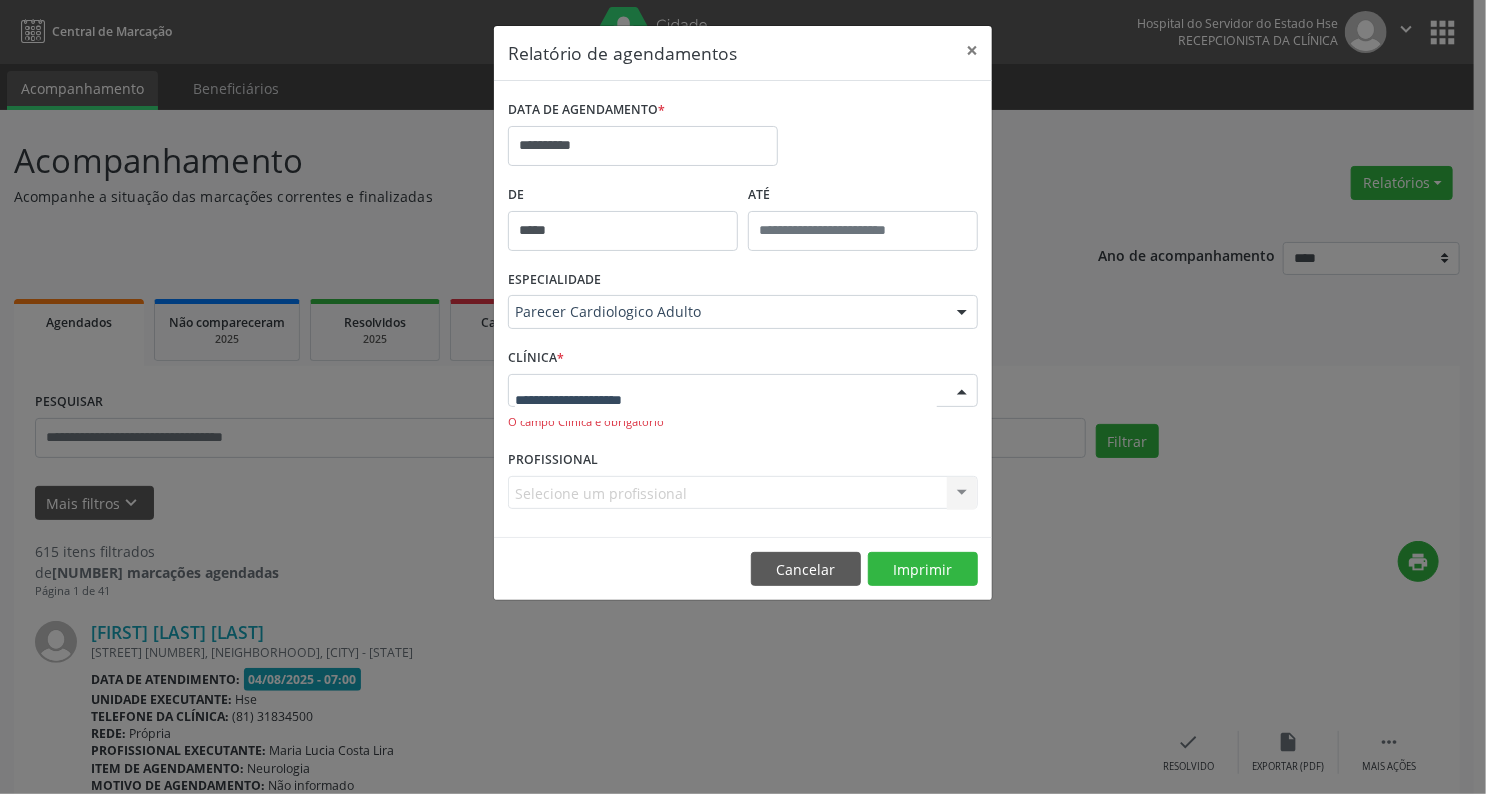 click at bounding box center (743, 391) 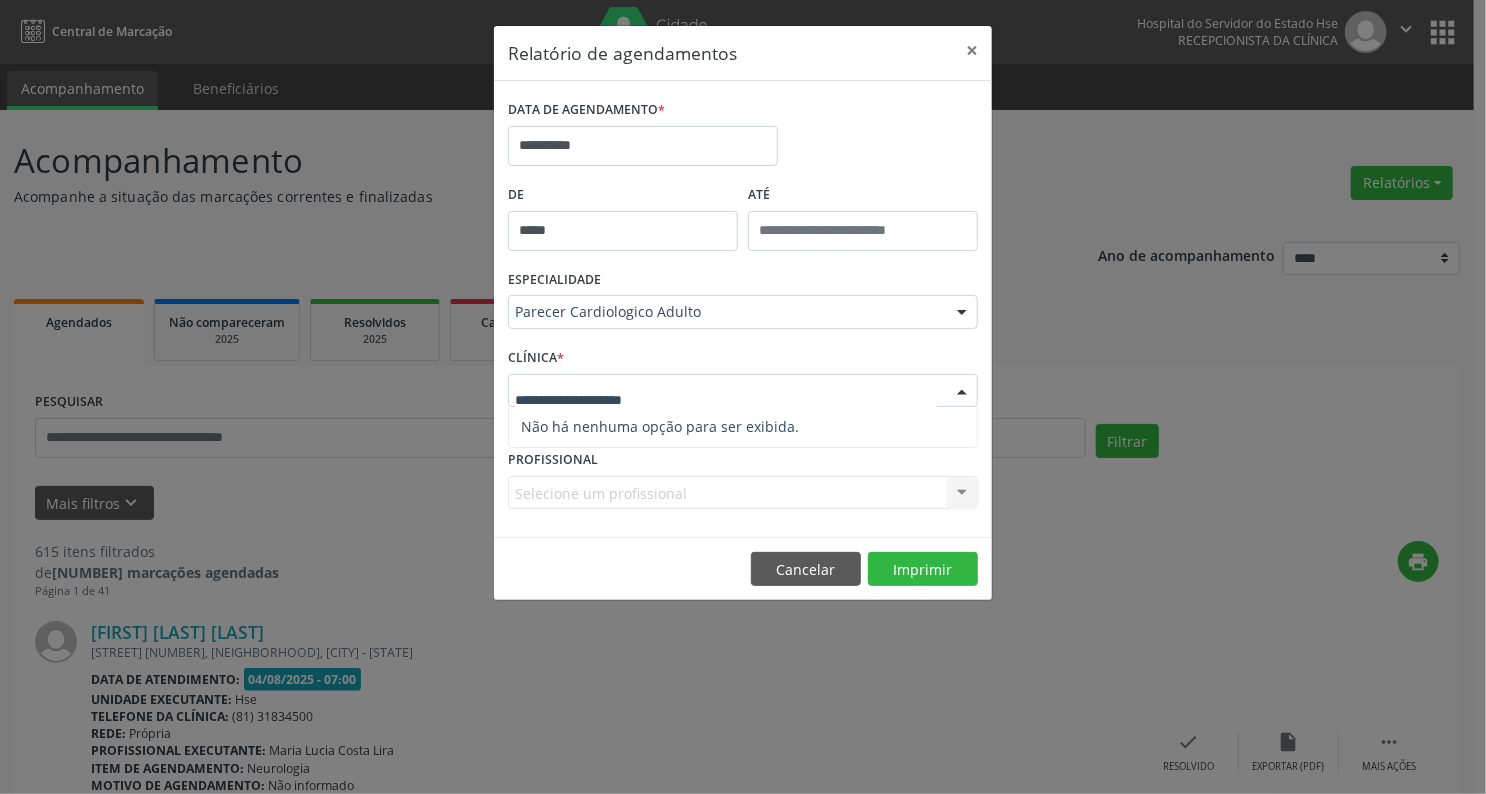 click on "CLÍNICA
*
Nenhum resultado encontrado para: "   "
Não há nenhuma opção para ser exibida.
O campo Clínica é obrigatório" at bounding box center [743, 394] 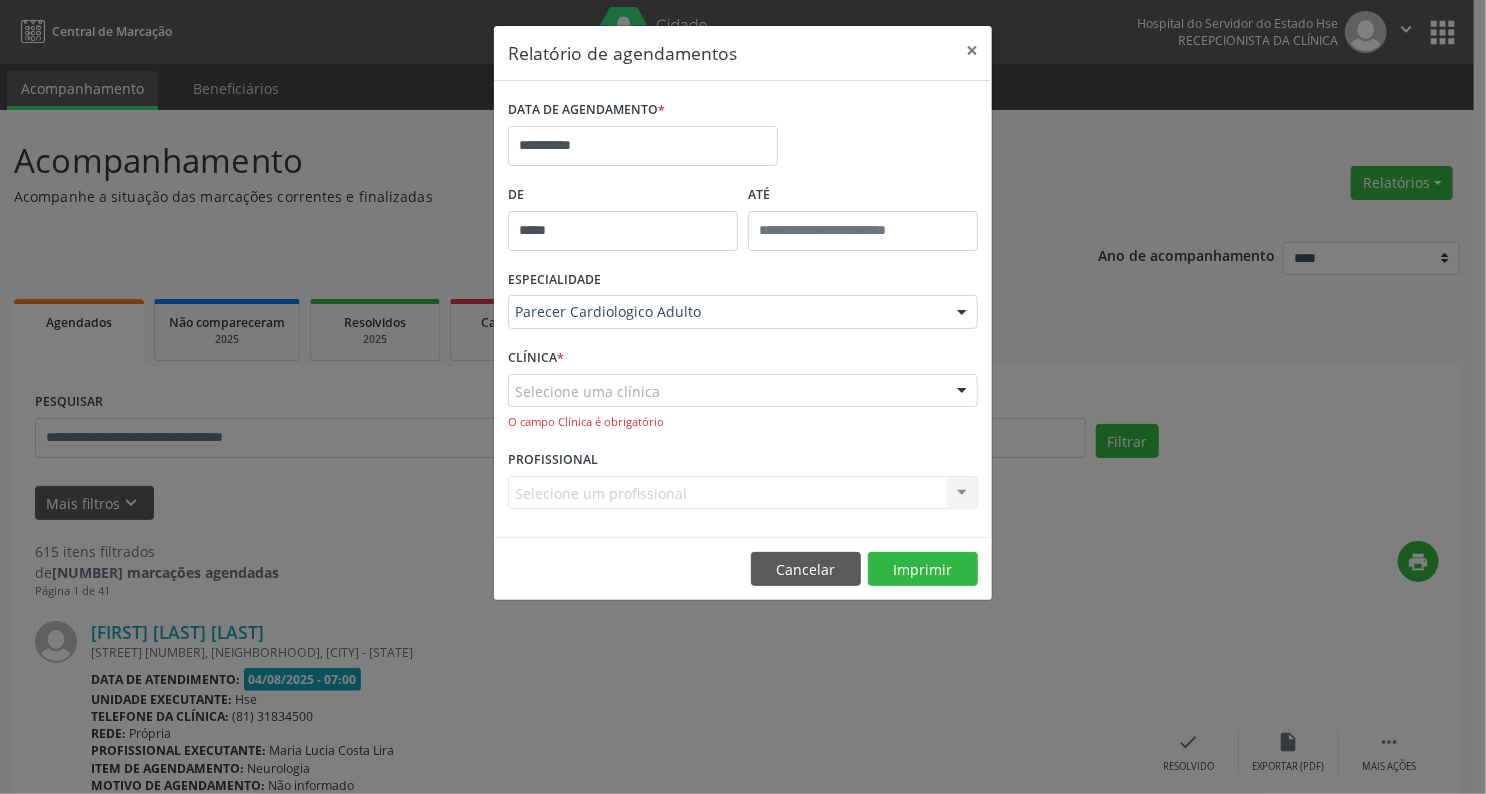 click on "CLÍNICA
*
Selecione uma clínica
Nenhum resultado encontrado para: "   "
Não há nenhuma opção para ser exibida.
O campo Clínica é obrigatório" at bounding box center [743, 394] 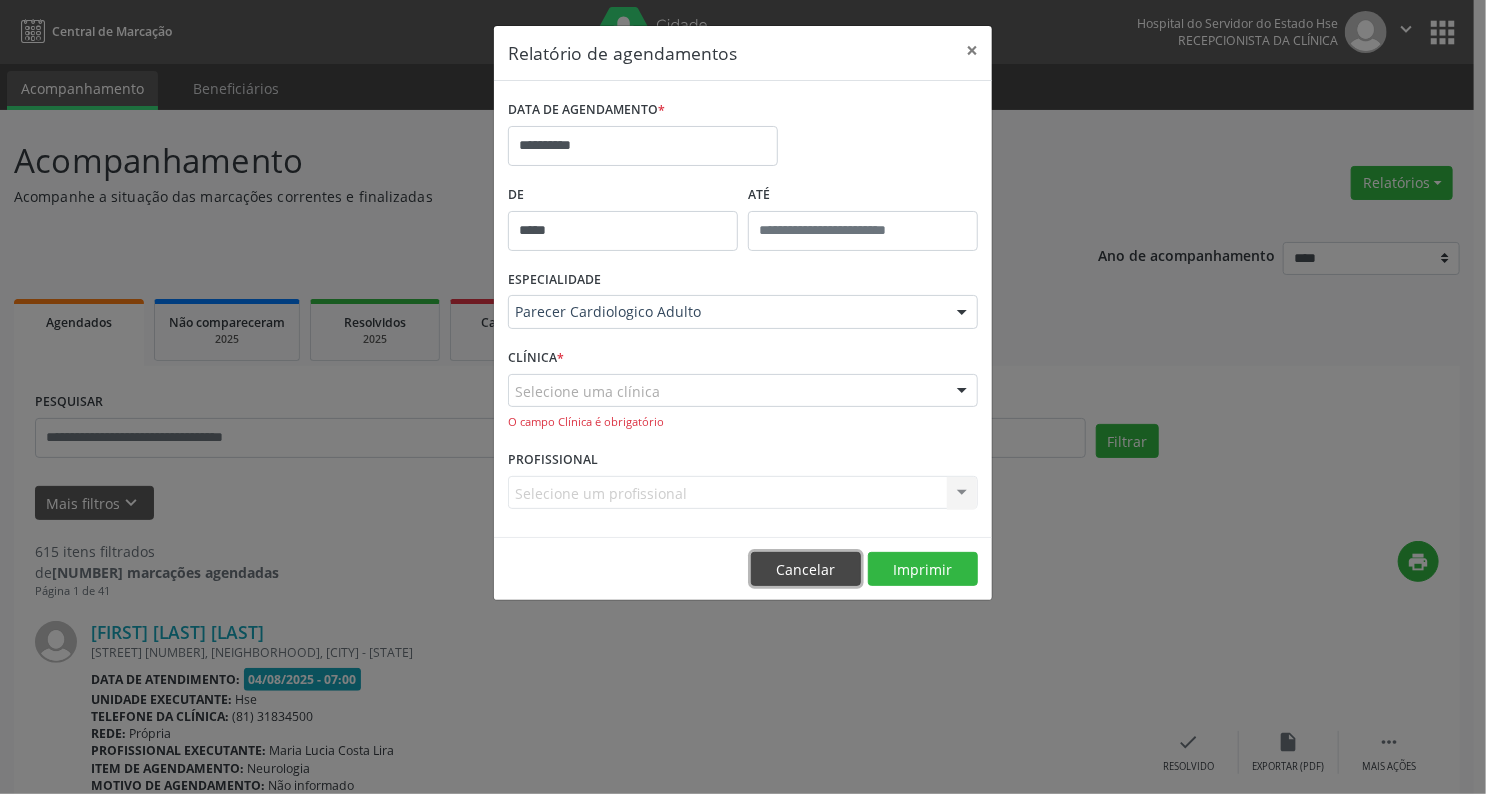 click on "Cancelar" at bounding box center (806, 569) 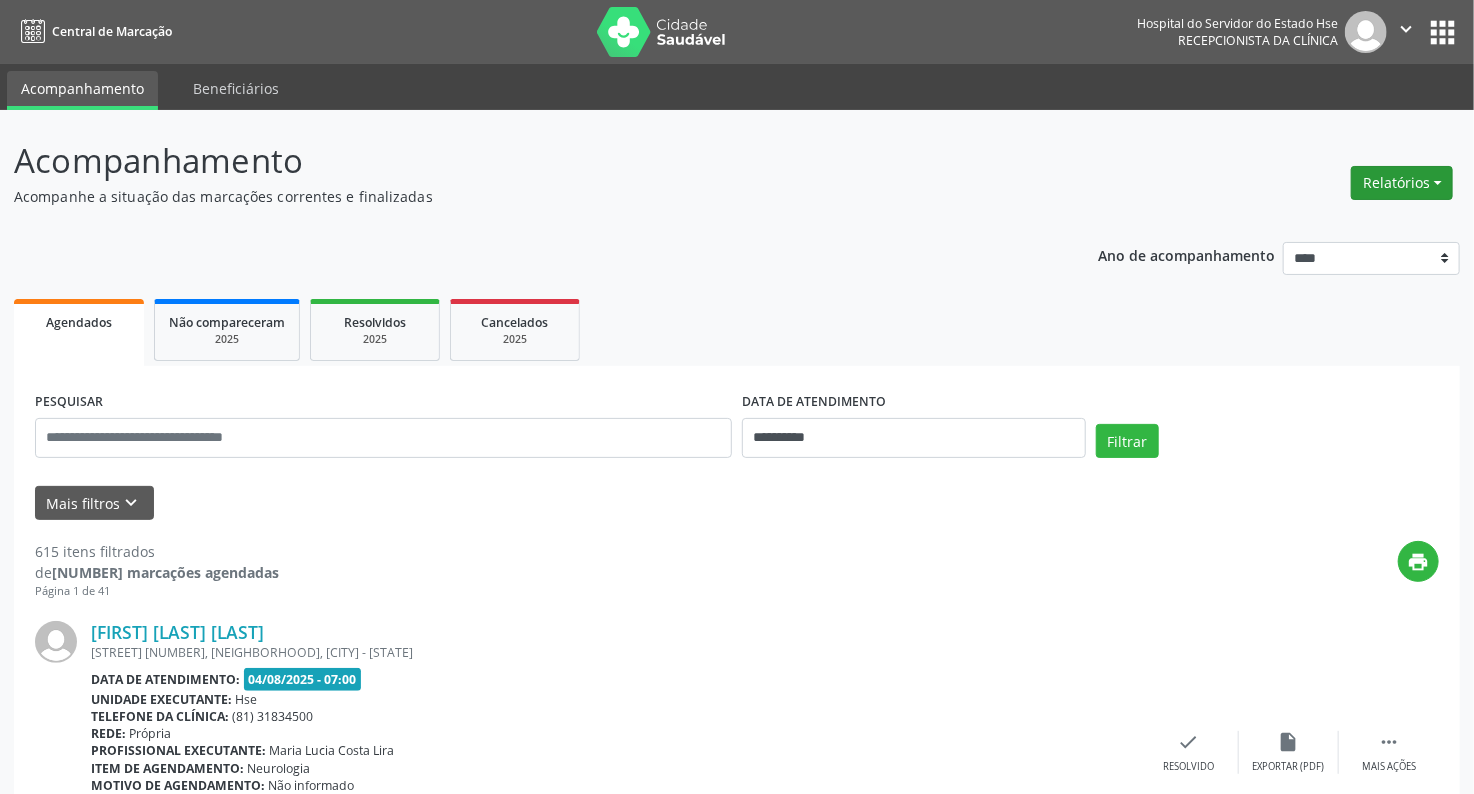 click on "Relatórios" at bounding box center (1402, 183) 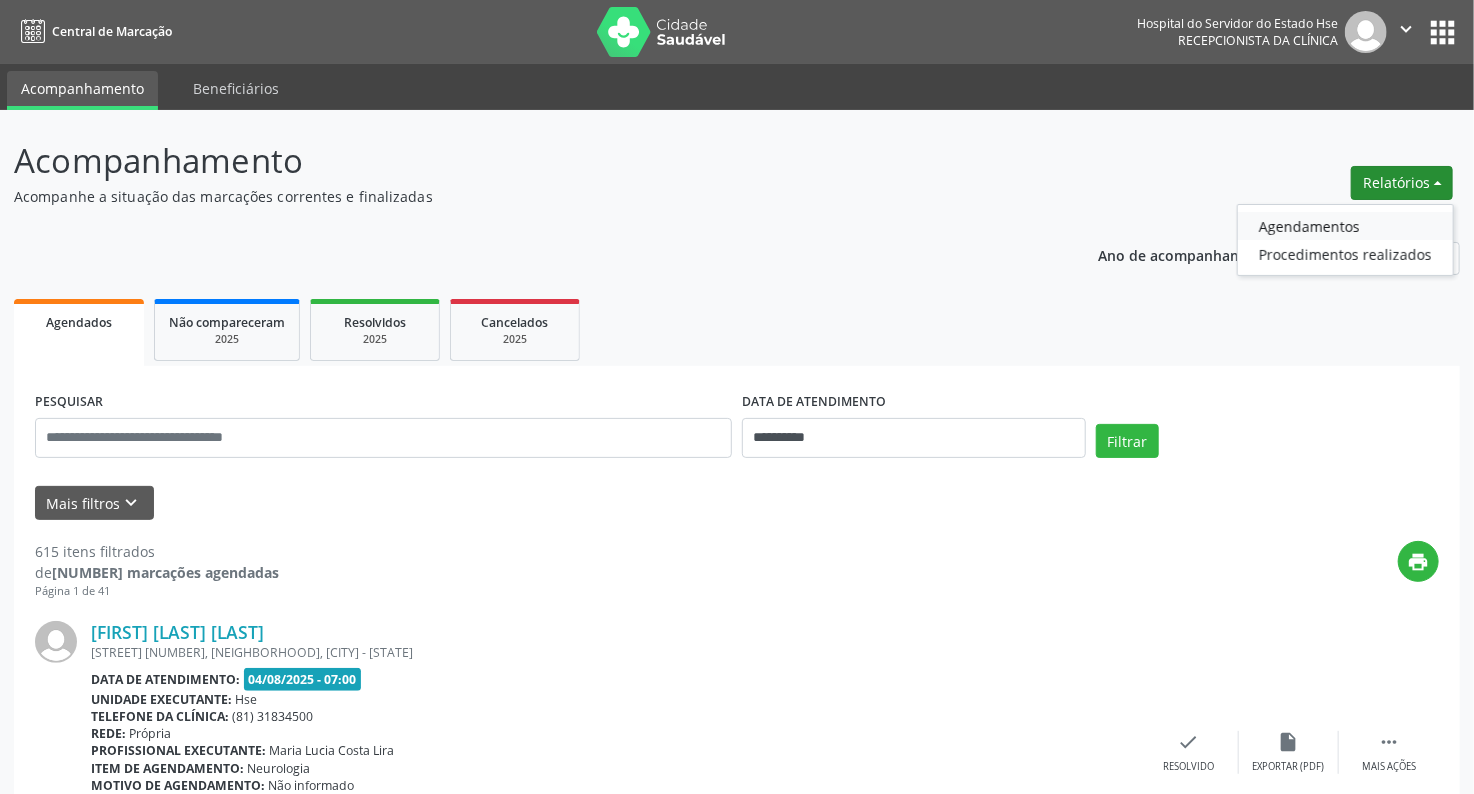 click on "Agendamentos" at bounding box center (1345, 226) 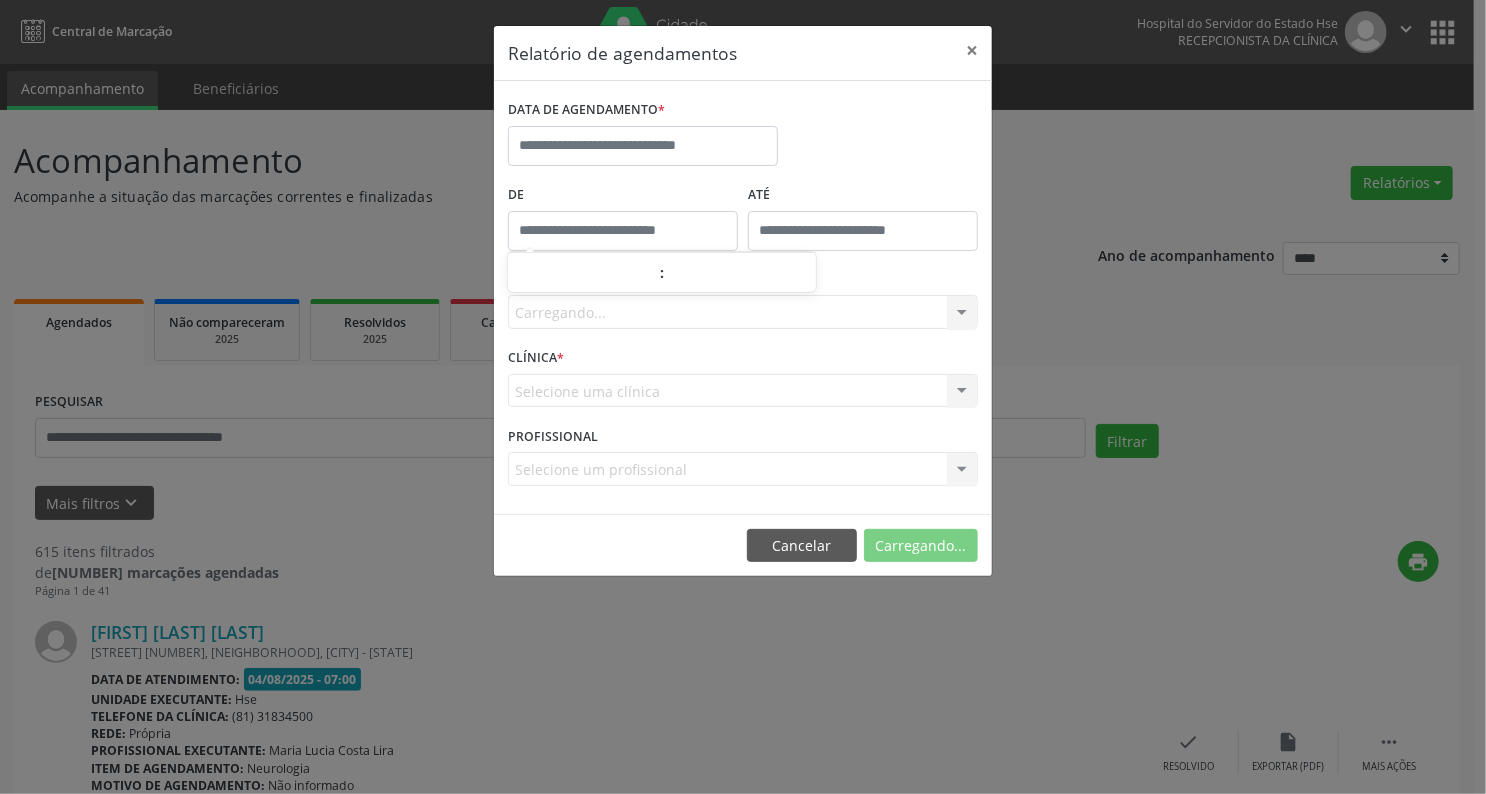 type on "*****" 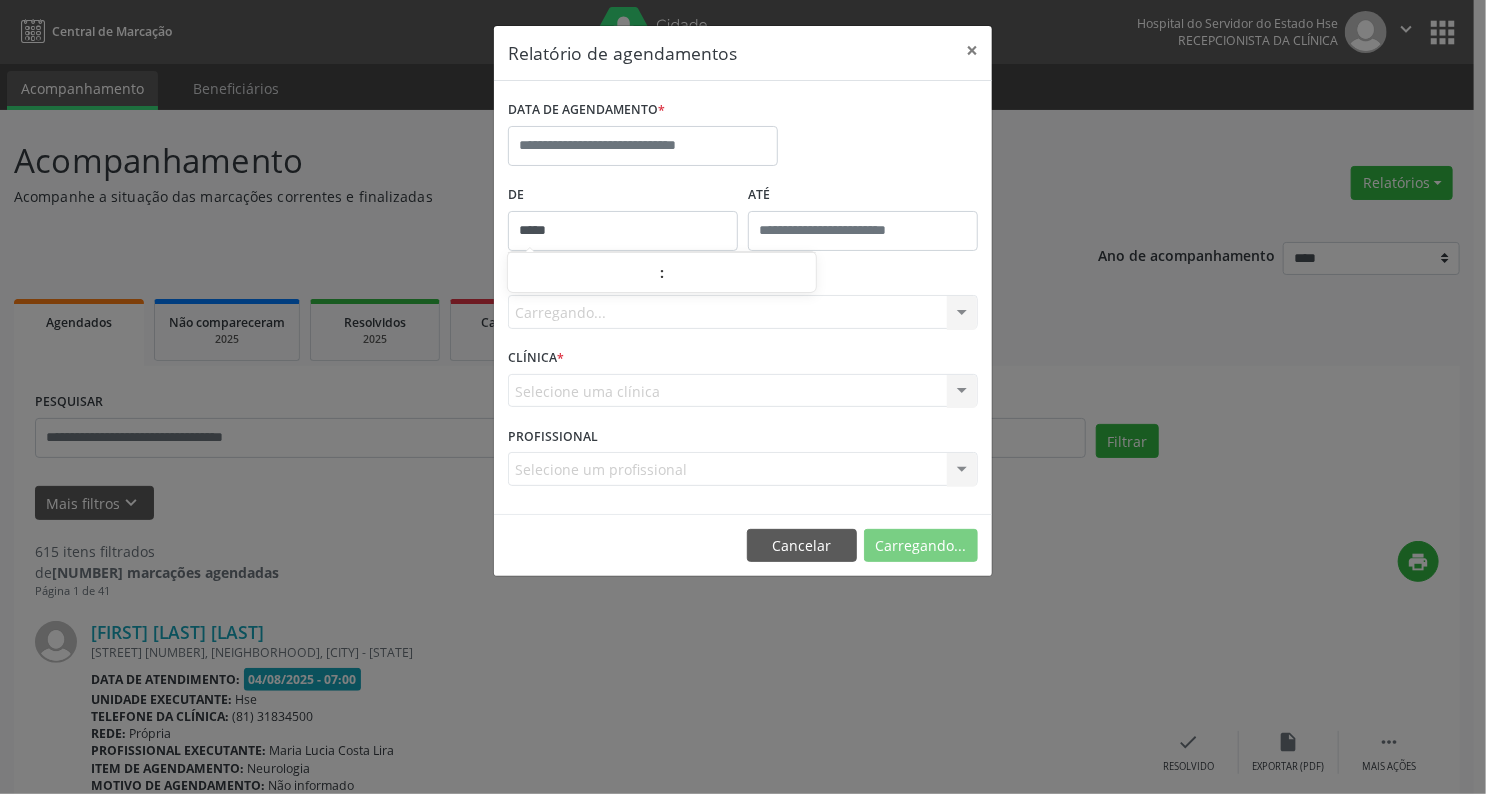 click on "*****" at bounding box center (623, 231) 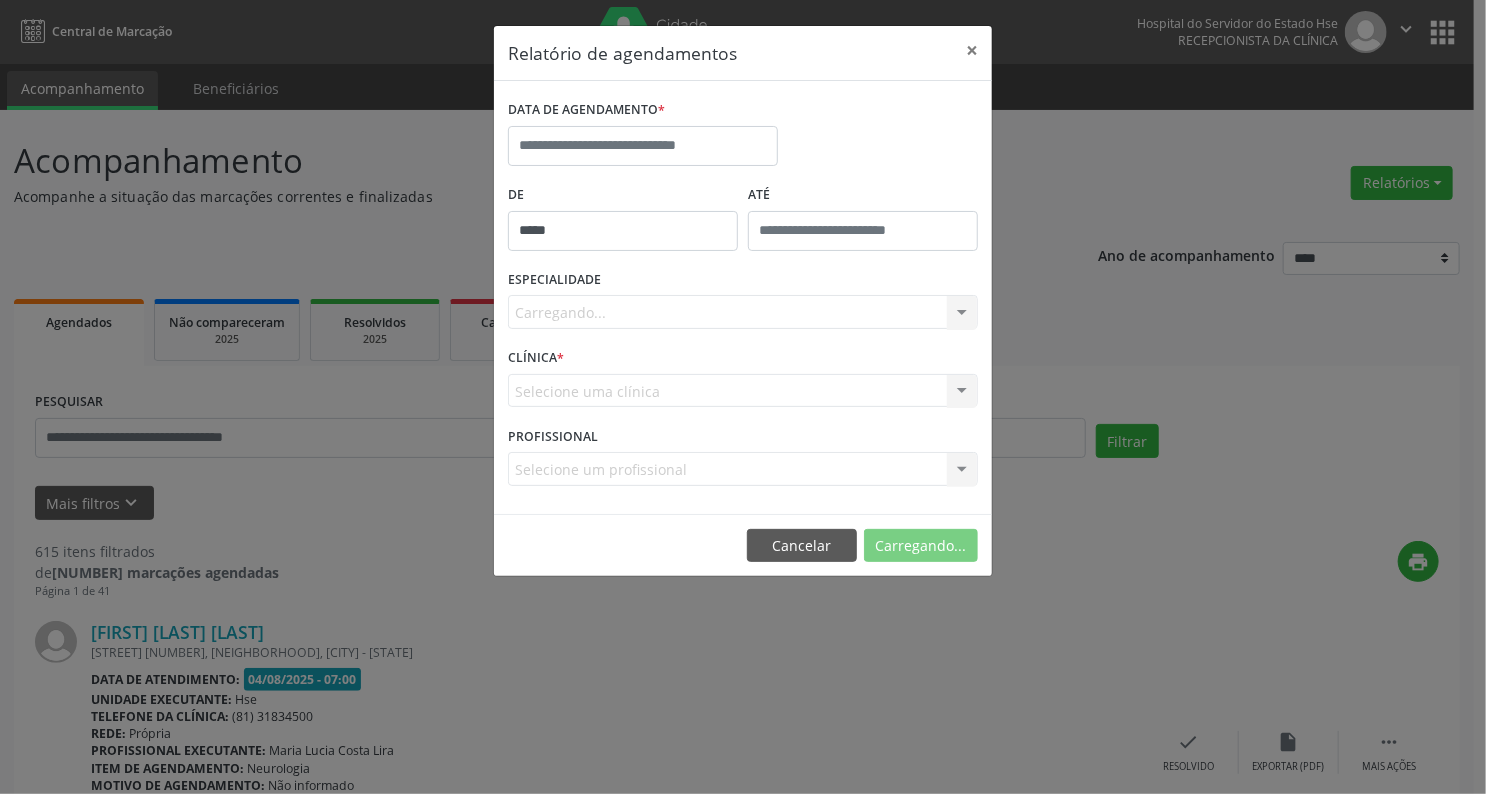 click on "Carregando...
Todas as especialidades   Alergologia   Angiologia   Arritmologia   Cardiologia   Cirurgia Abdominal   Cirurgia Bariatrica   Cirurgia Cabeça e Pescoço   Cirurgia Cardiaca   Cirurgia Geral   Cirurgia Ginecologica   Cirurgia Mastologia Oncologica   Cirurgia Pediatrica   Cirurgia Plastica   Cirurgia Toracica   Cirurgia geral oncológica   Cirurgia geral oncológica   Cirurgião Dermatológico   Clinica Geral   Clinica Medica   Consulta de Enfermagem - Hiperdia   Consulta de Enfermagem - Preventivo   Consulta de Enfermagem - Pré-Natal   Consulta de Enfermagem - Puericultura   Dermatologia   Endocinologia   Endocrino Diabetes   Endocrinologia   Fisioterapia   Fisioterapia Cirurgica   Fonoaudiologia   Gastro/Hepato   Gastroenterologia   Gastropediatria   Geriatria   Ginecologia   Gnecologia   Hebiatra   Hematologia   Hepatologia   Inf.Inf - Infectologista   Infectologia Pediátrica   Mastologia   Mastologia Oncologica   Medicina Psicossomatica     Nefrologia" at bounding box center [743, 312] 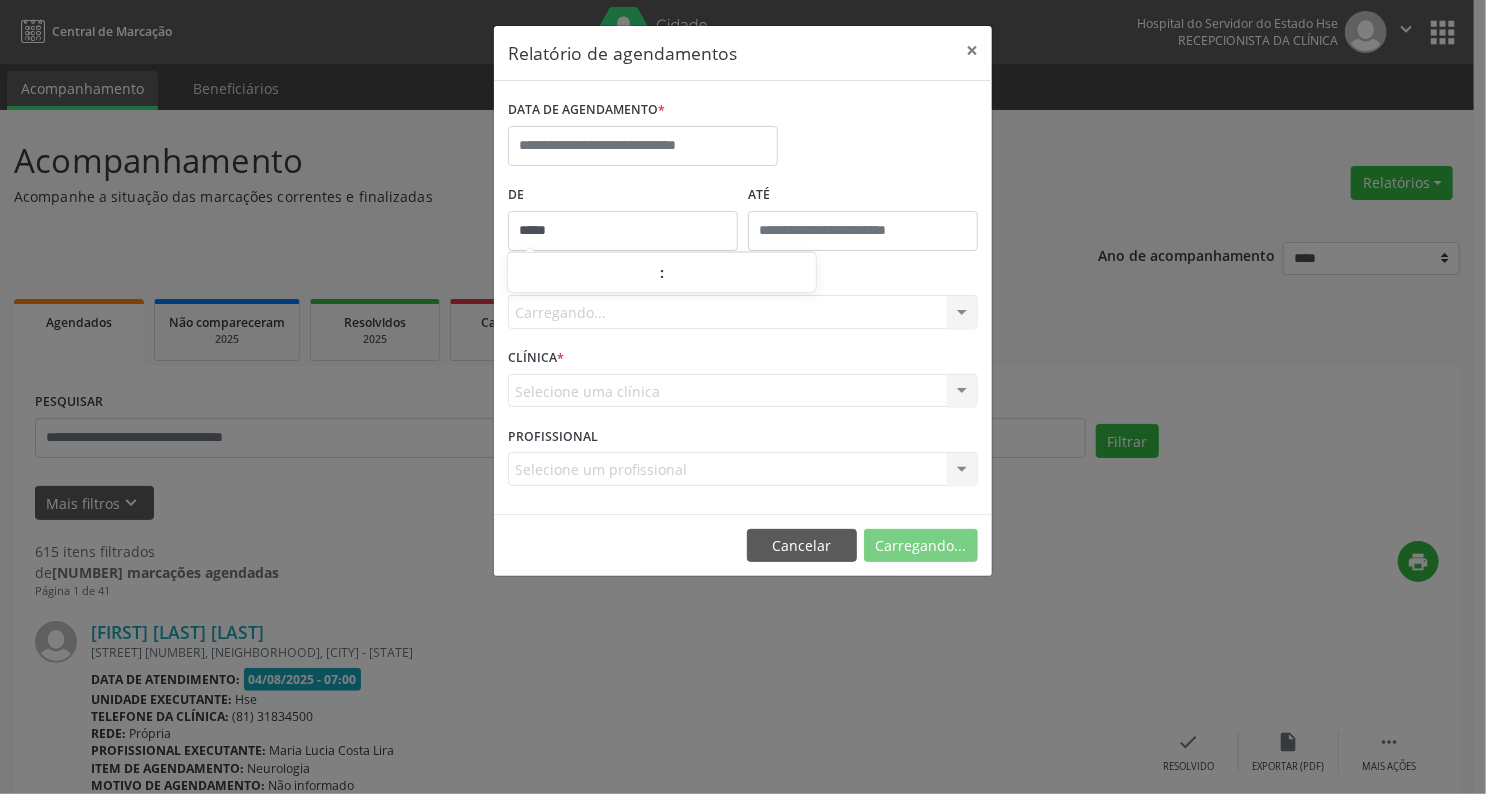 click on "*****" at bounding box center [623, 231] 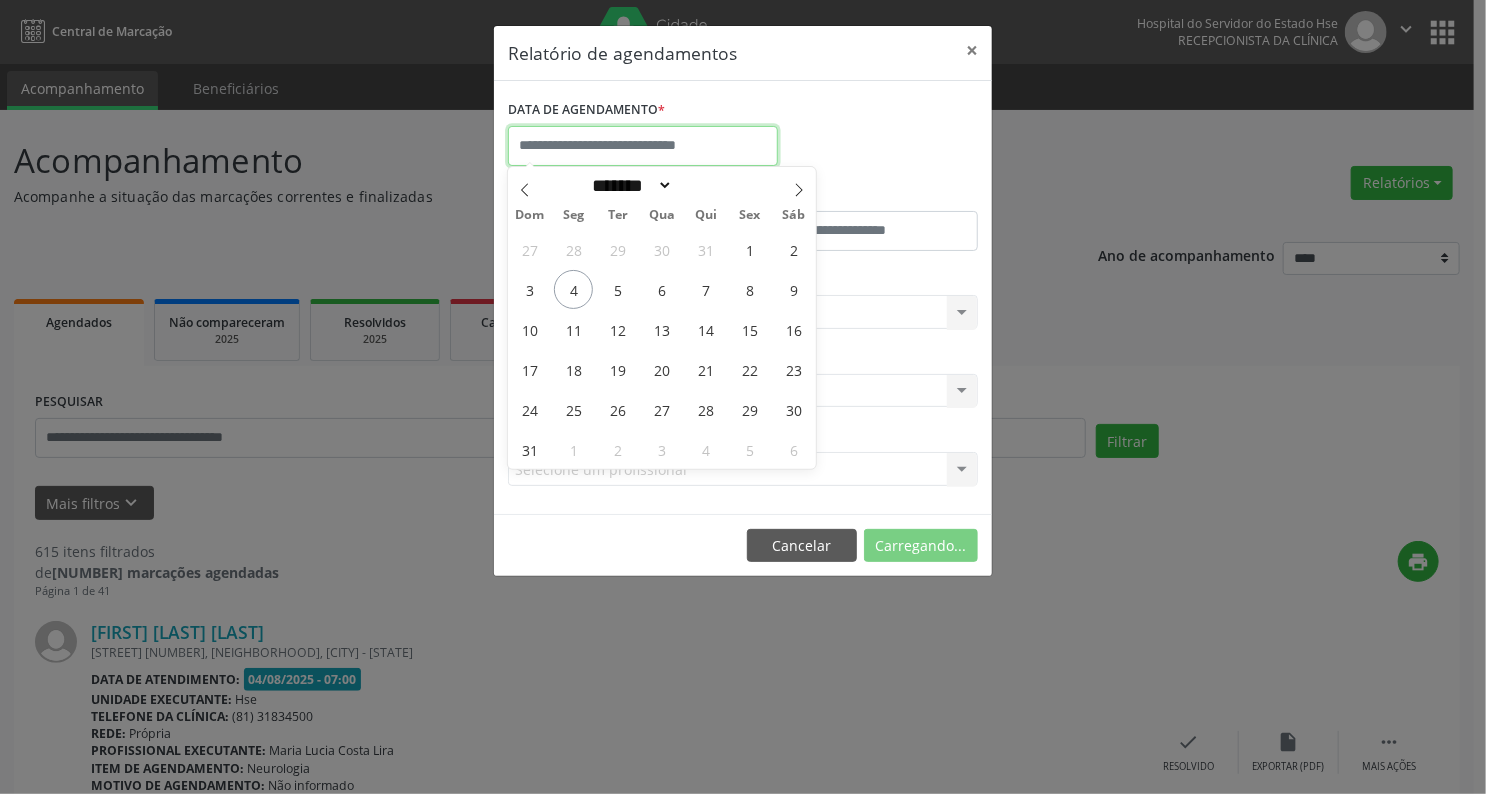click at bounding box center [643, 146] 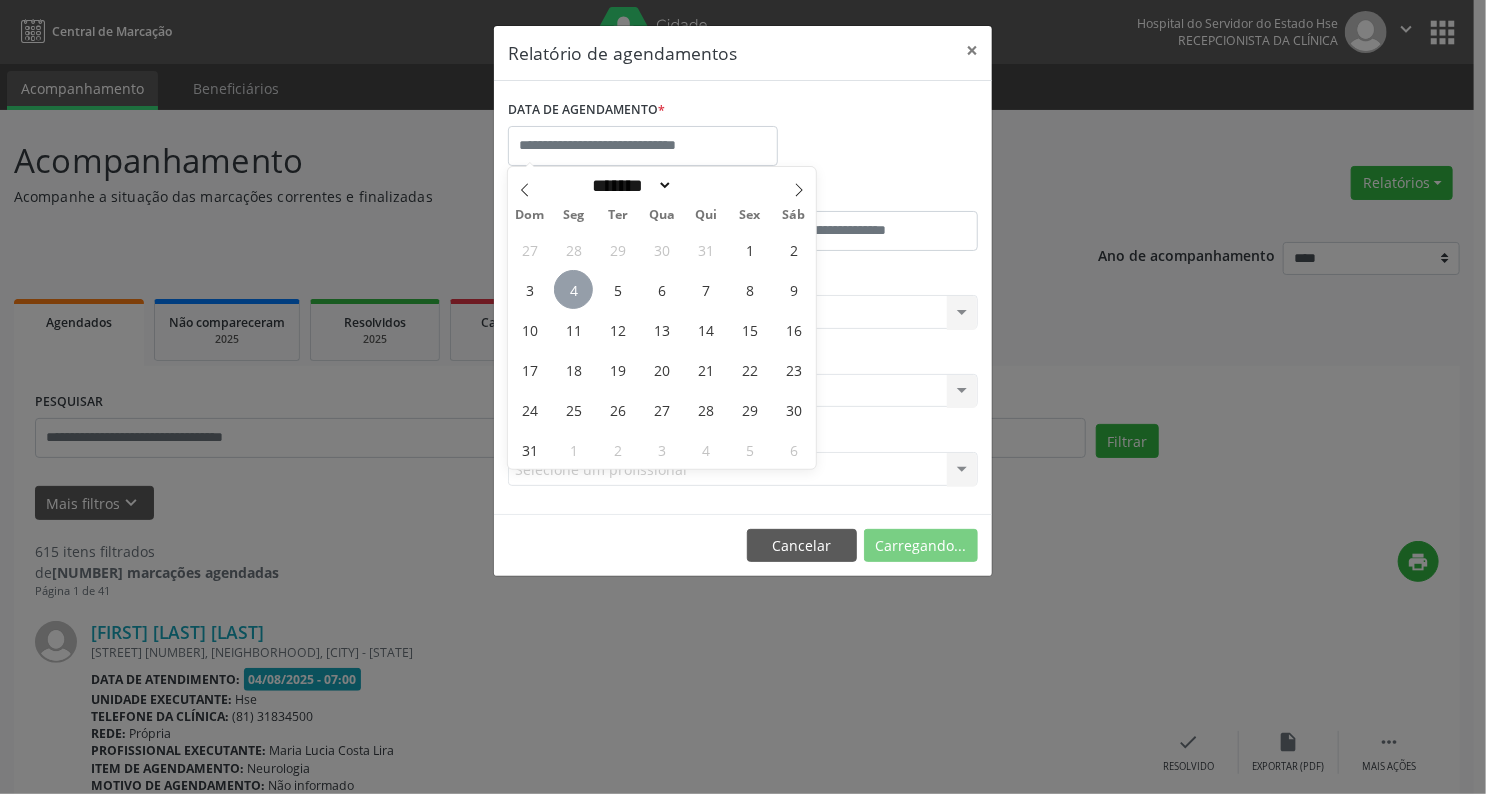 click on "4" at bounding box center (573, 289) 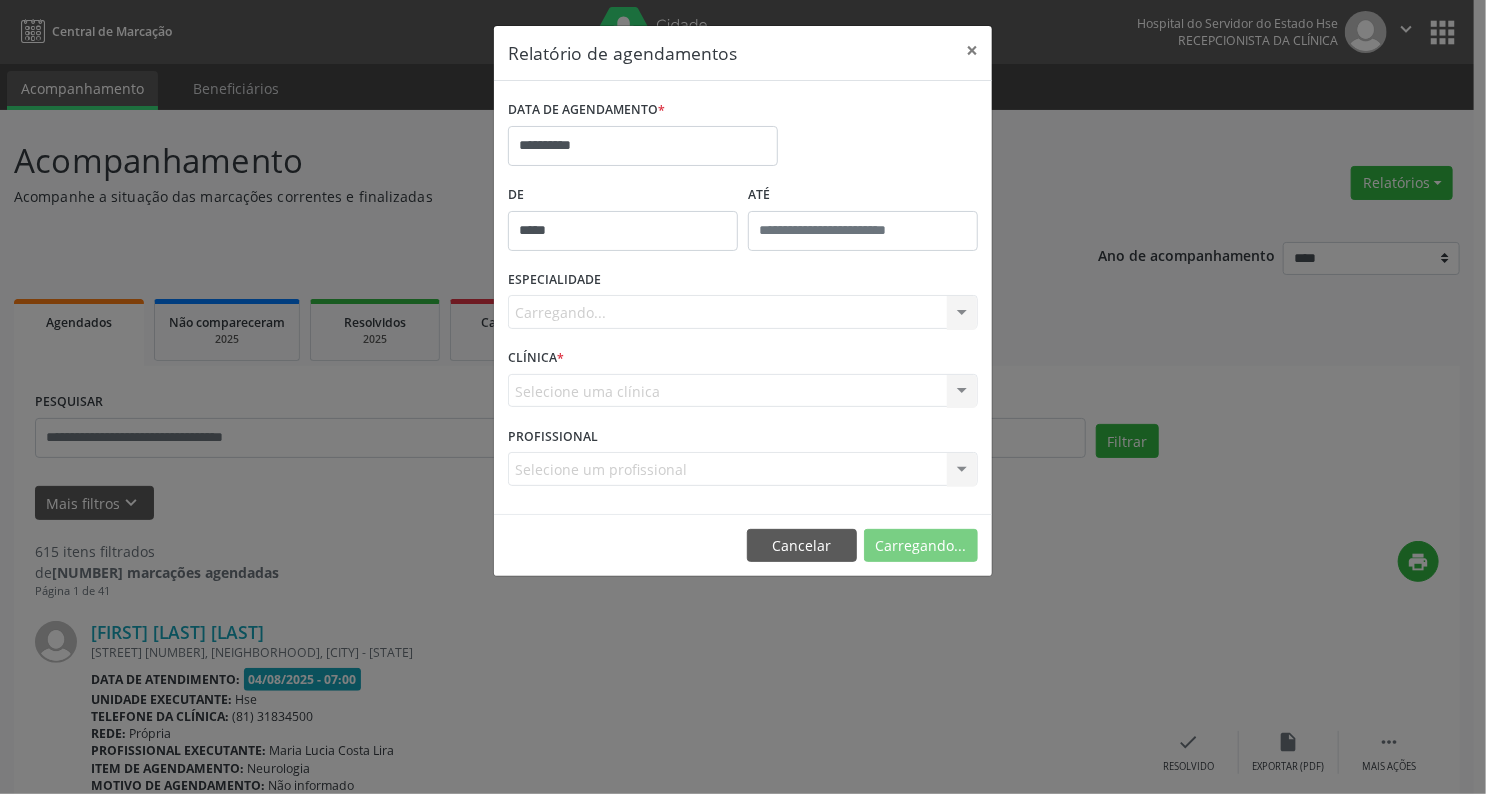 click on "Carregando...
Todas as especialidades   Alergologia   Angiologia   Arritmologia   Cardiologia   Cirurgia Abdominal   Cirurgia Bariatrica   Cirurgia Cabeça e Pescoço   Cirurgia Cardiaca   Cirurgia Geral   Cirurgia Ginecologica   Cirurgia Mastologia Oncologica   Cirurgia Pediatrica   Cirurgia Plastica   Cirurgia Toracica   Cirurgia geral oncológica   Cirurgia geral oncológica   Cirurgião Dermatológico   Clinica Geral   Clinica Medica   Consulta de Enfermagem - Hiperdia   Consulta de Enfermagem - Preventivo   Consulta de Enfermagem - Pré-Natal   Consulta de Enfermagem - Puericultura   Dermatologia   Endocinologia   Endocrino Diabetes   Endocrinologia   Fisioterapia   Fisioterapia Cirurgica   Fonoaudiologia   Gastro/Hepato   Gastroenterologia   Gastropediatria   Geriatria   Ginecologia   Gnecologia   Hebiatra   Hematologia   Hepatologia   Inf.Inf - Infectologista   Infectologia Pediátrica   Mastologia   Mastologia Oncologica   Medicina Psicossomatica     Nefrologia" at bounding box center [743, 312] 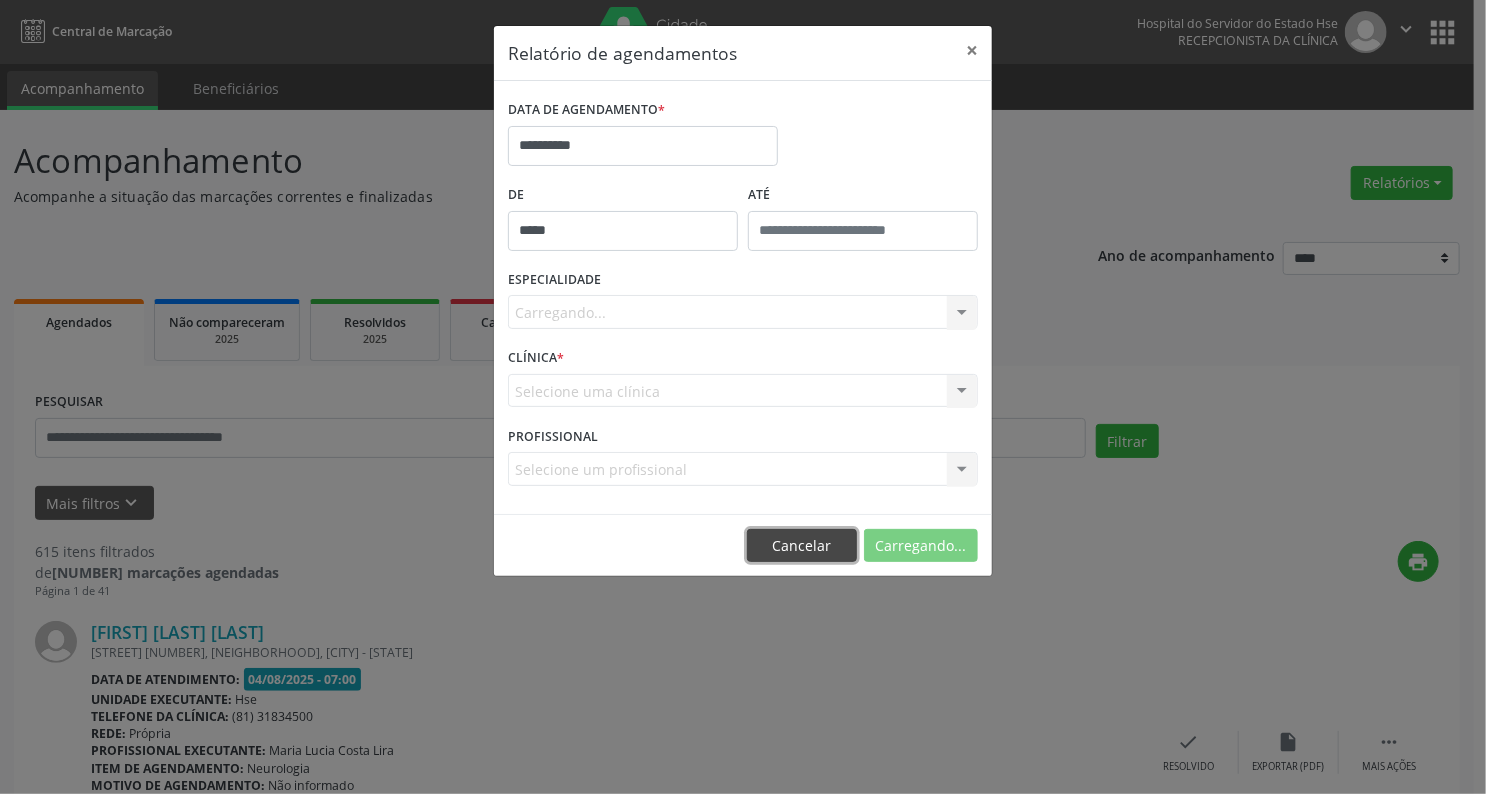 click on "Cancelar" at bounding box center [802, 546] 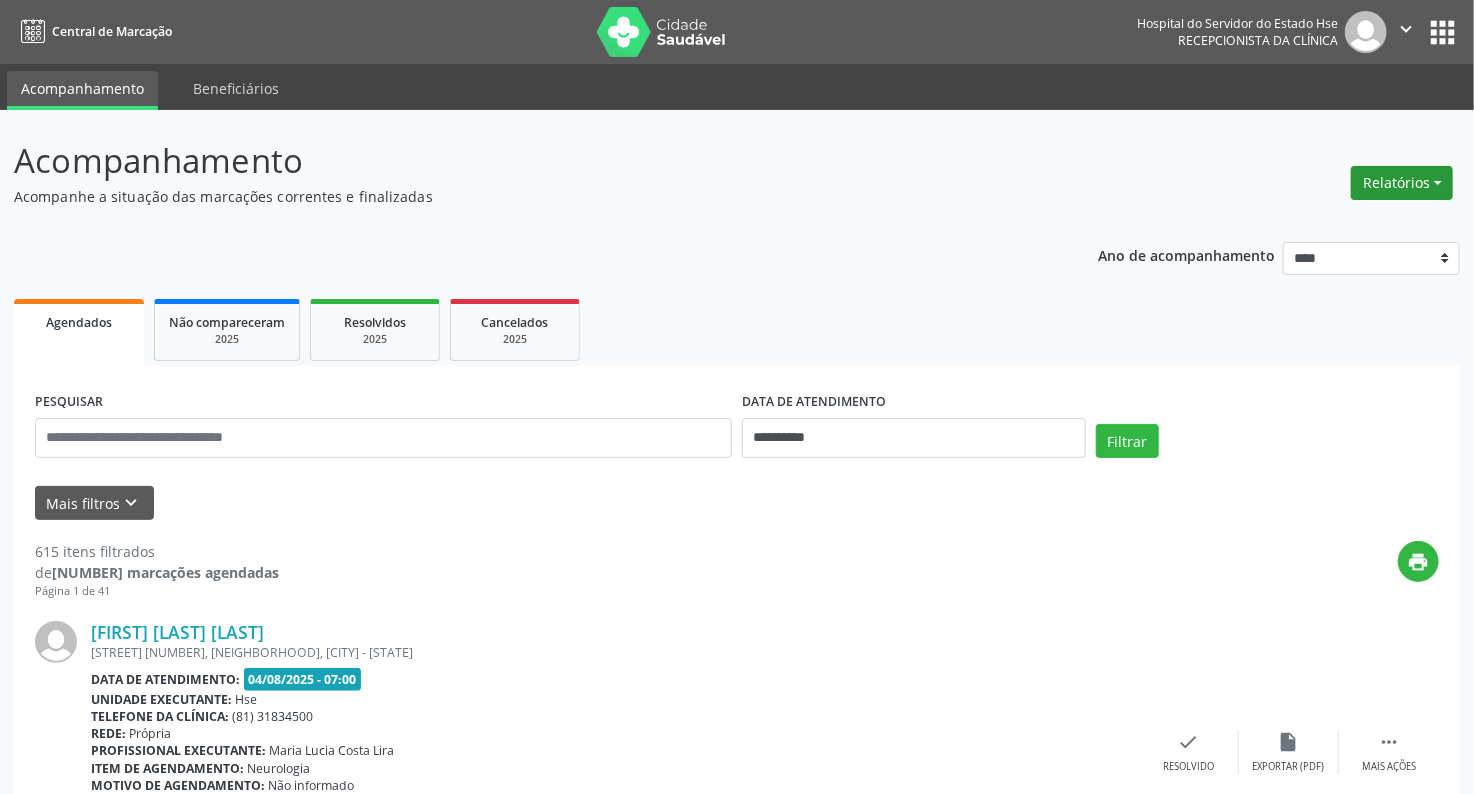 click on "Relatórios" at bounding box center [1402, 183] 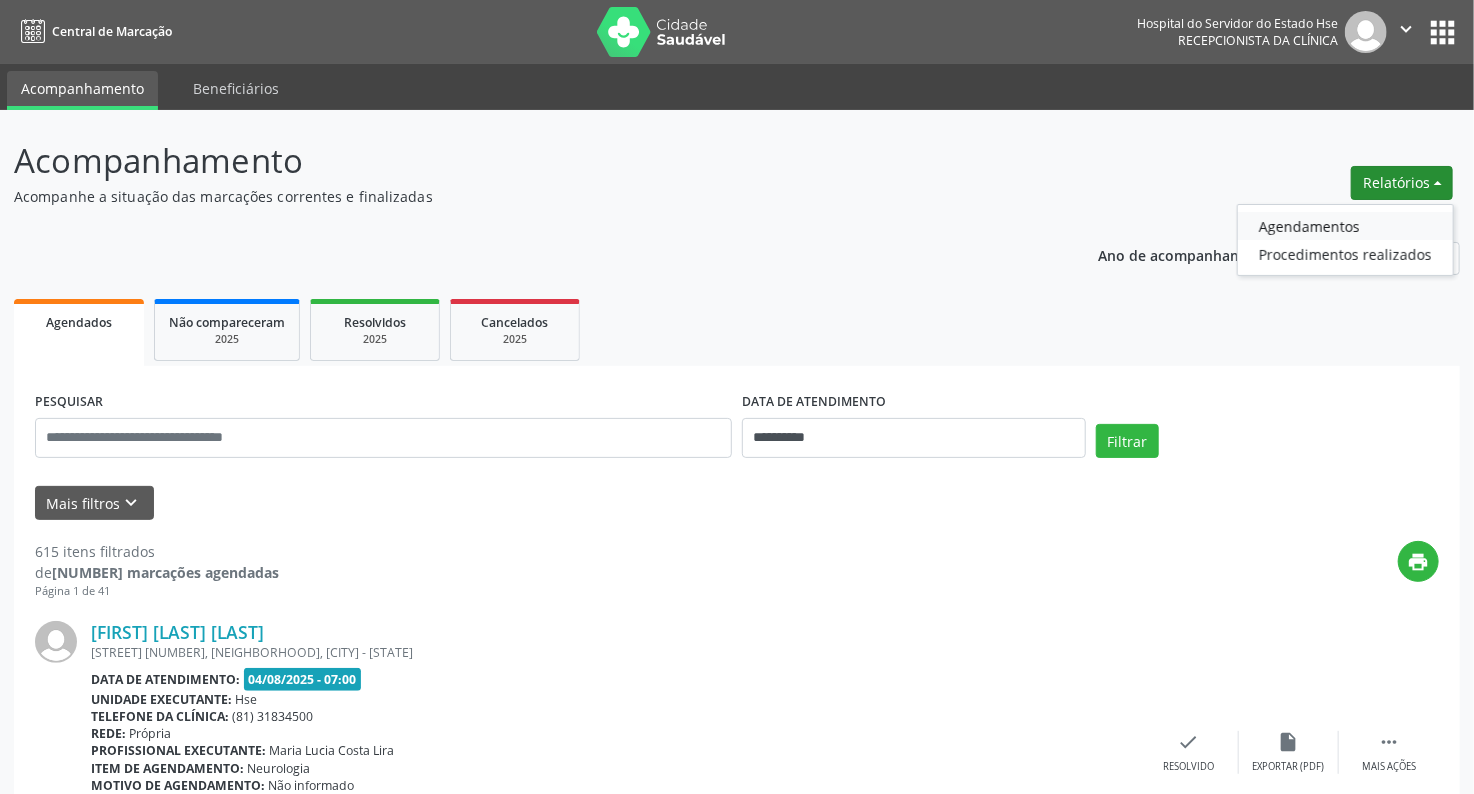 click on "Agendamentos" at bounding box center [1345, 226] 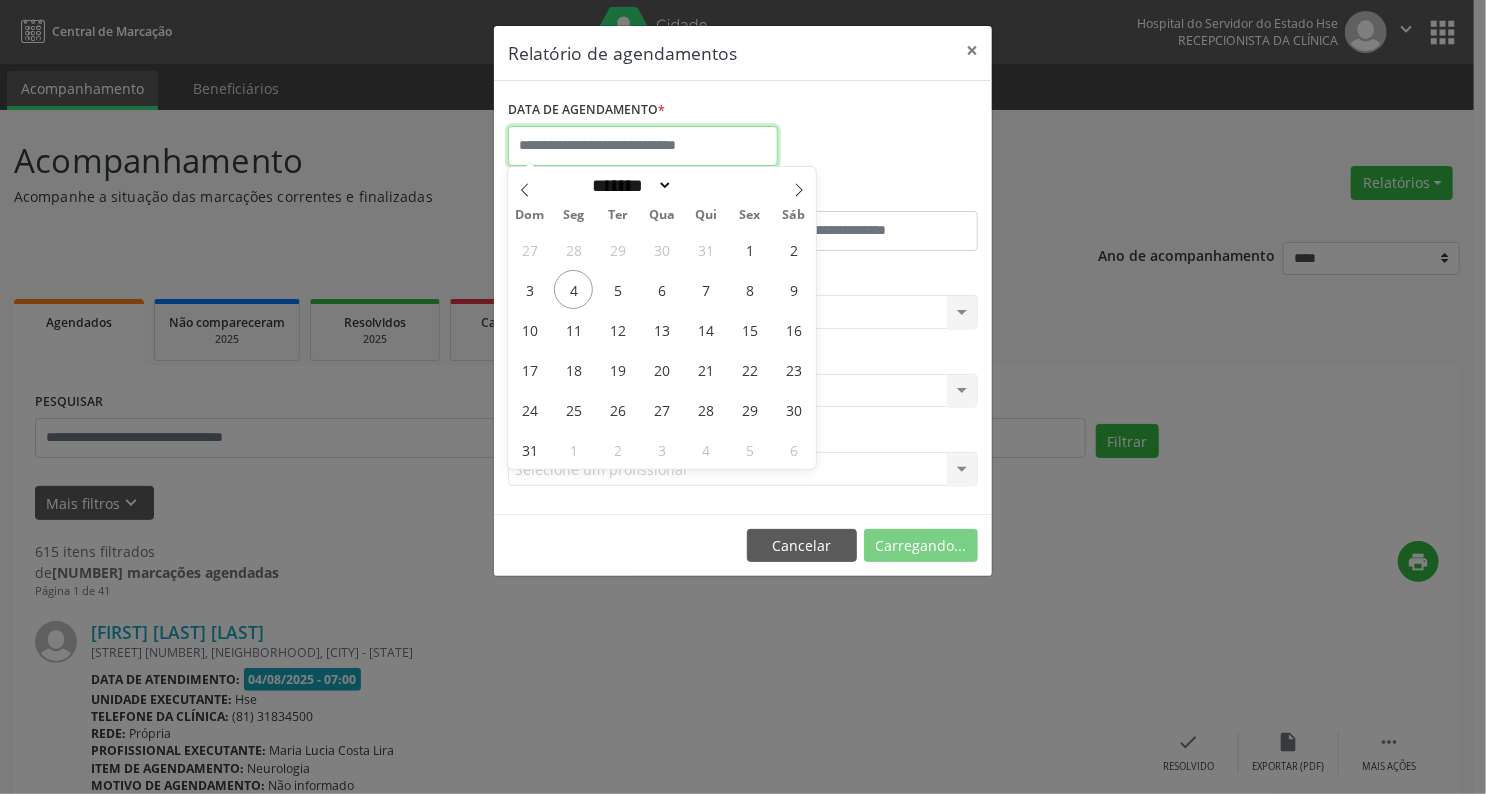 click at bounding box center [643, 146] 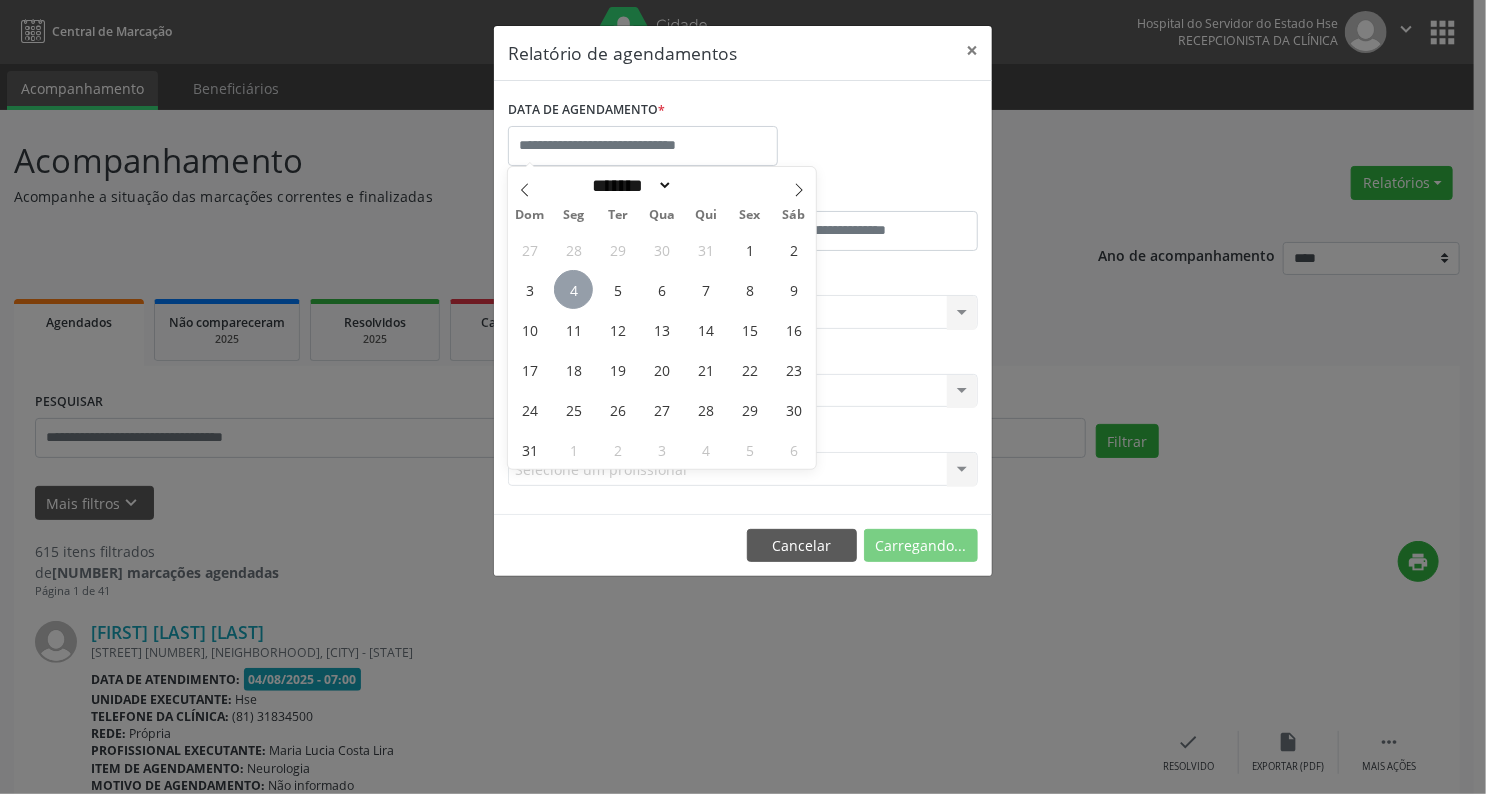click on "4" at bounding box center (573, 289) 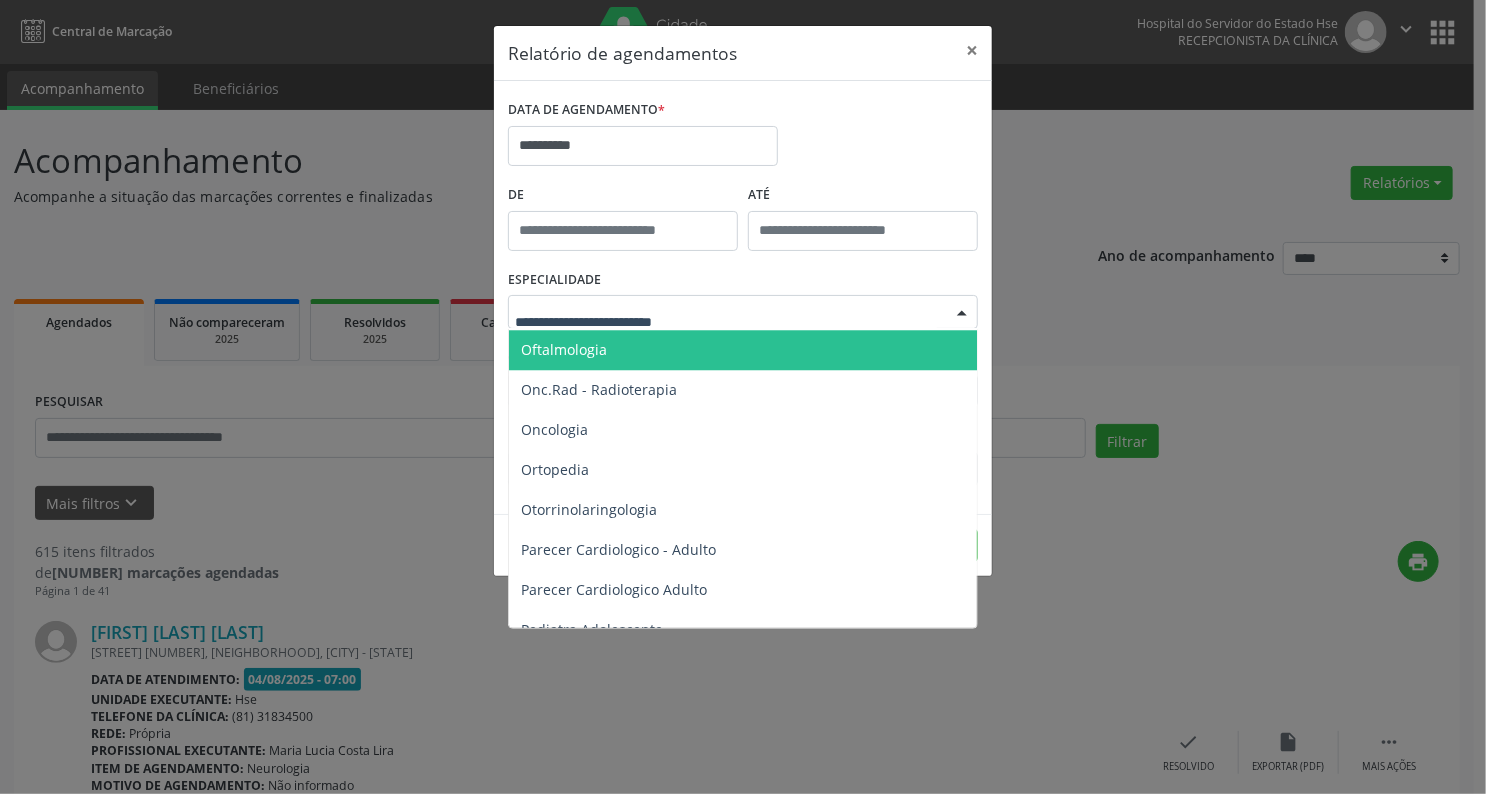 scroll, scrollTop: 2800, scrollLeft: 0, axis: vertical 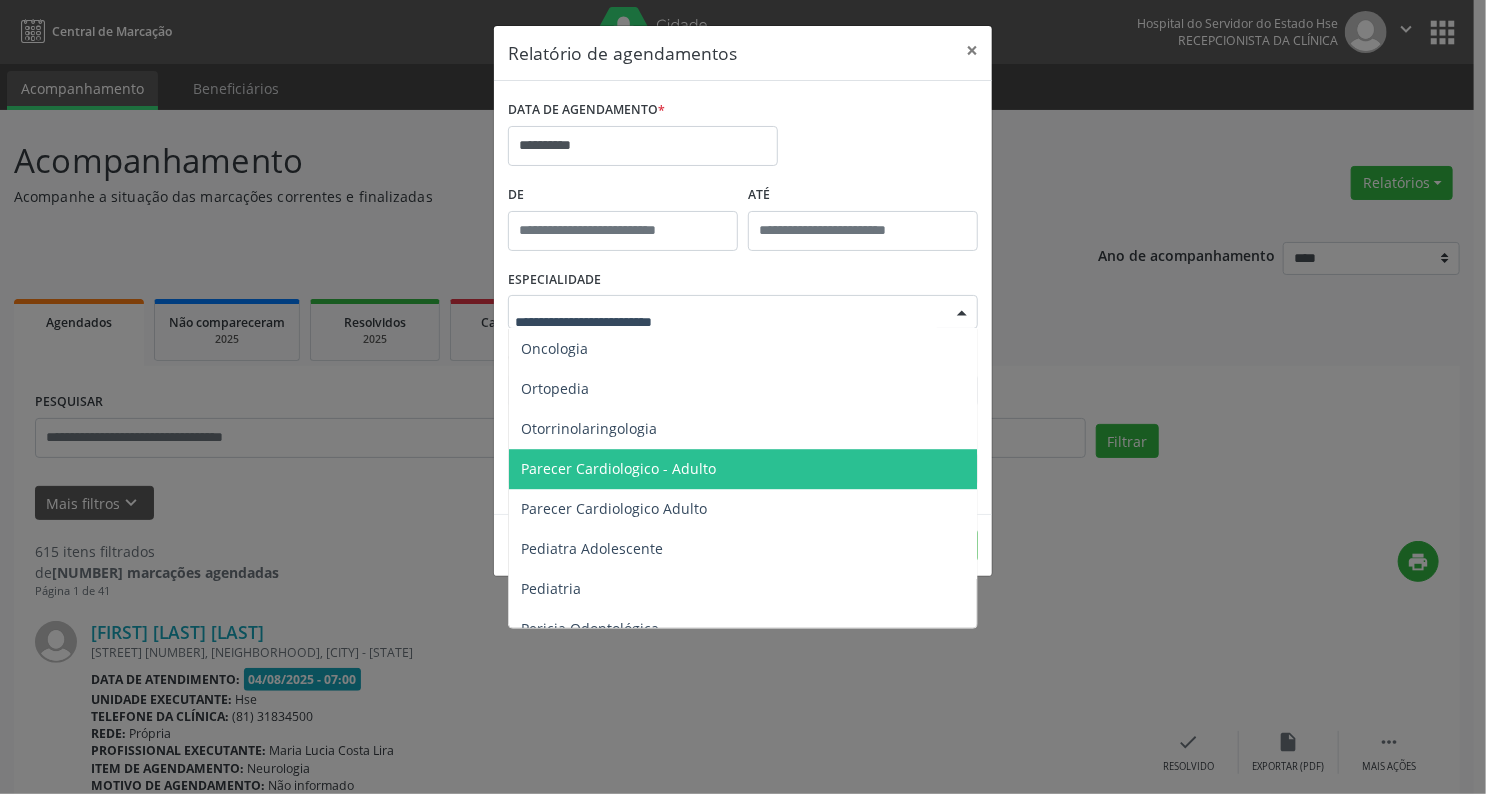 click on "Parecer Cardiologico - Adulto" at bounding box center [618, 468] 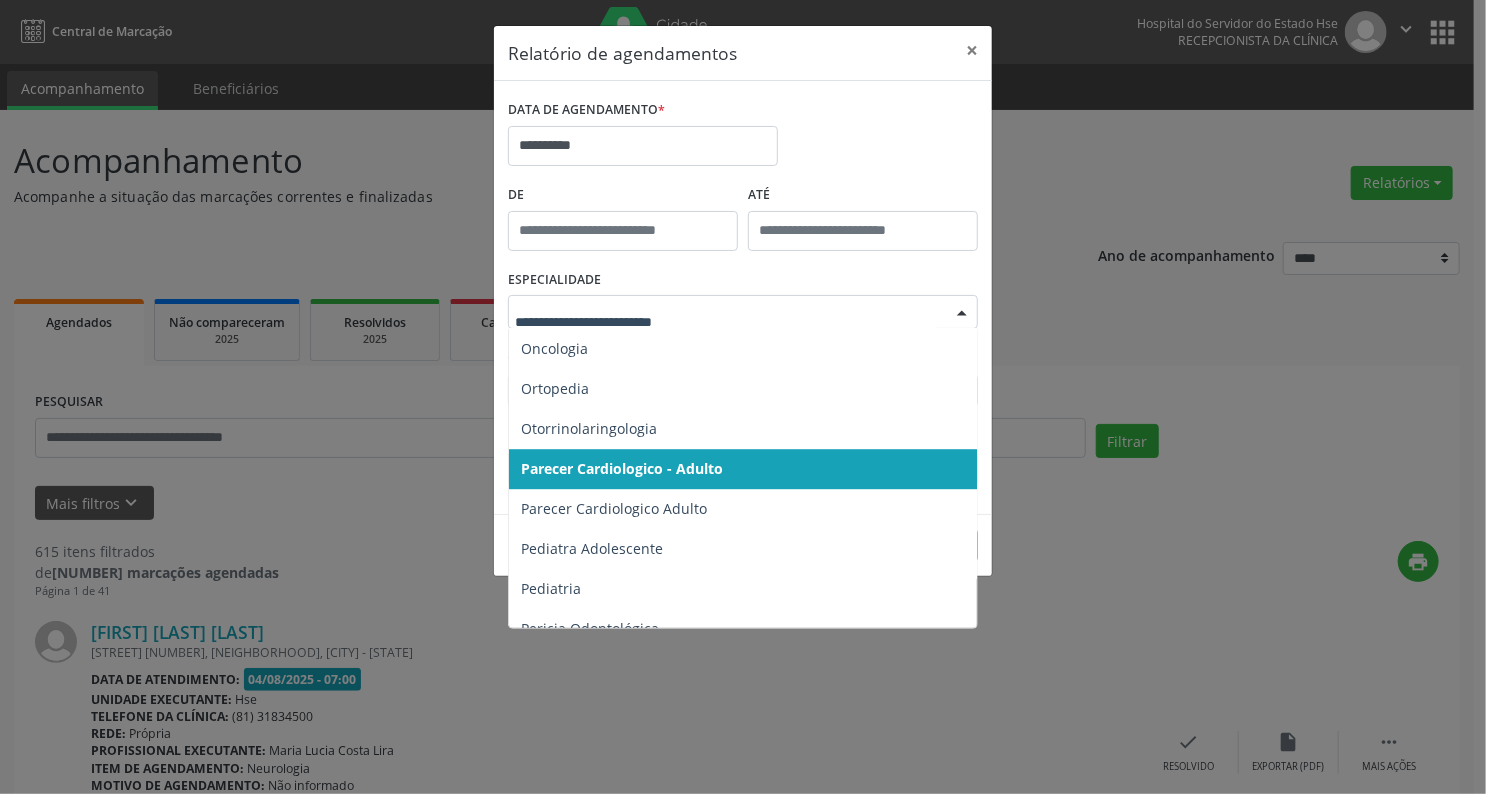 click on "Parecer Cardiologico - Adulto" at bounding box center [622, 468] 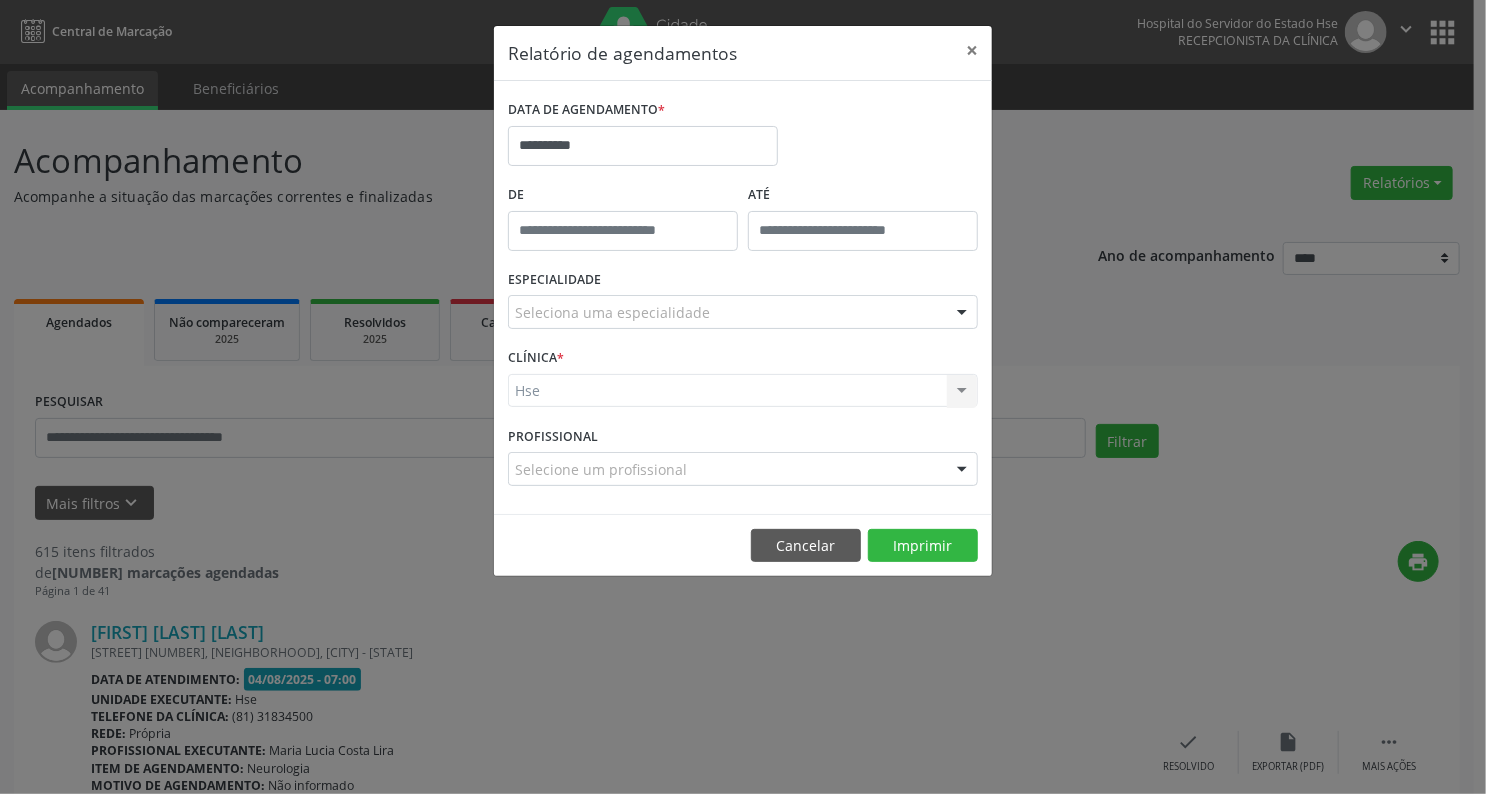 click on "Hse         Hse
Nenhum resultado encontrado para: "   "
Não há nenhuma opção para ser exibida." at bounding box center (743, 391) 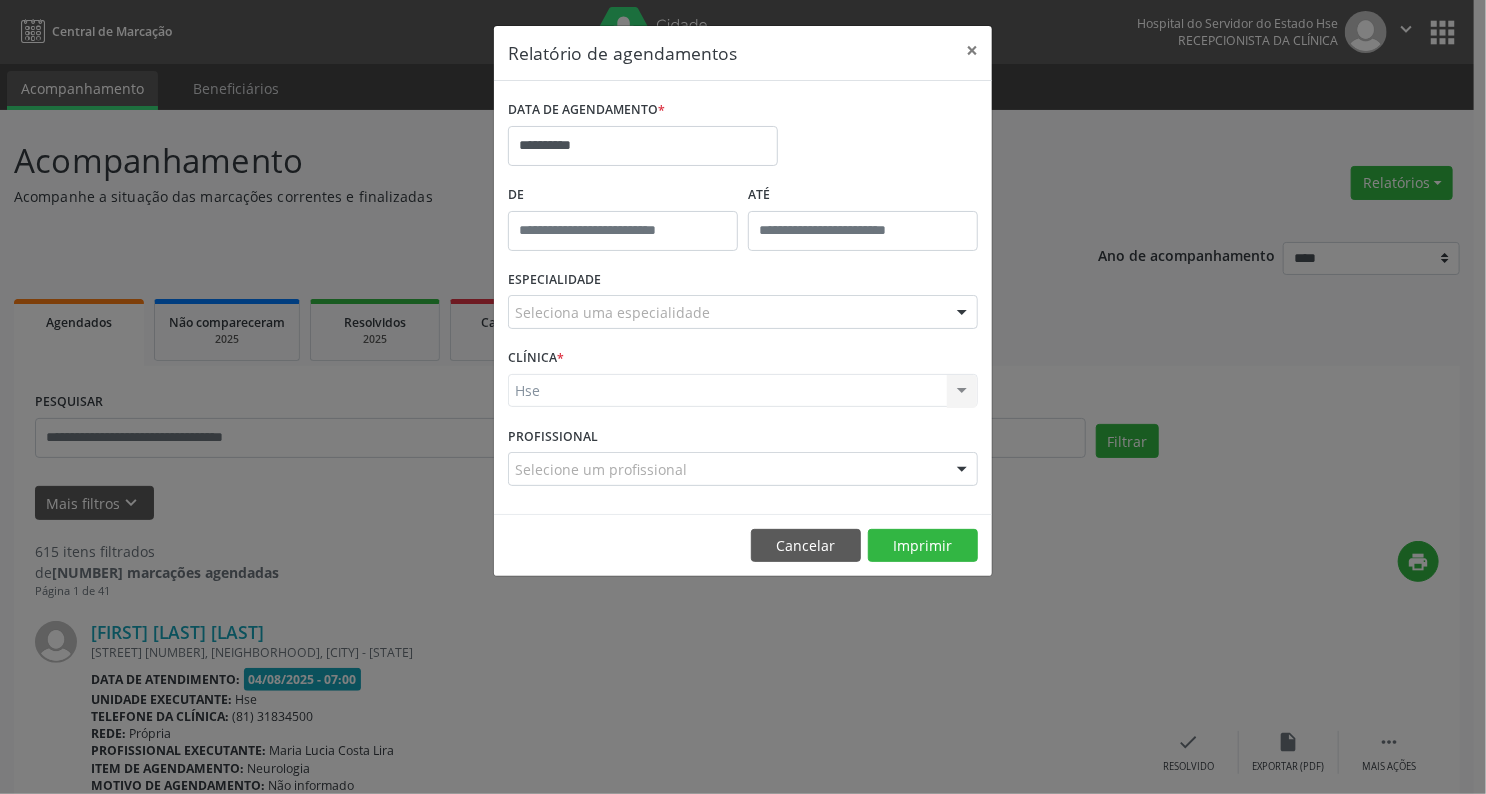 click on "Hse         Hse
Nenhum resultado encontrado para: "   "
Não há nenhuma opção para ser exibida." at bounding box center (743, 391) 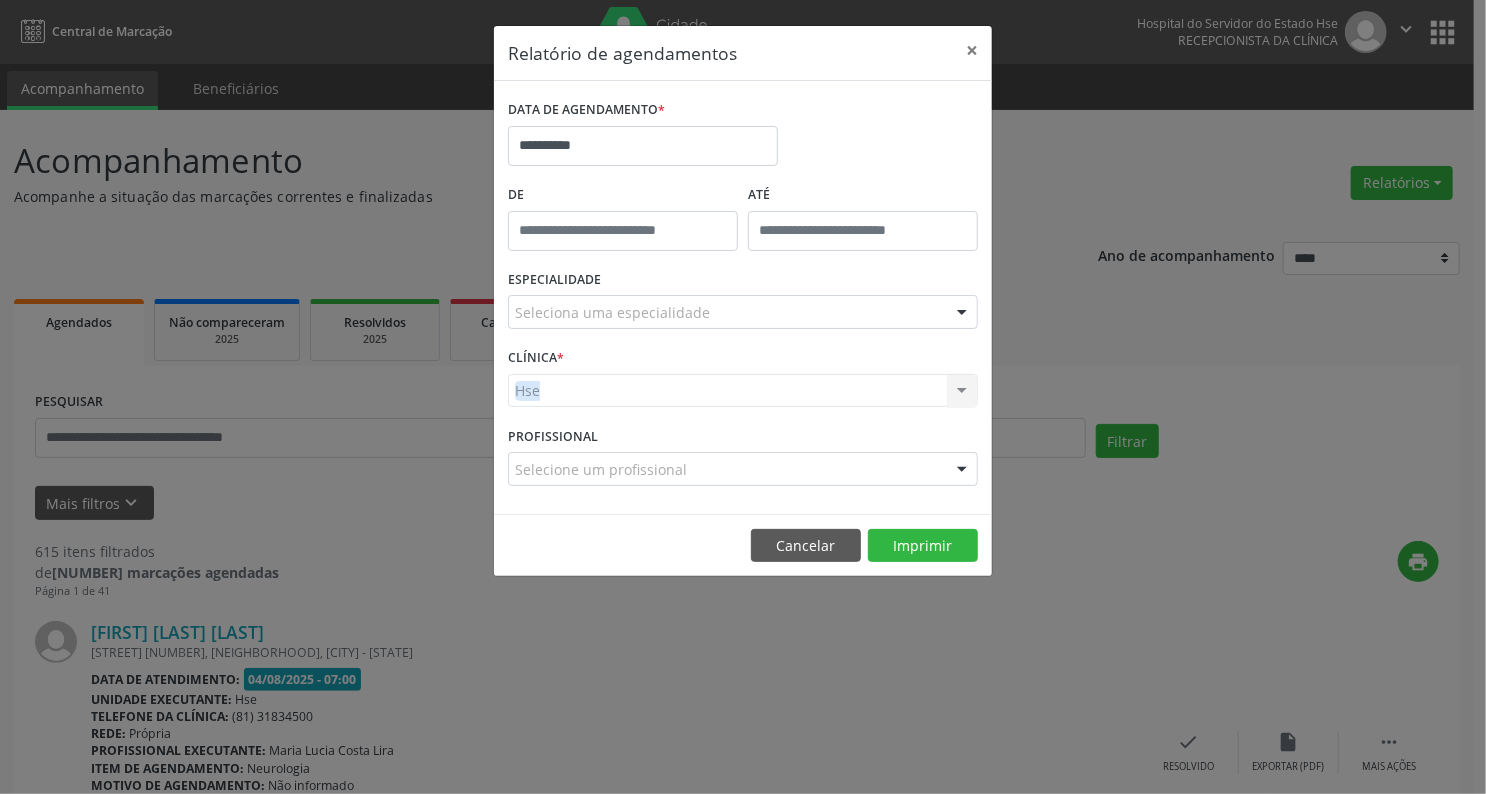click on "Hse         Hse
Nenhum resultado encontrado para: "   "
Não há nenhuma opção para ser exibida." at bounding box center [743, 391] 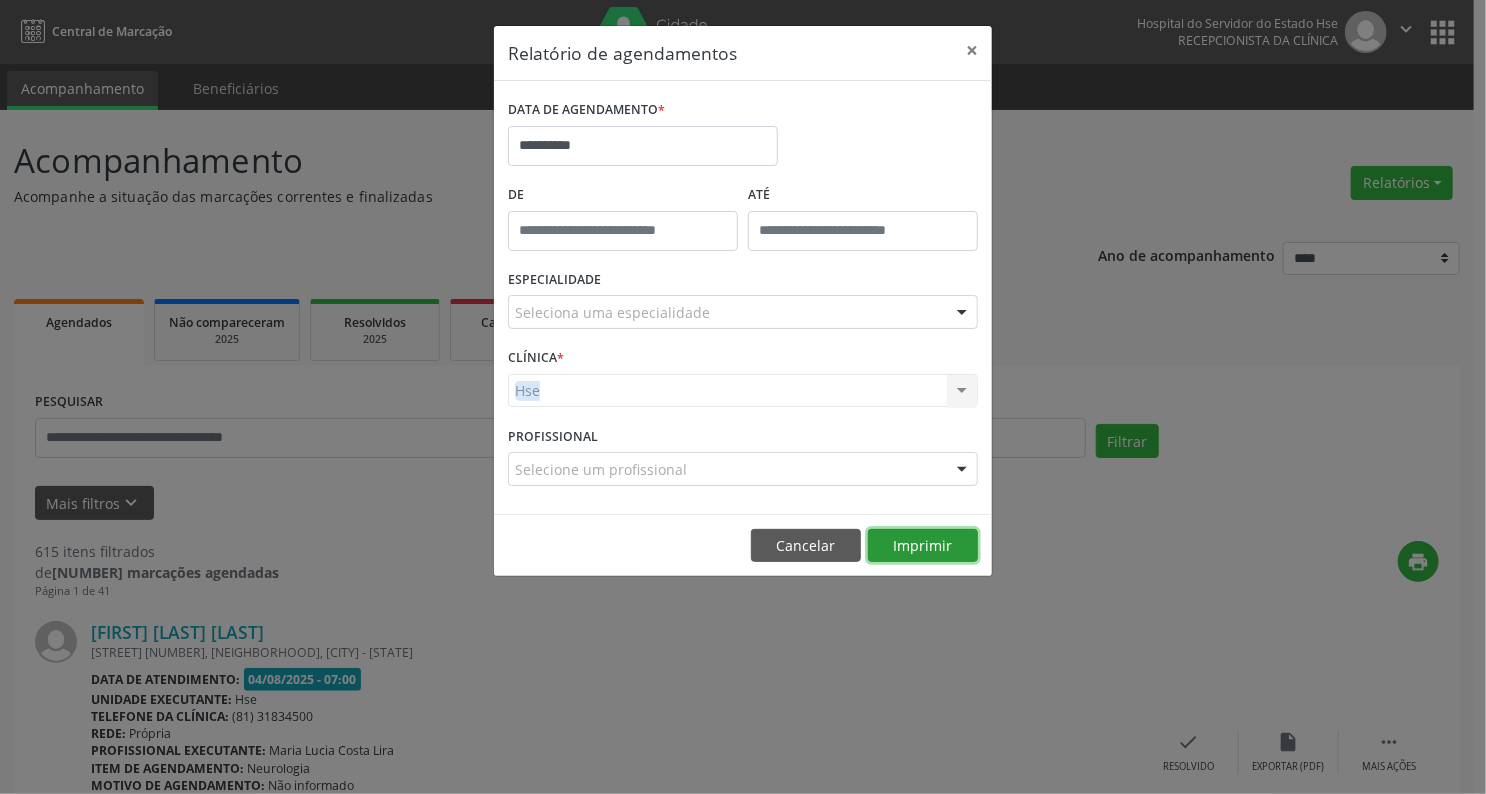 click on "Imprimir" at bounding box center (923, 546) 